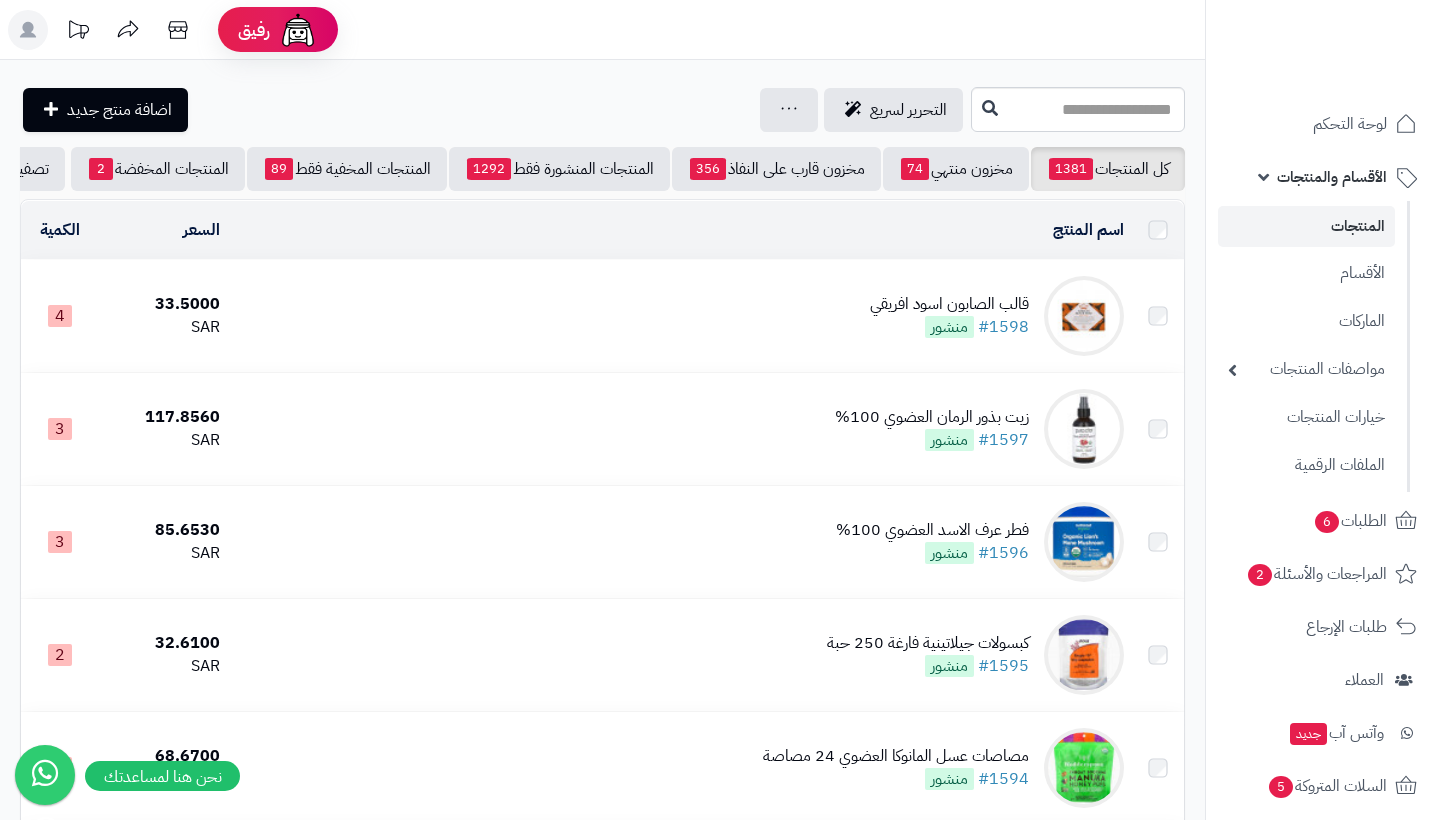 scroll, scrollTop: 0, scrollLeft: 0, axis: both 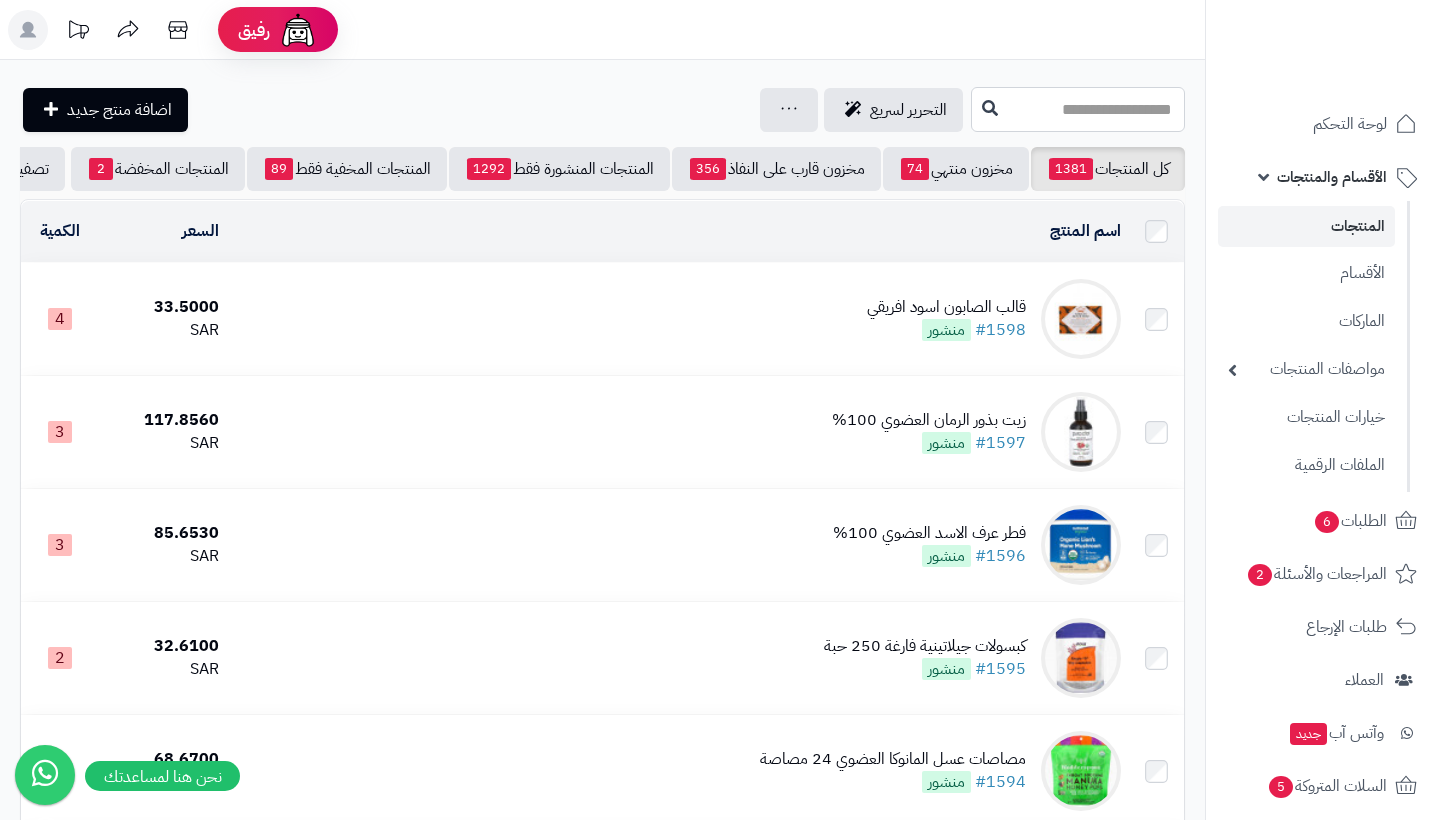 click at bounding box center (1078, 109) 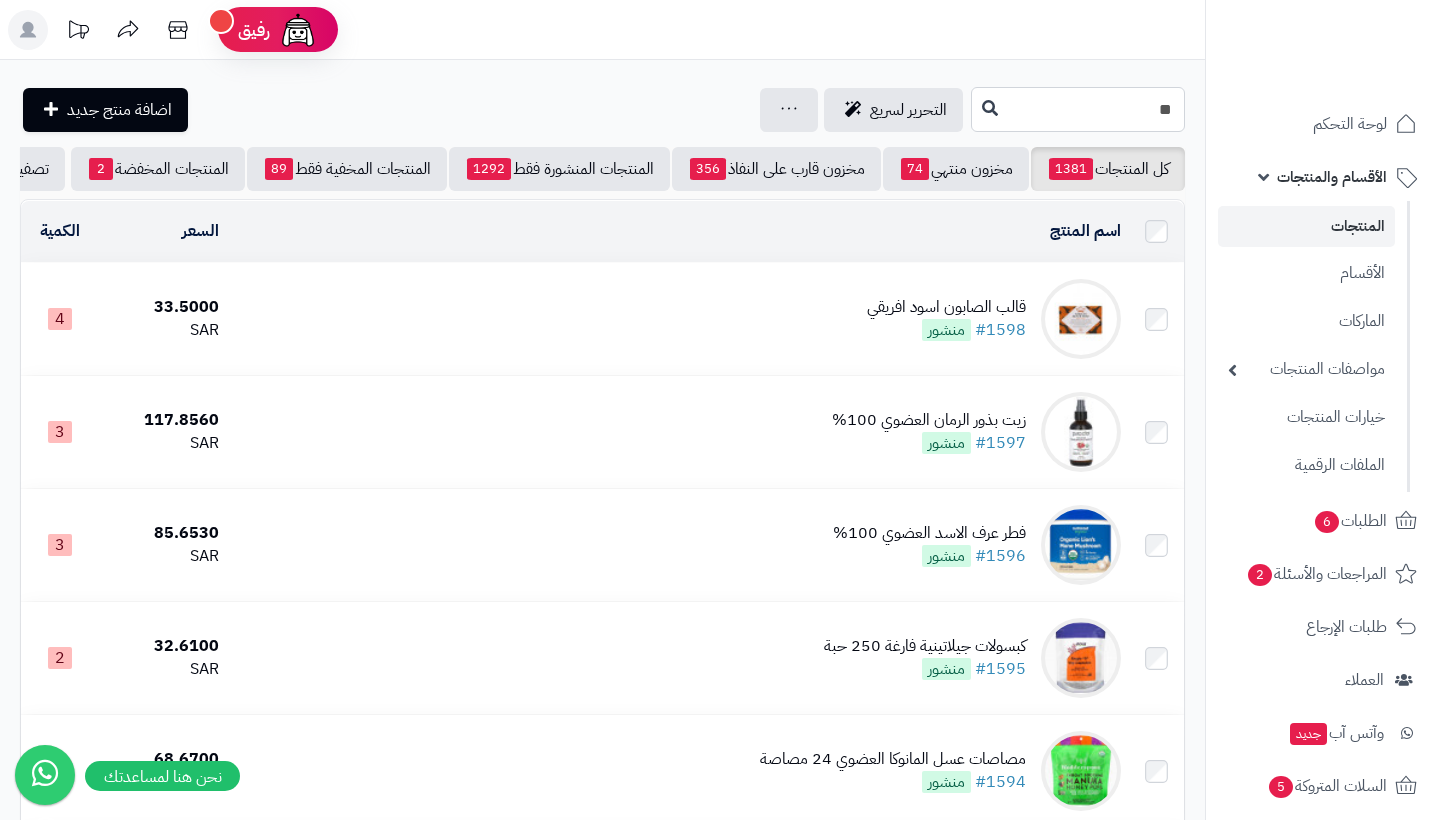 type on "*" 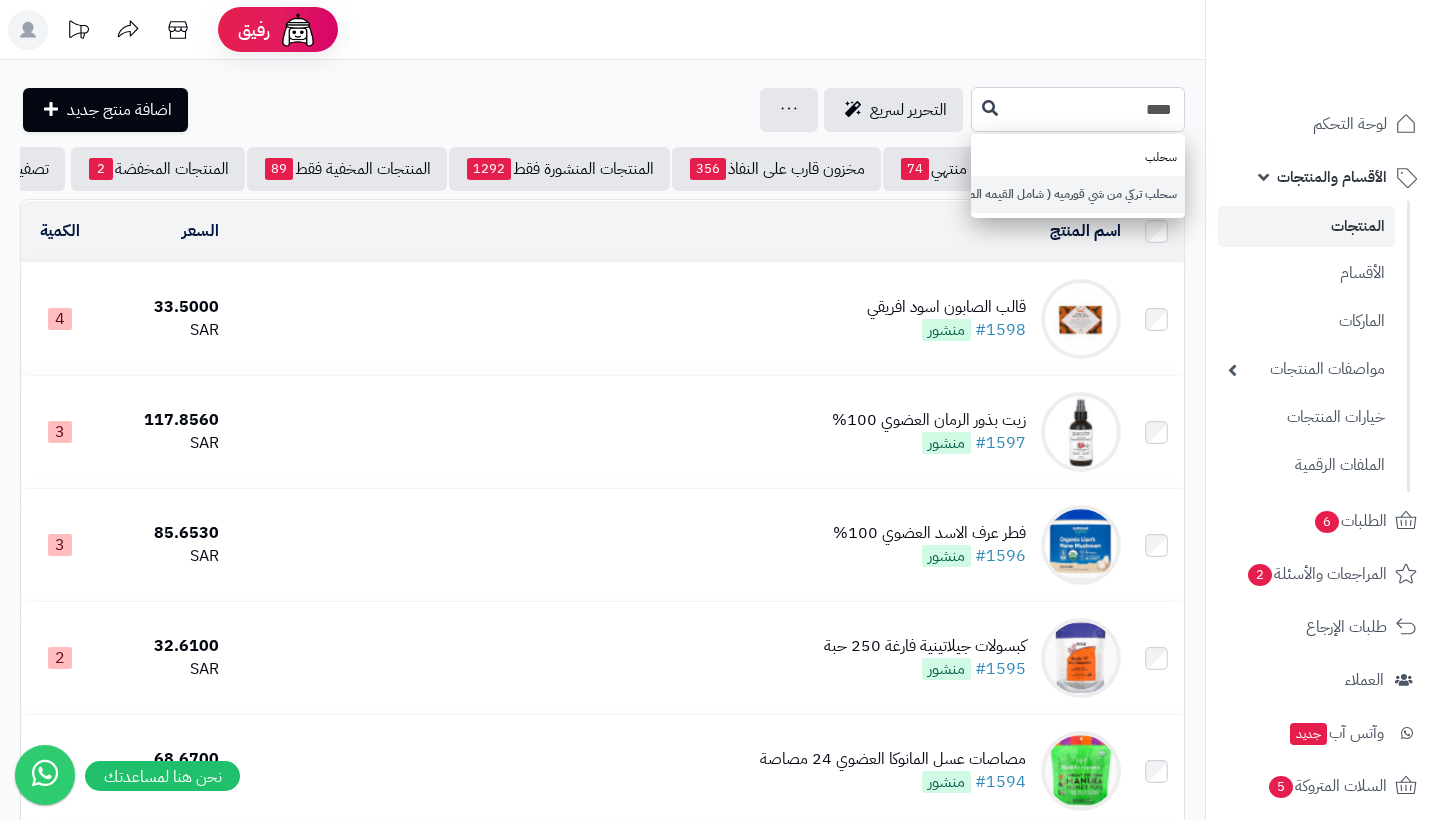 type on "****" 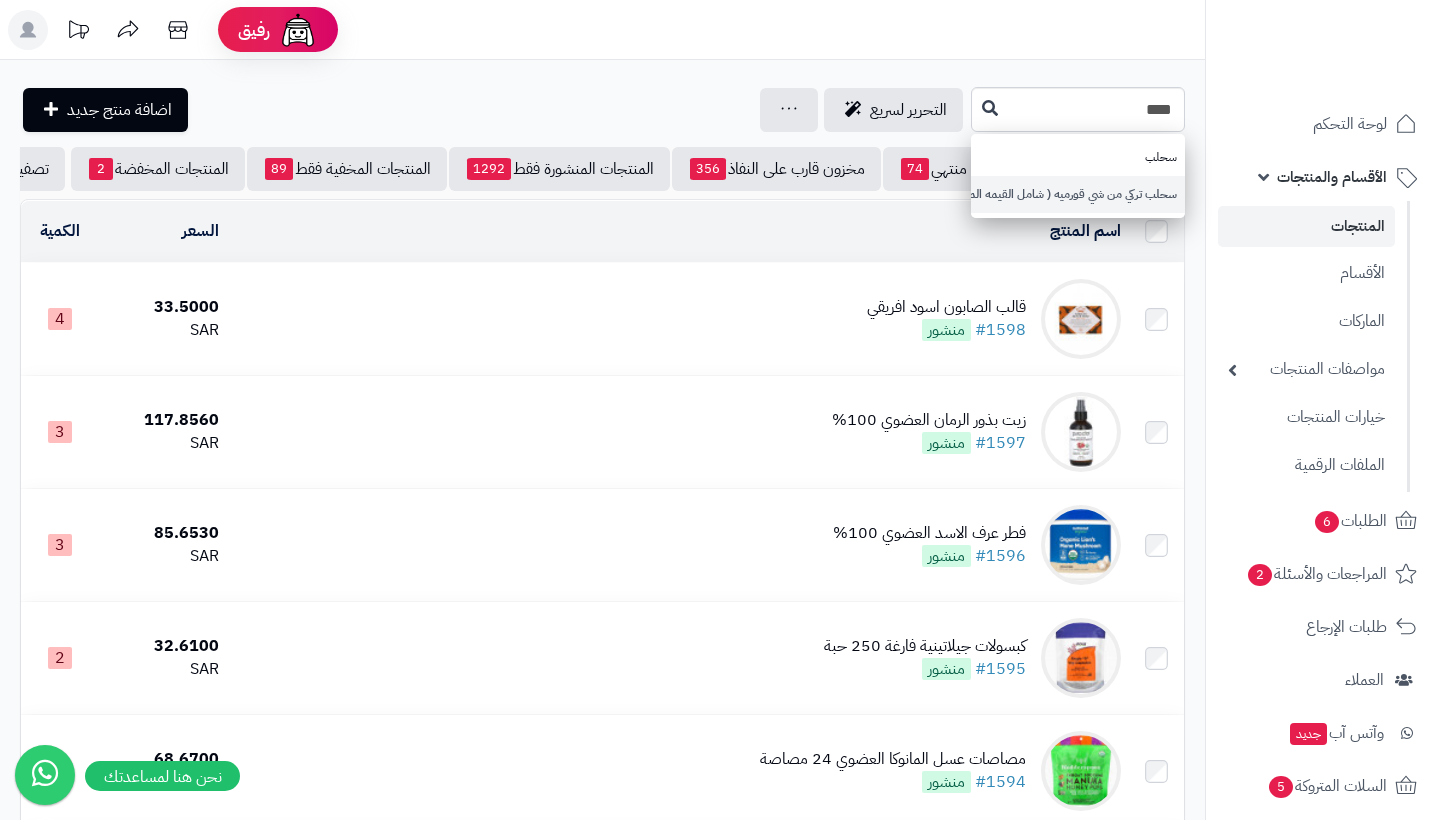 click on "سحلب تركي من شي قورميه ( شامل القيمه المضافه )" at bounding box center [1078, 194] 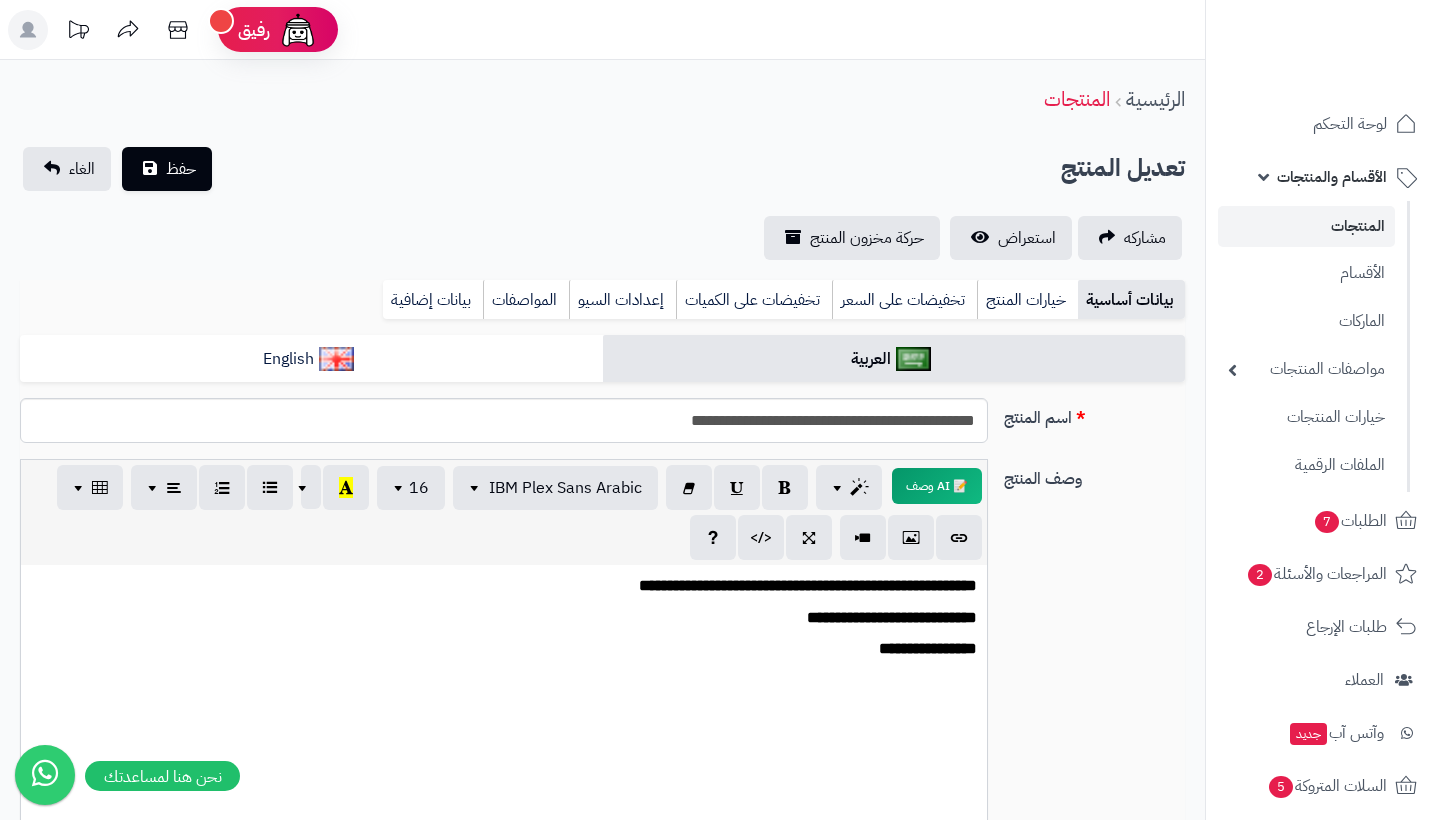 scroll, scrollTop: 0, scrollLeft: 0, axis: both 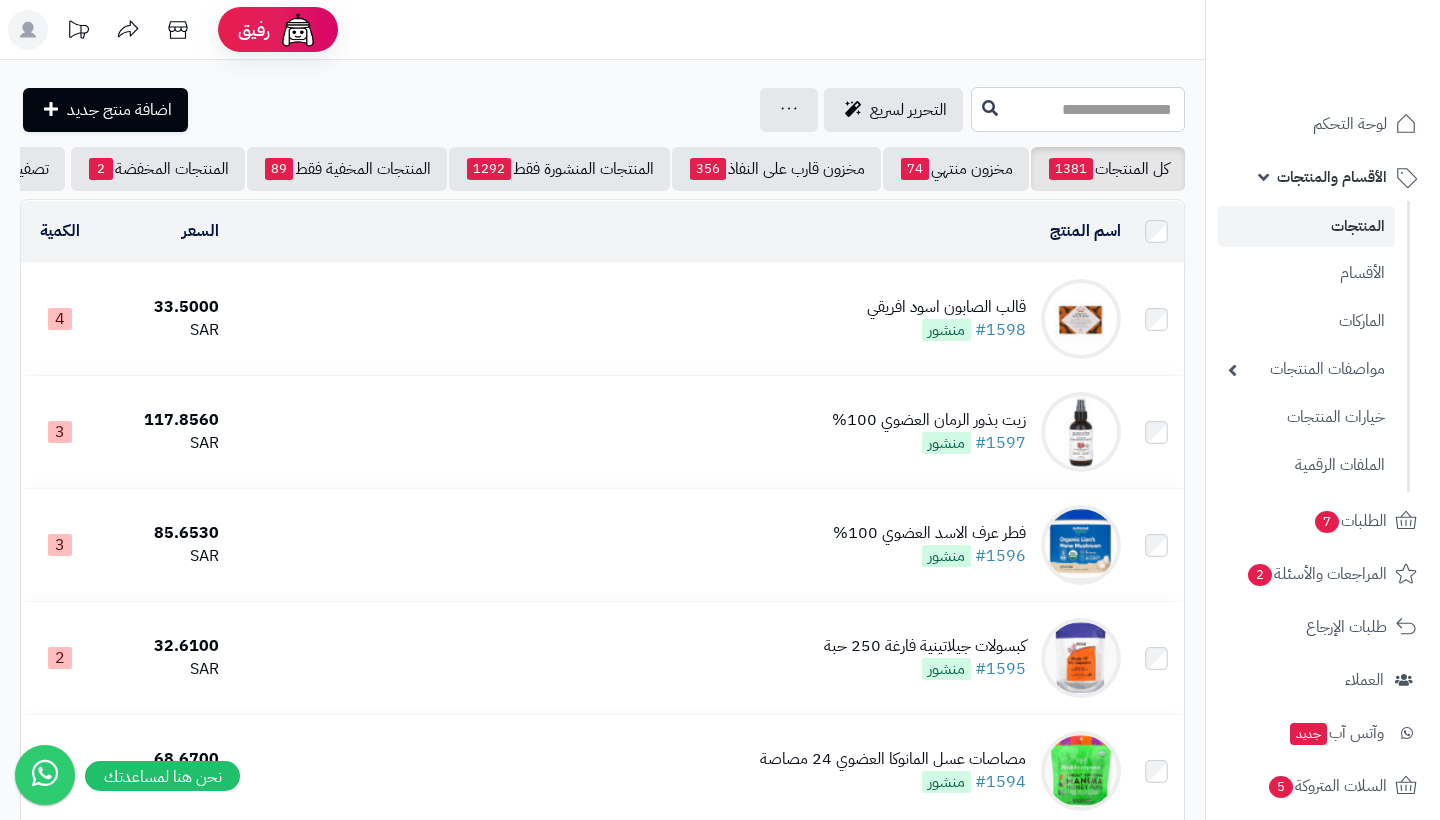 click at bounding box center (1078, 109) 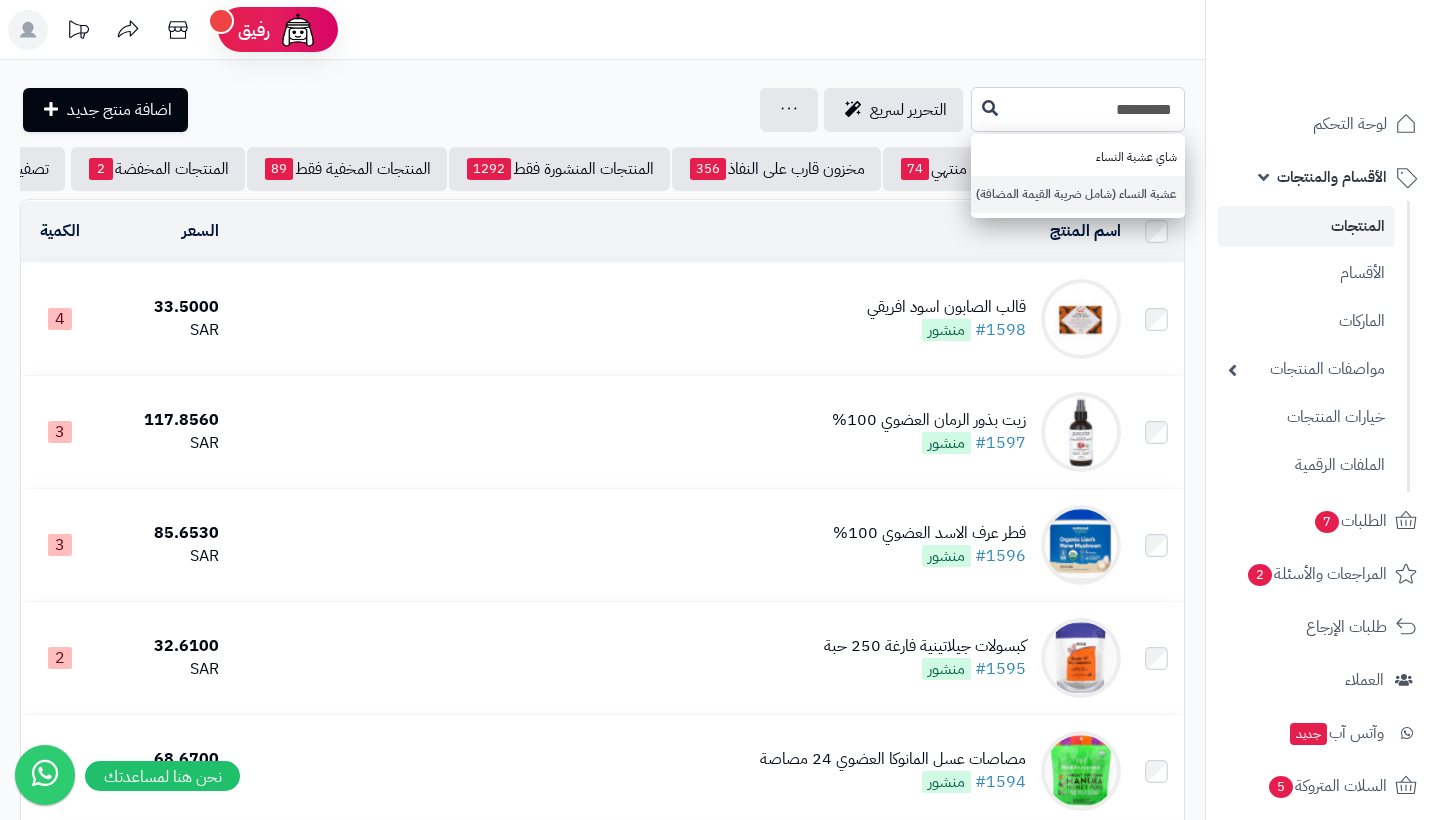 type on "*********" 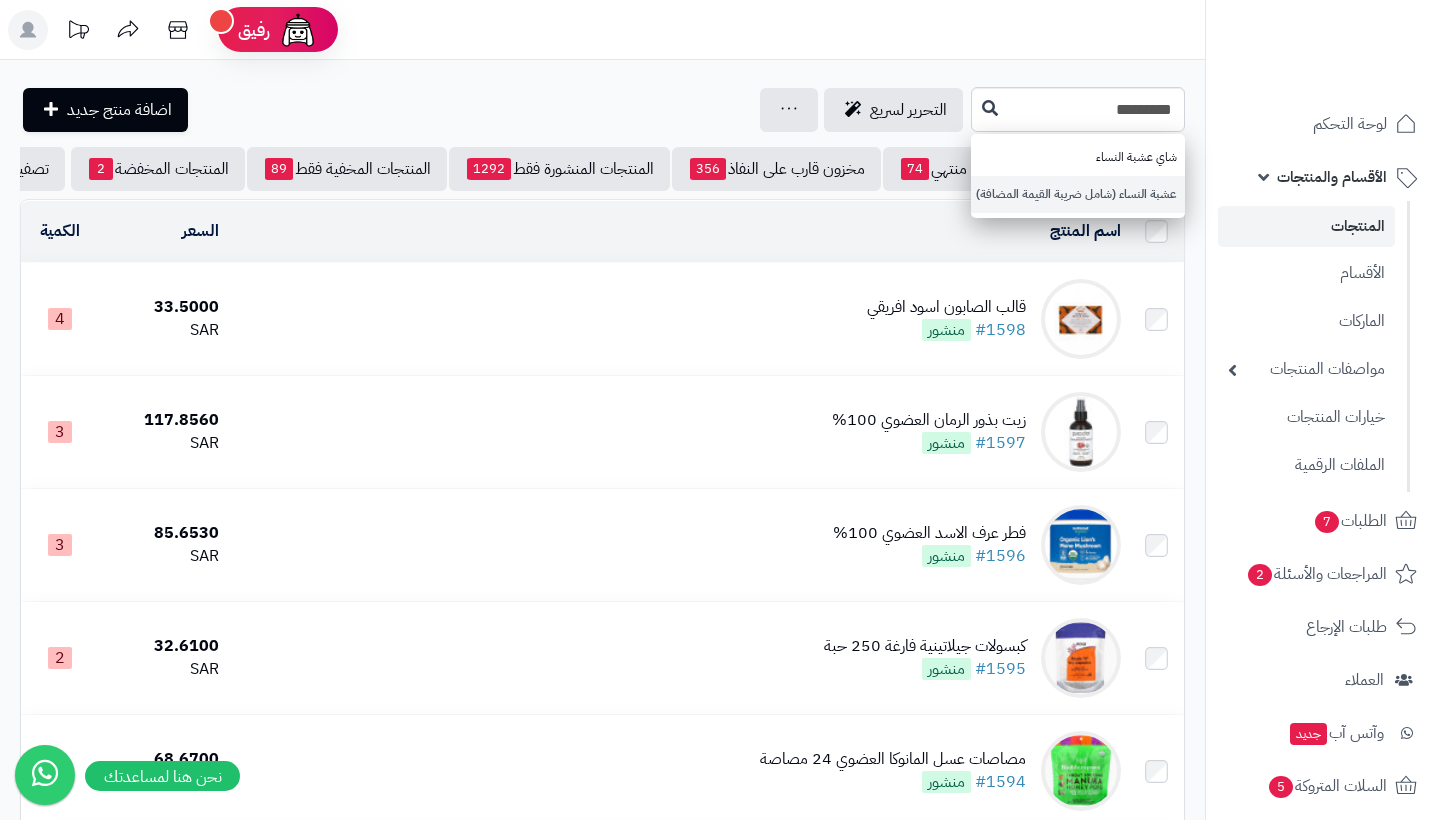 click on "عشبة النساء (شامل ضريبة القيمة المضافة)" at bounding box center [1078, 194] 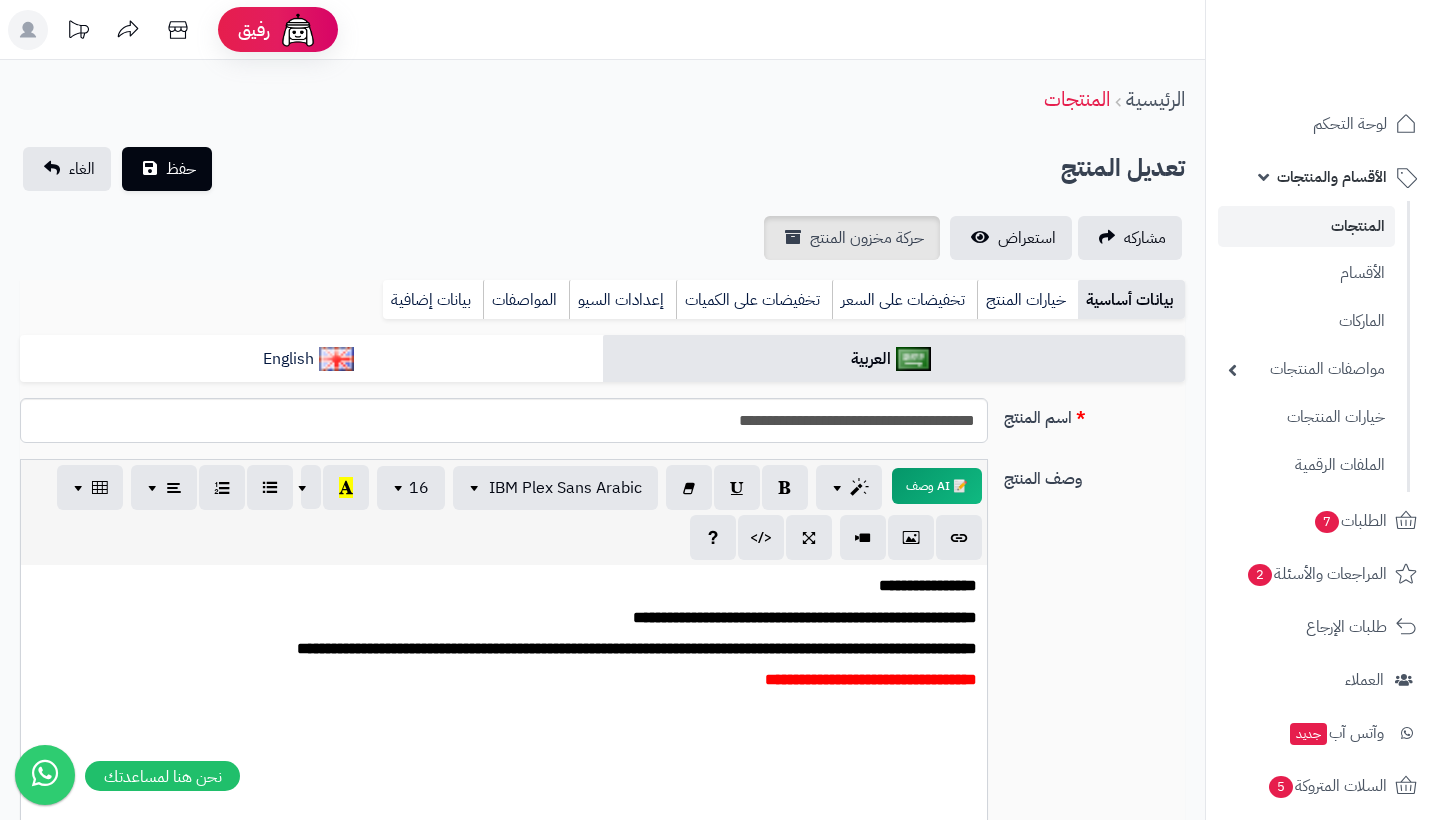 scroll, scrollTop: 0, scrollLeft: 0, axis: both 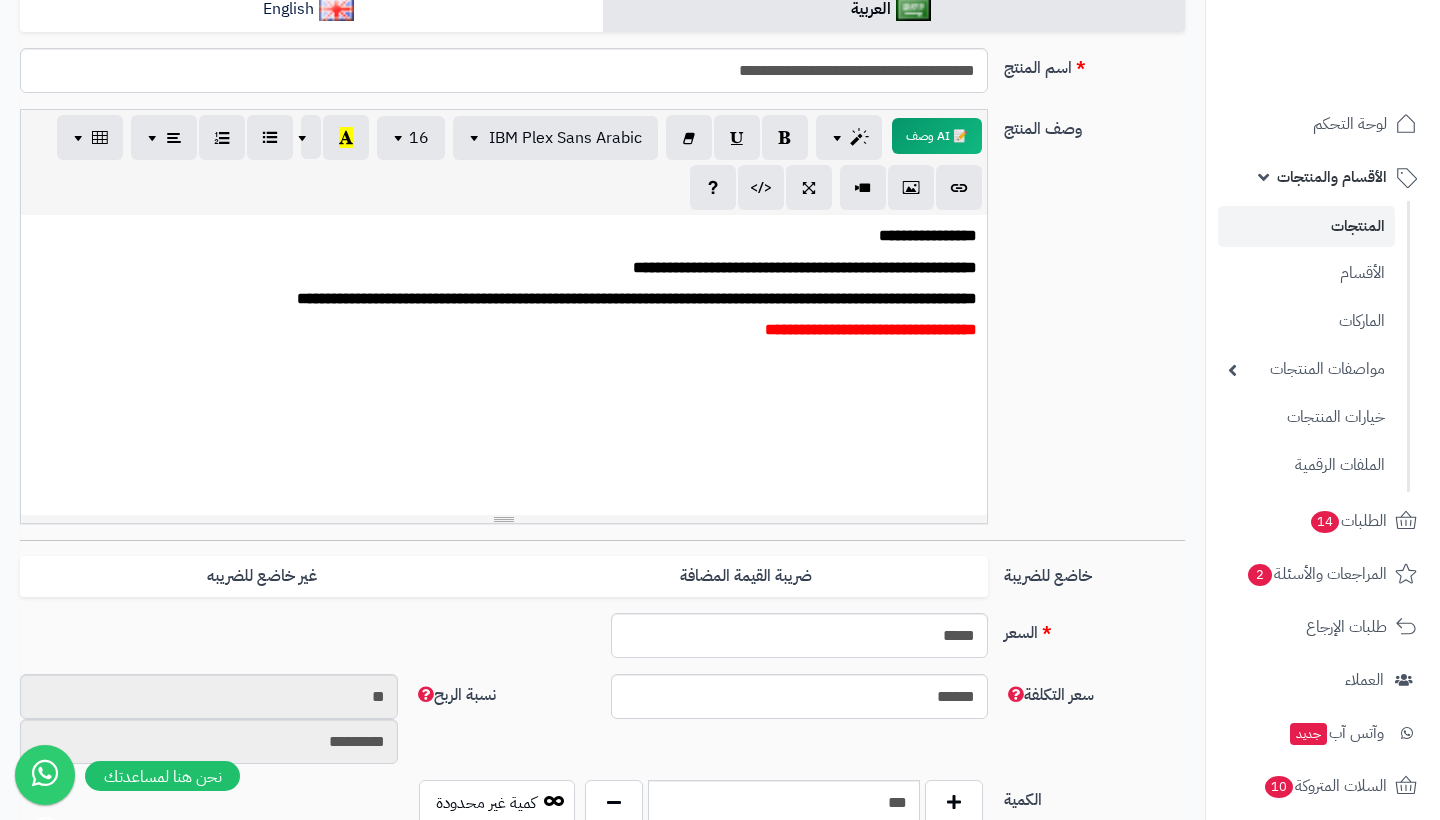 click on "المنتجات" at bounding box center (1306, 226) 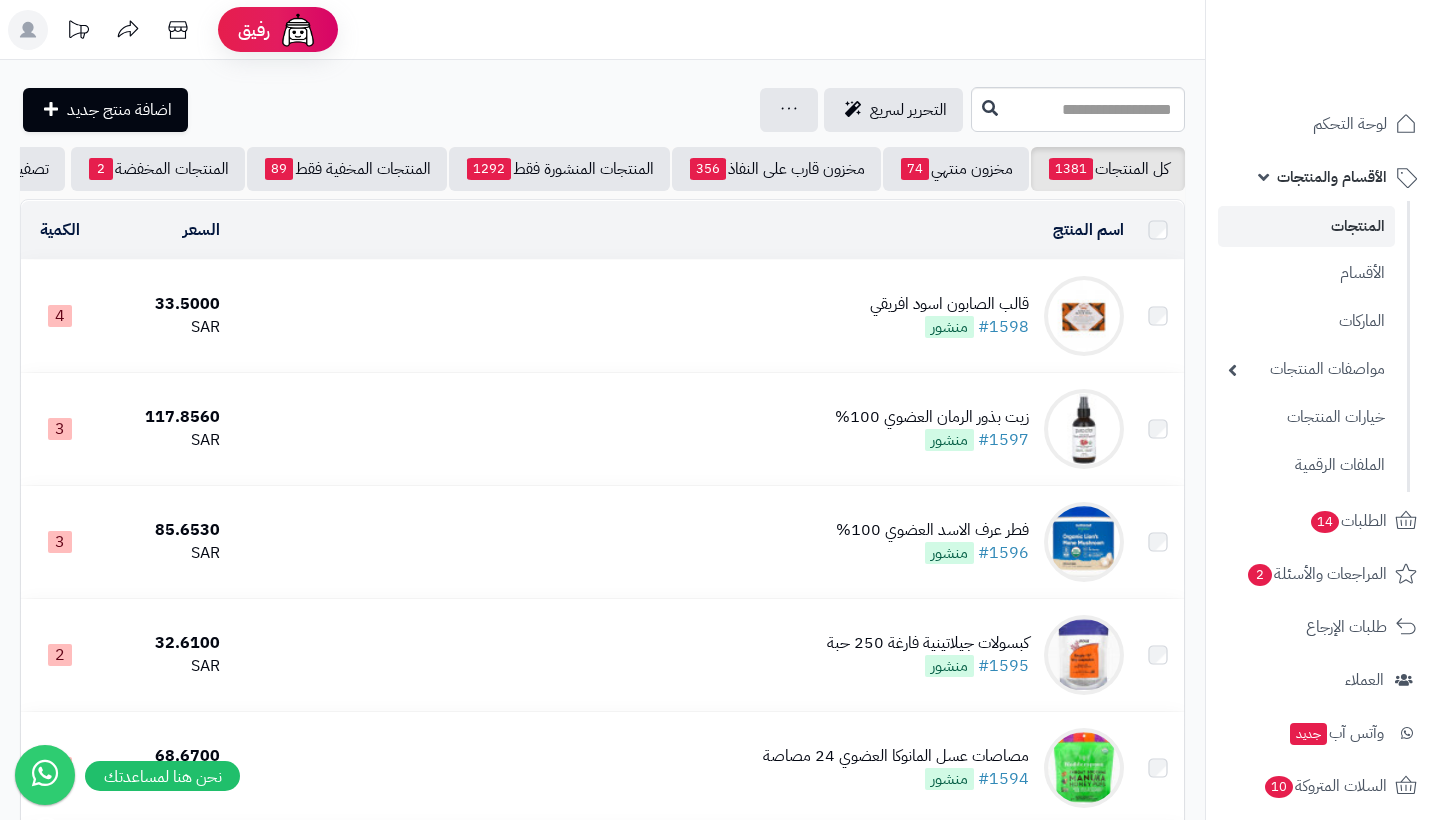 scroll, scrollTop: 0, scrollLeft: 0, axis: both 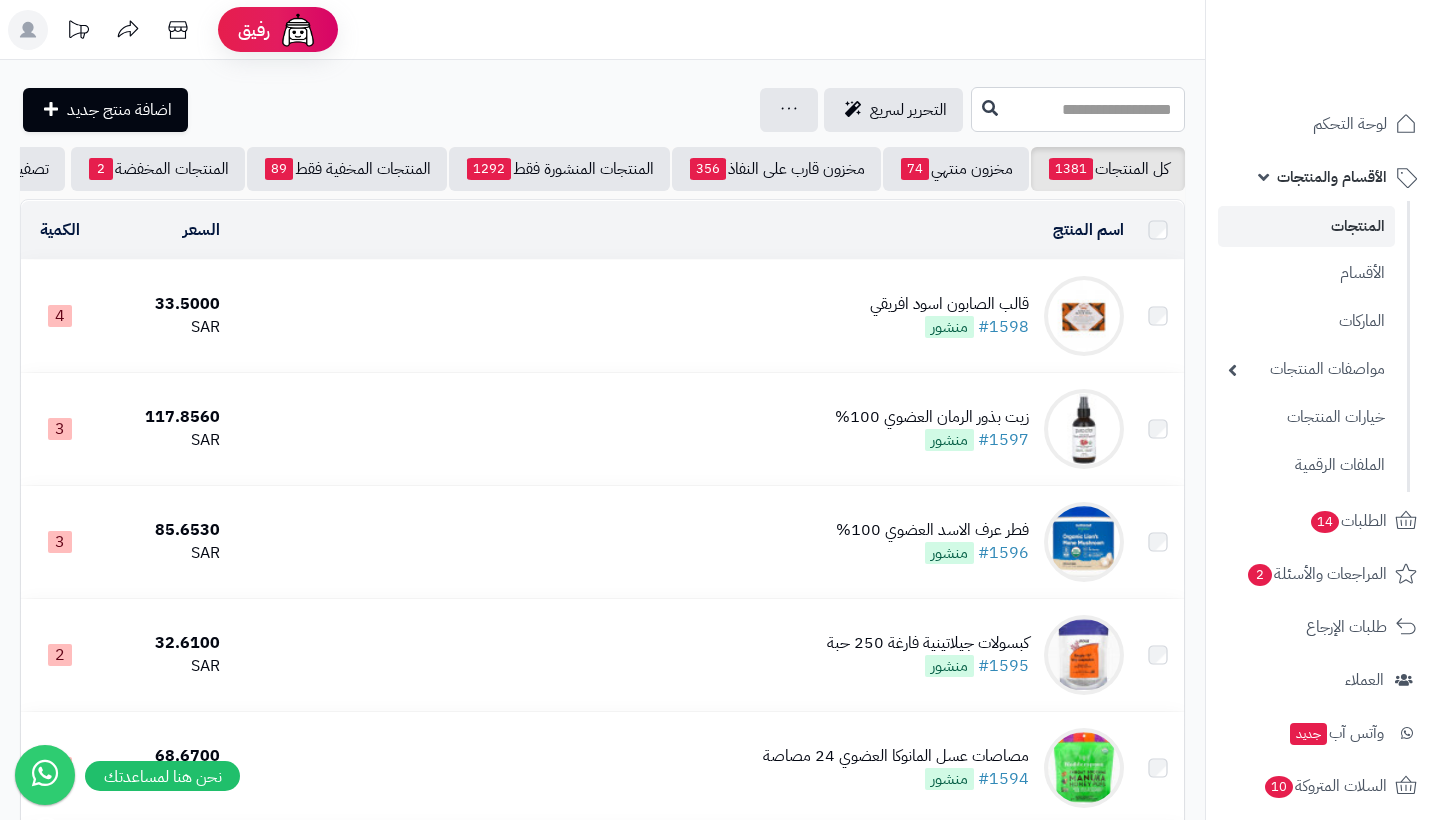 click at bounding box center [1078, 109] 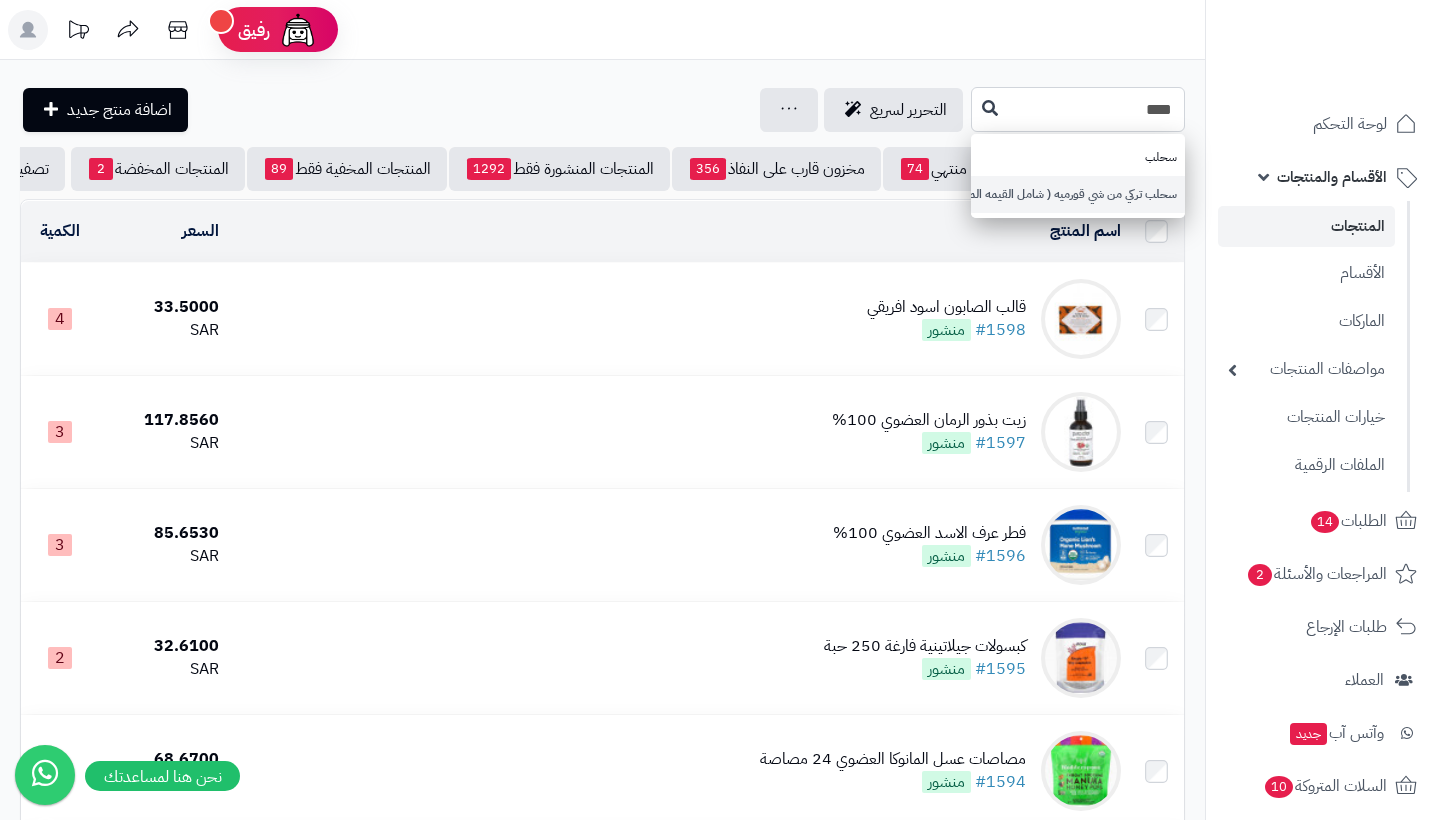 type on "****" 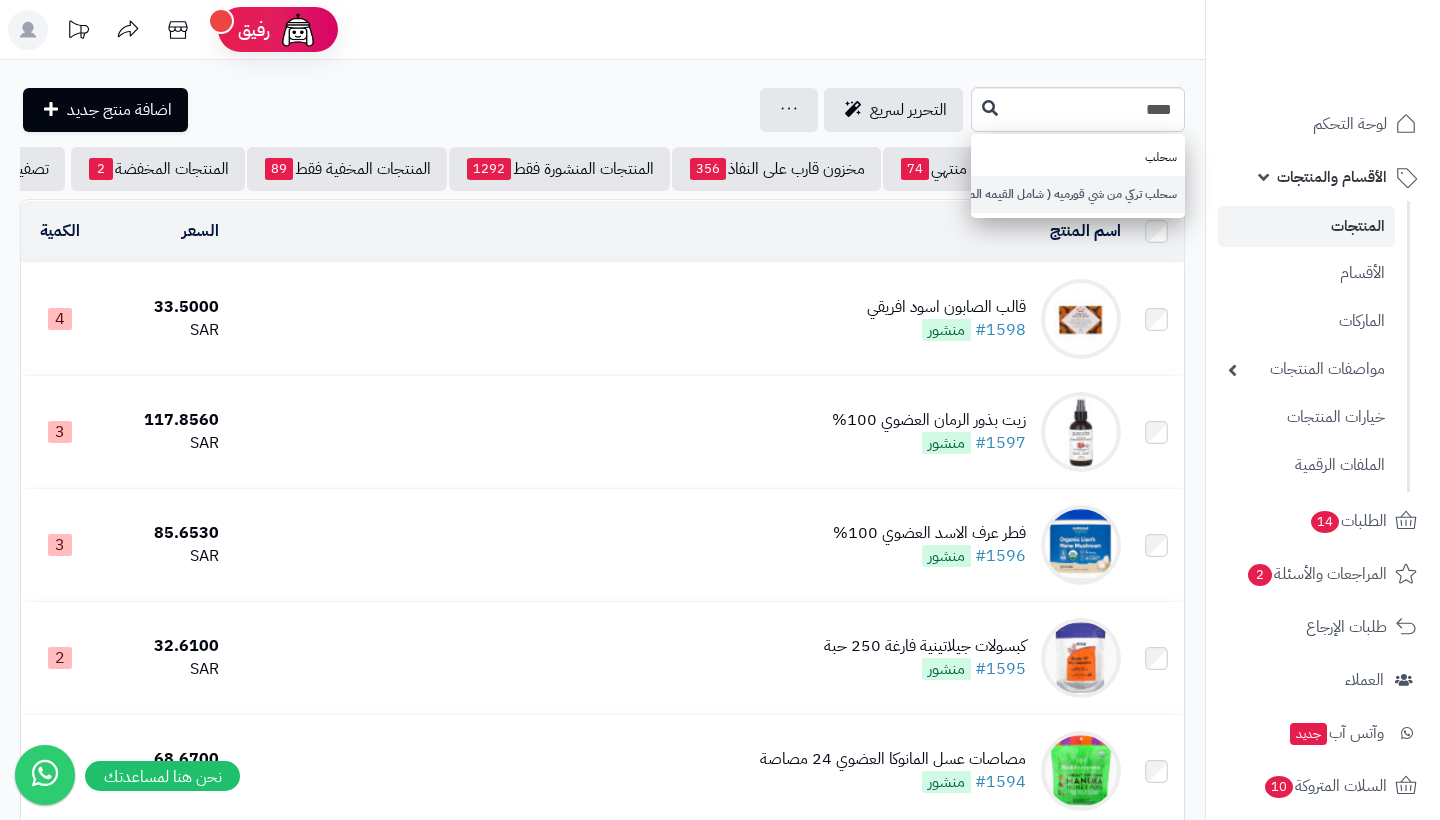 click on "سحلب تركي من شي قورميه ( شامل القيمه المضافه )" at bounding box center (1078, 194) 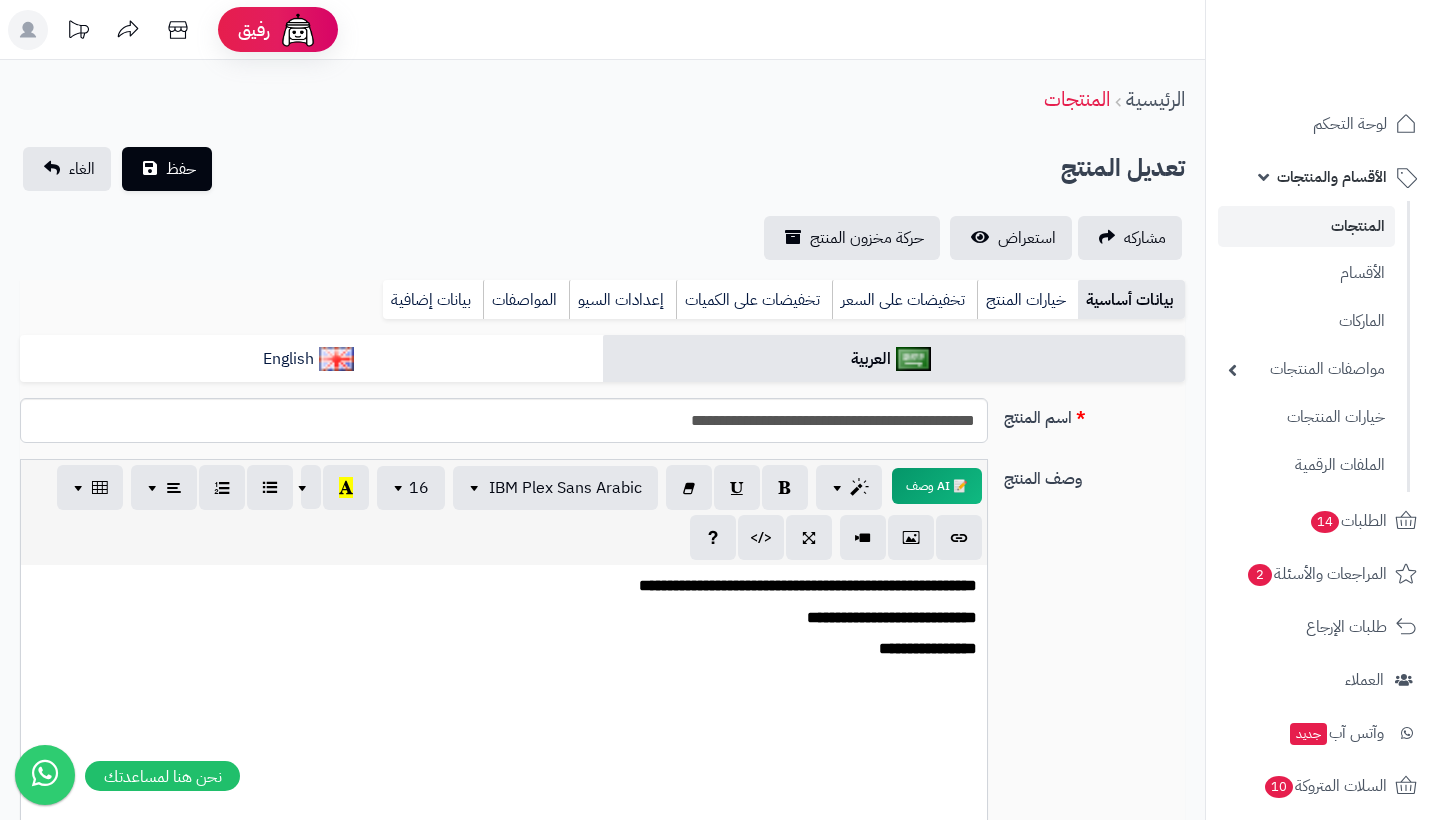 scroll, scrollTop: 0, scrollLeft: 0, axis: both 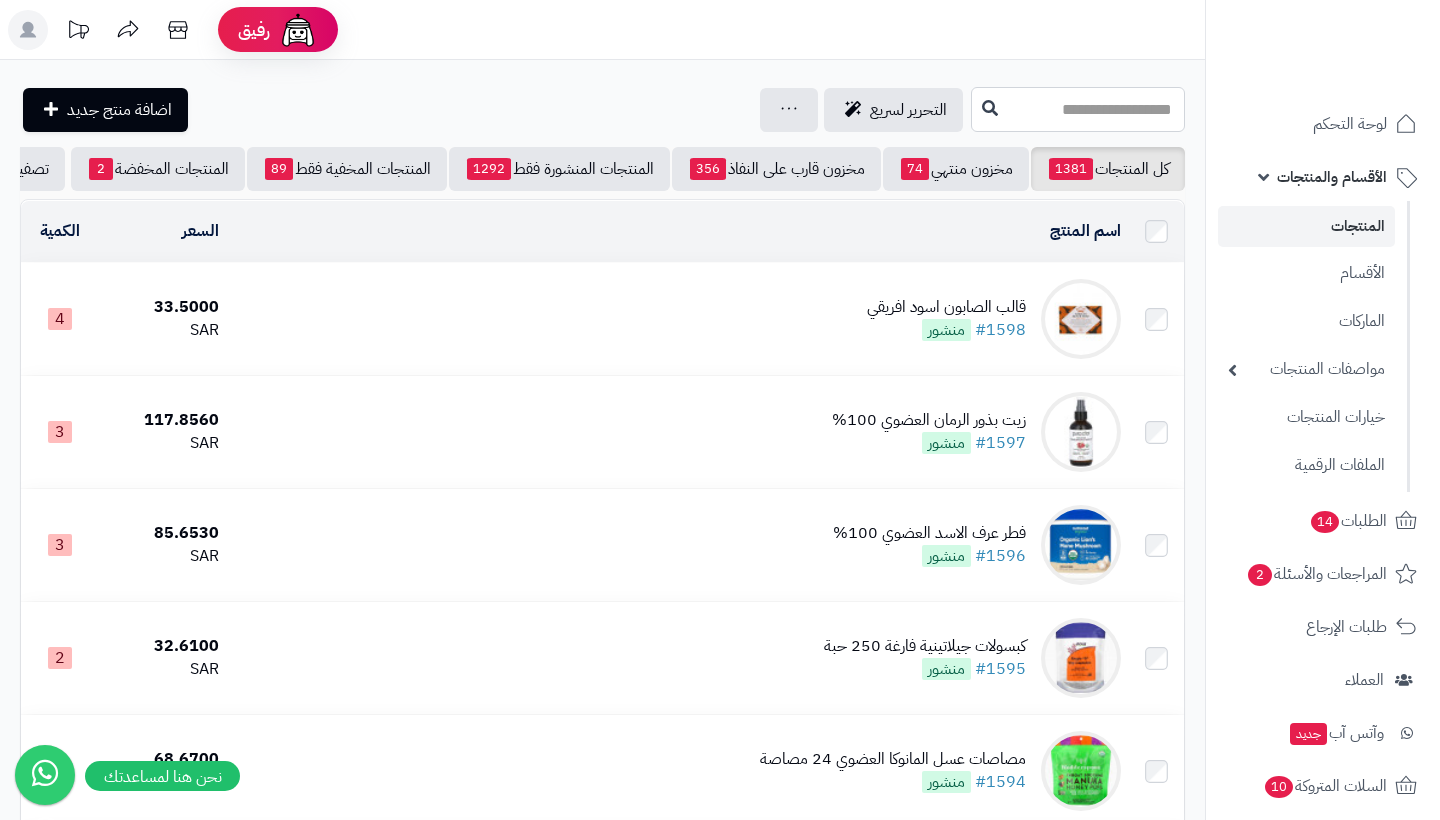 click at bounding box center [1078, 109] 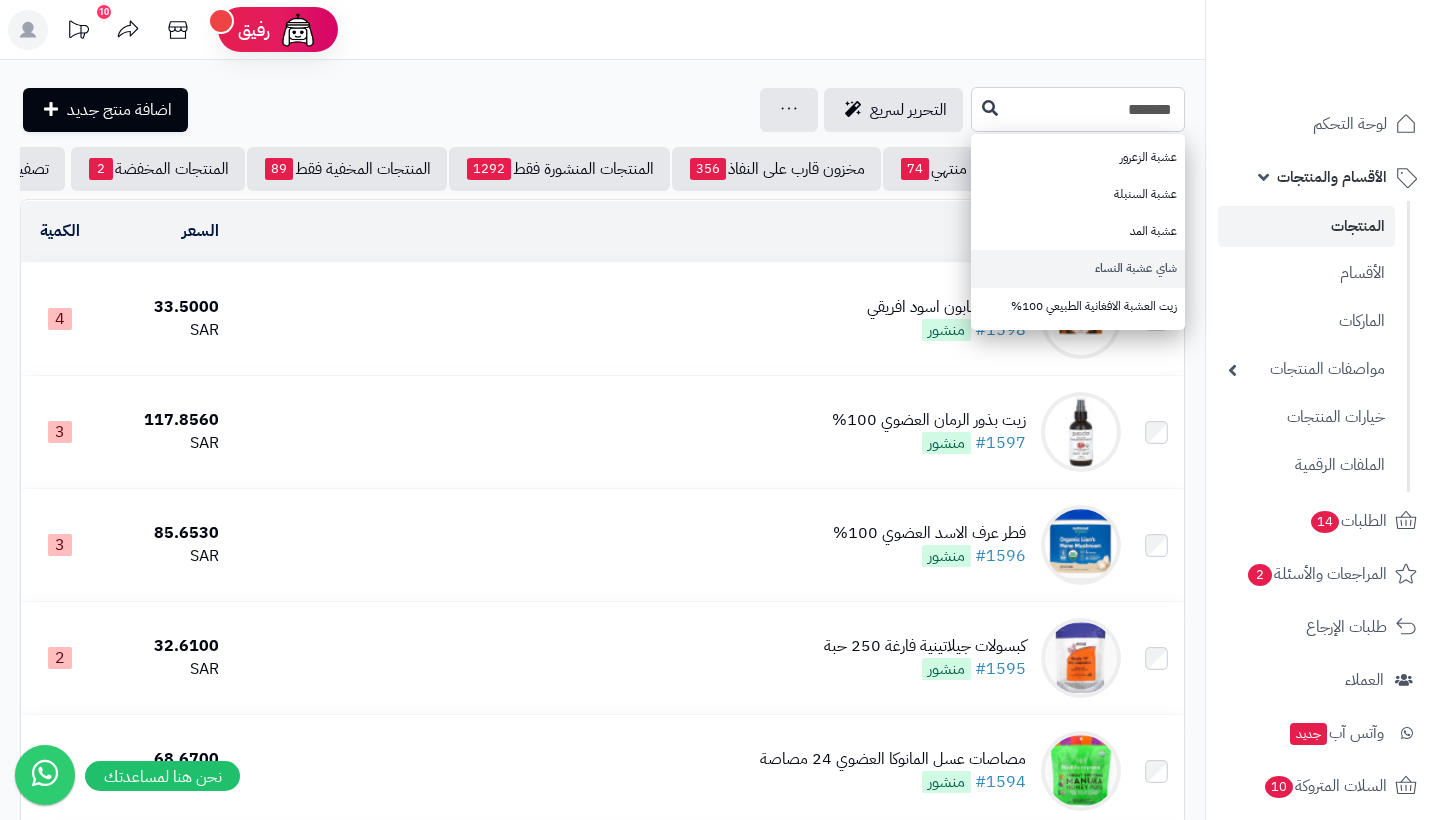 type on "*******" 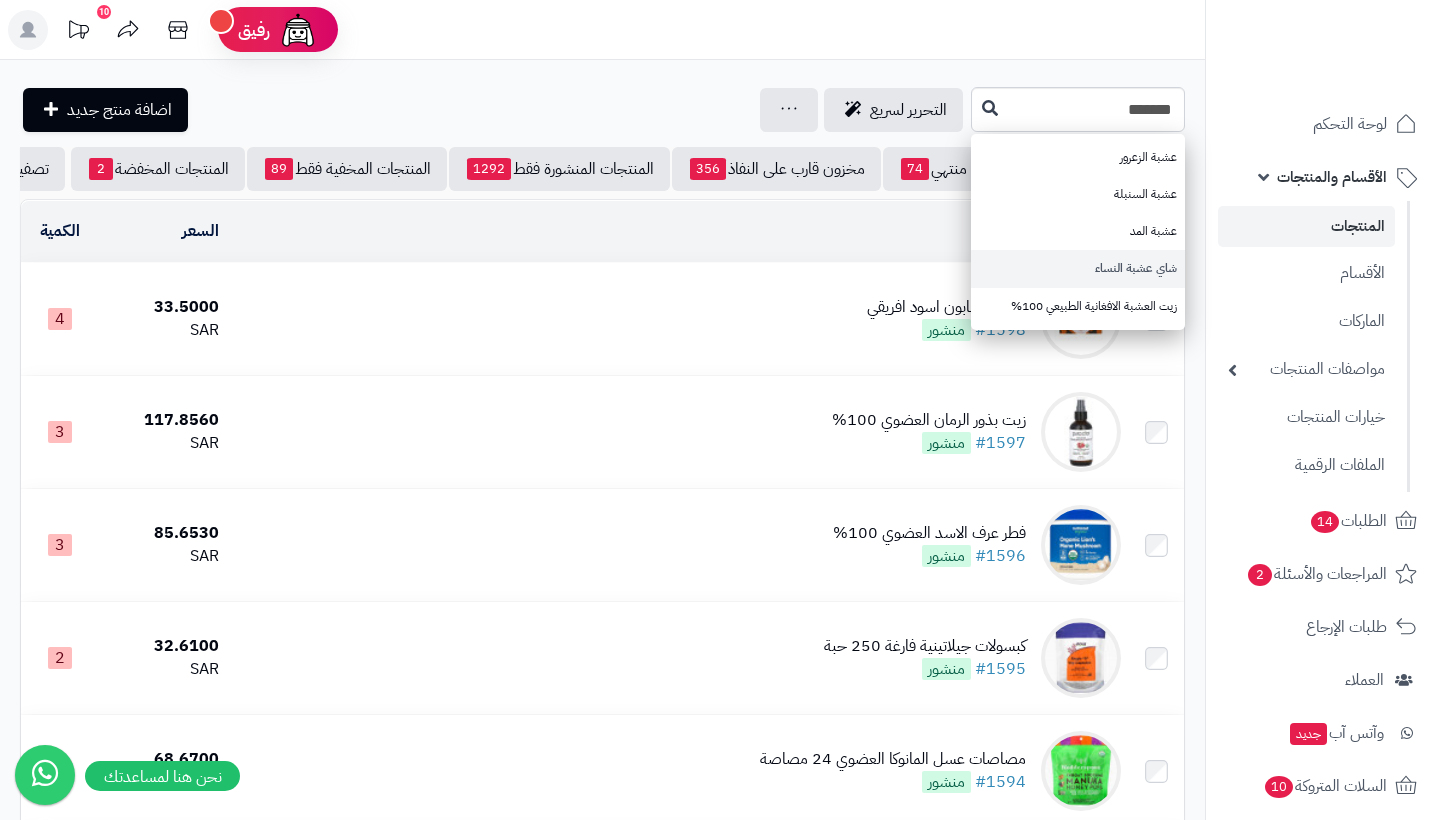 click on "شاي عشبة النساء" at bounding box center [1078, 268] 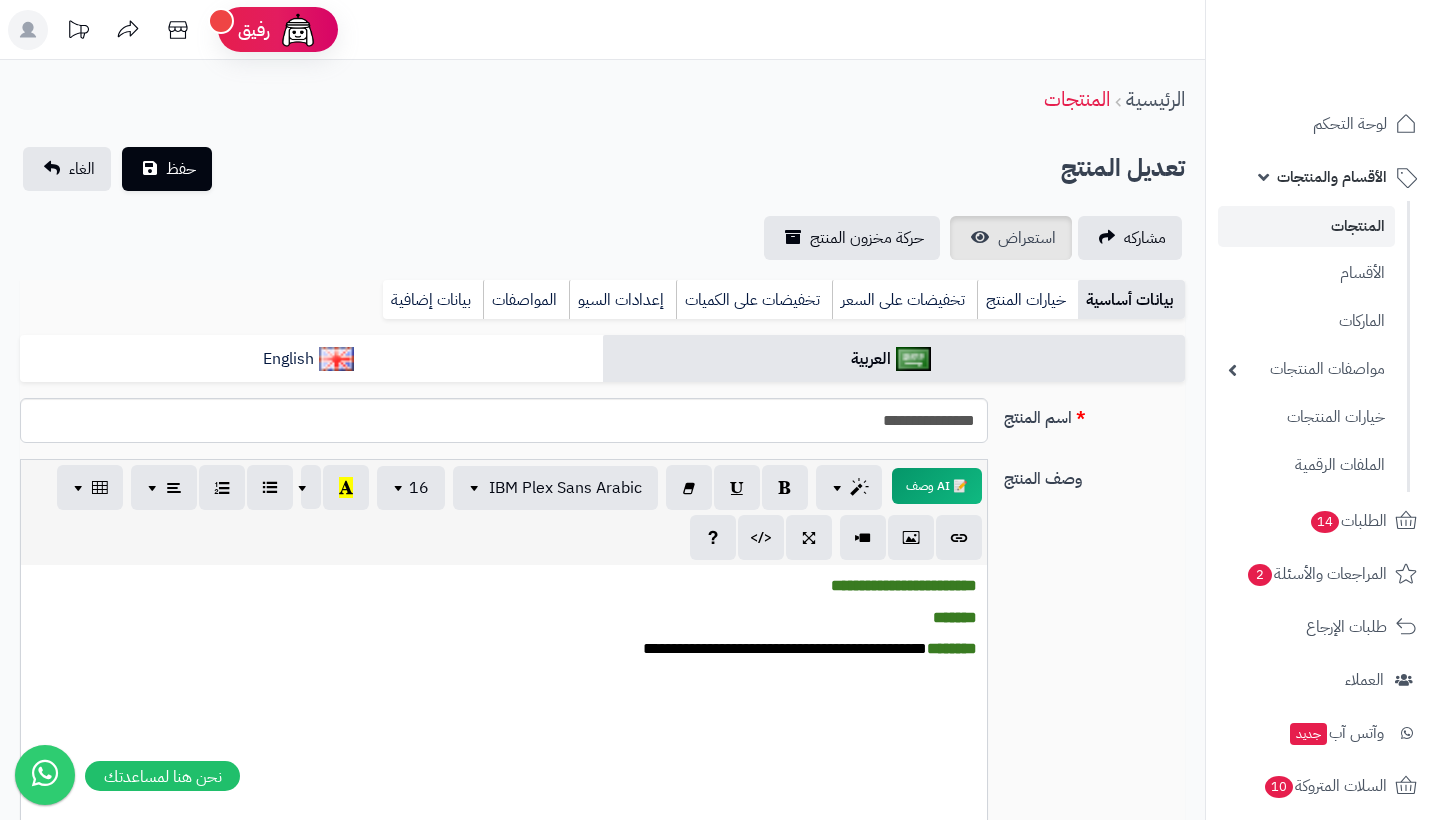 scroll, scrollTop: 0, scrollLeft: 0, axis: both 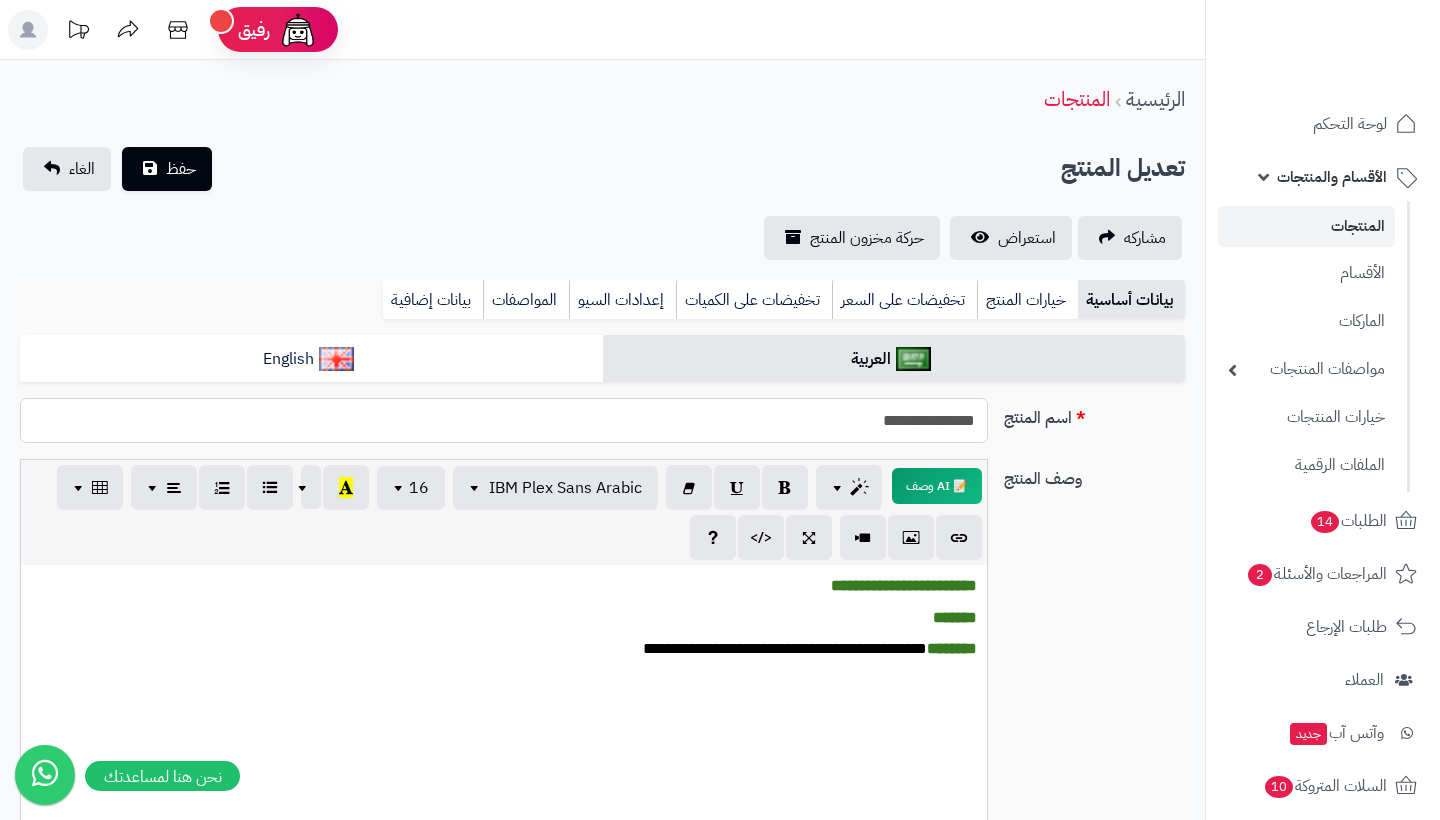click on "**********" at bounding box center [504, 420] 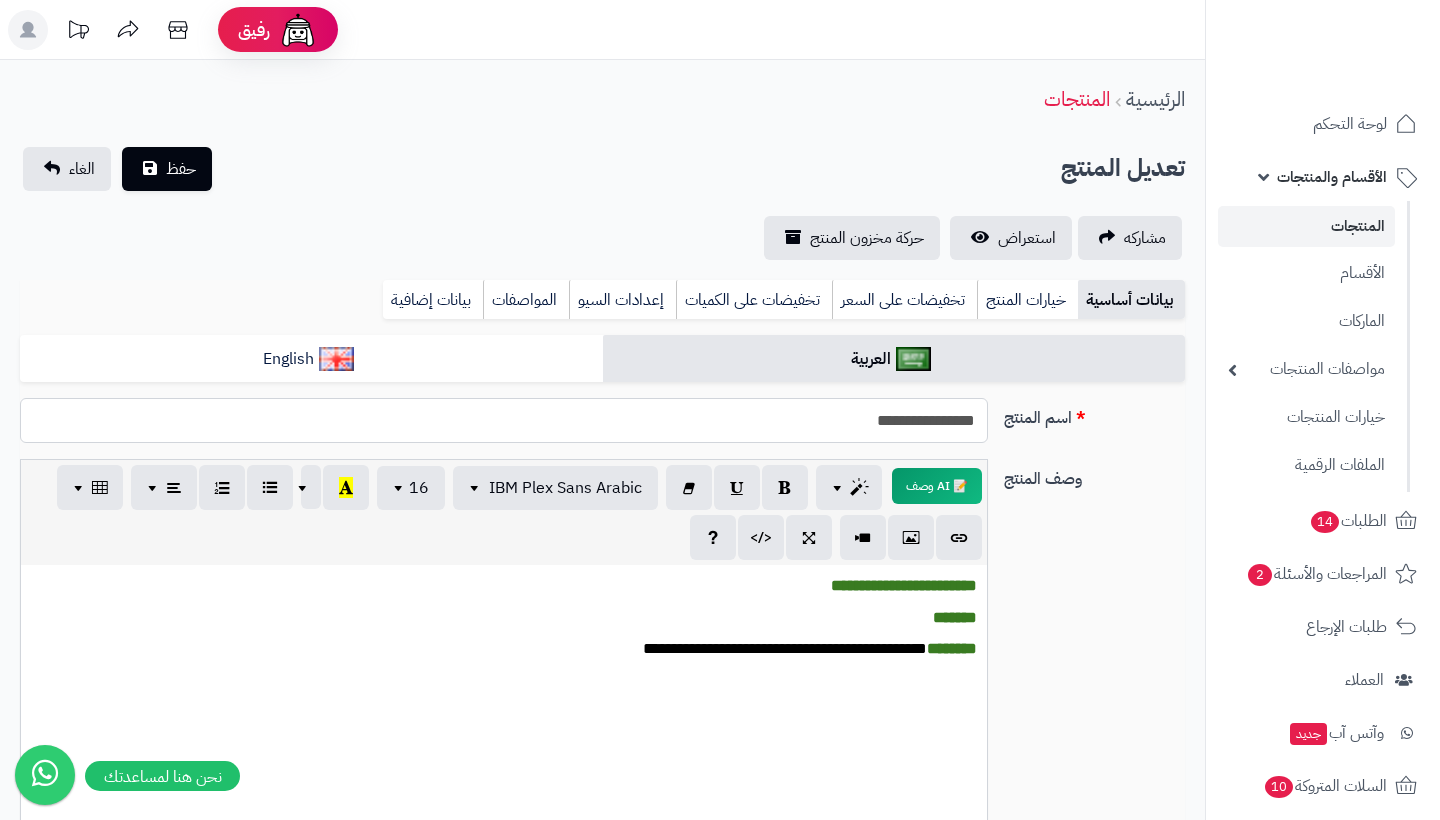 scroll, scrollTop: 0, scrollLeft: 0, axis: both 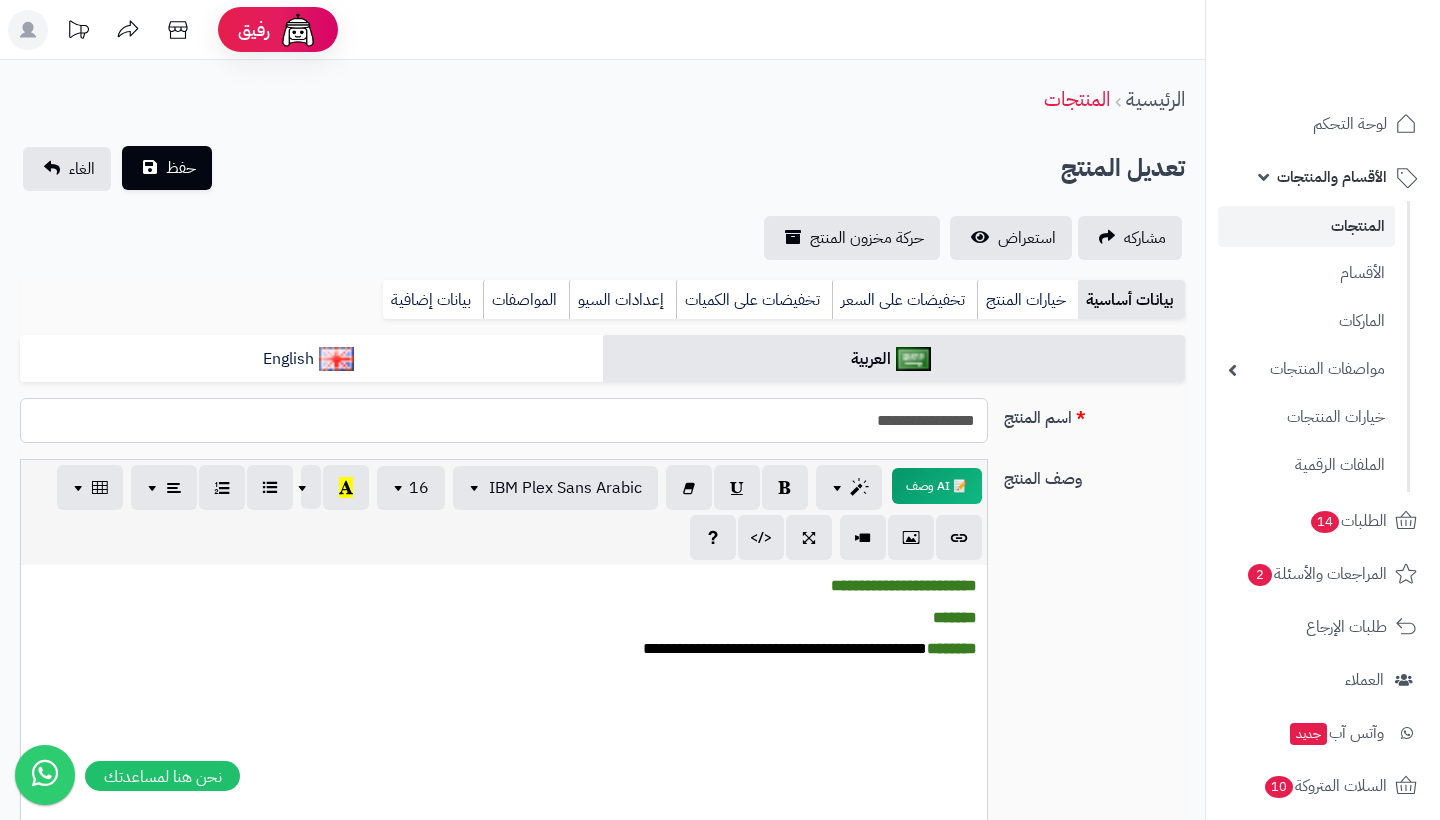 type on "**********" 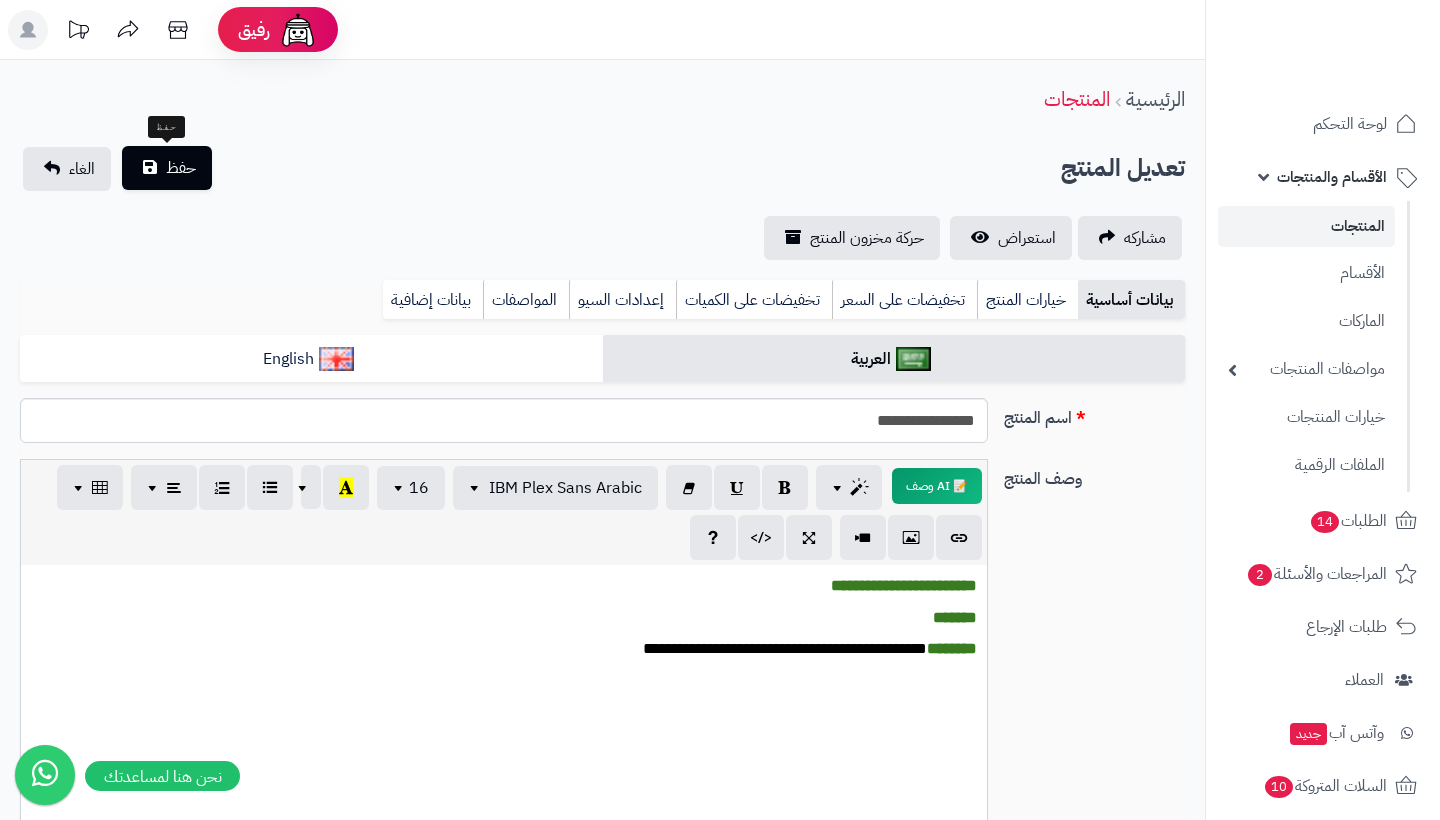 click on "حفظ" at bounding box center (167, 168) 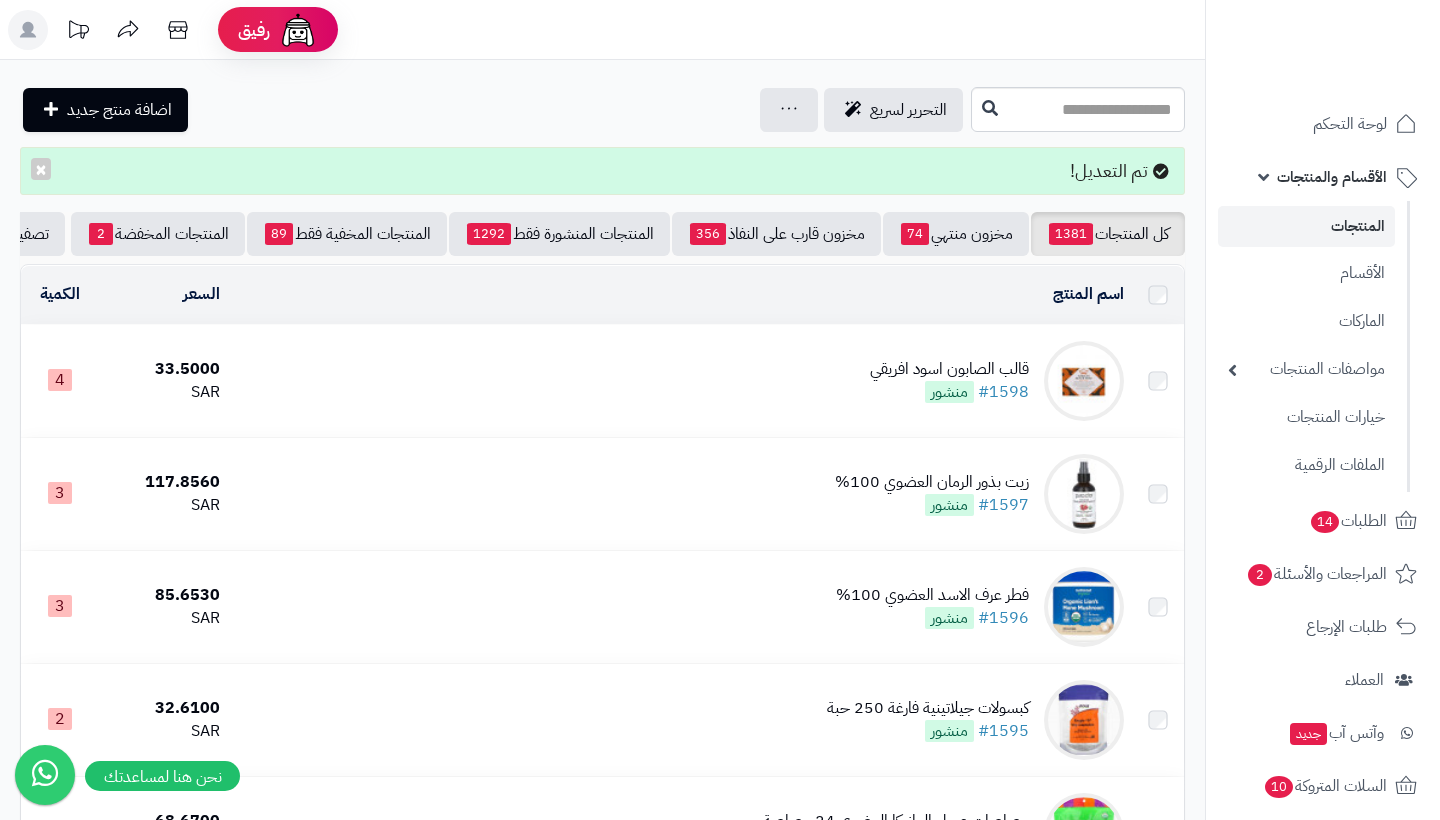 scroll, scrollTop: 0, scrollLeft: 0, axis: both 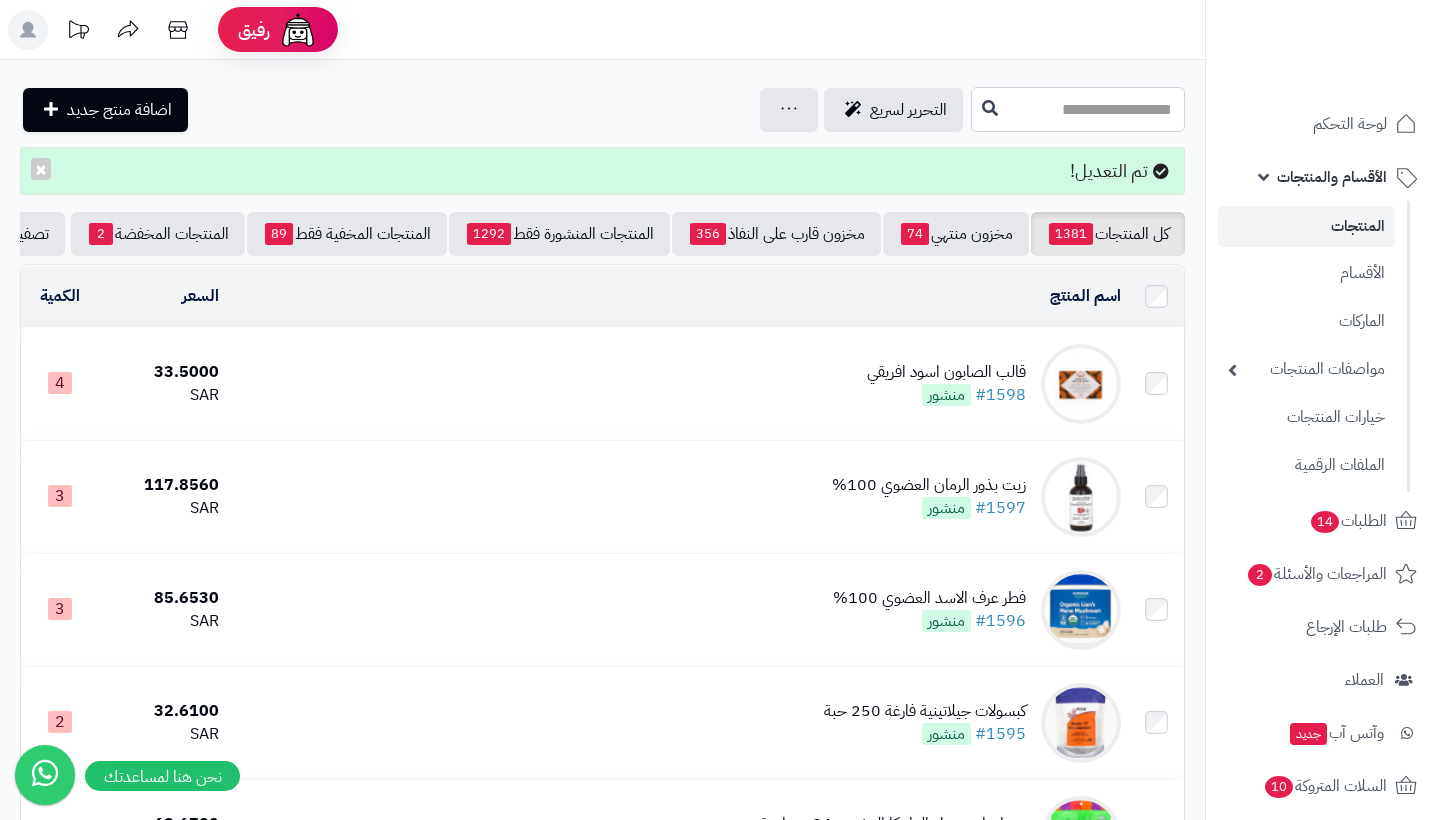 click at bounding box center [1078, 109] 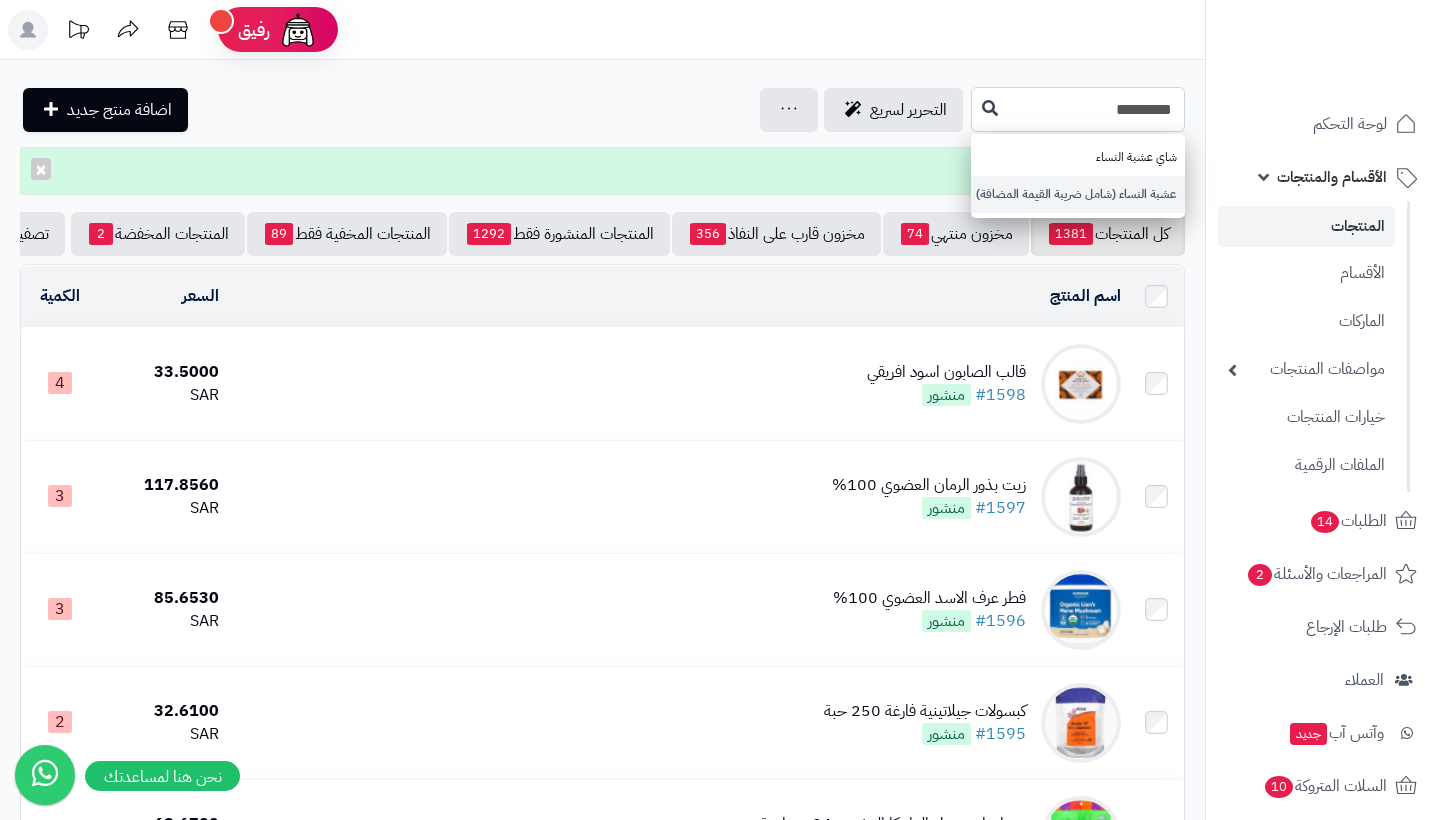 type on "*********" 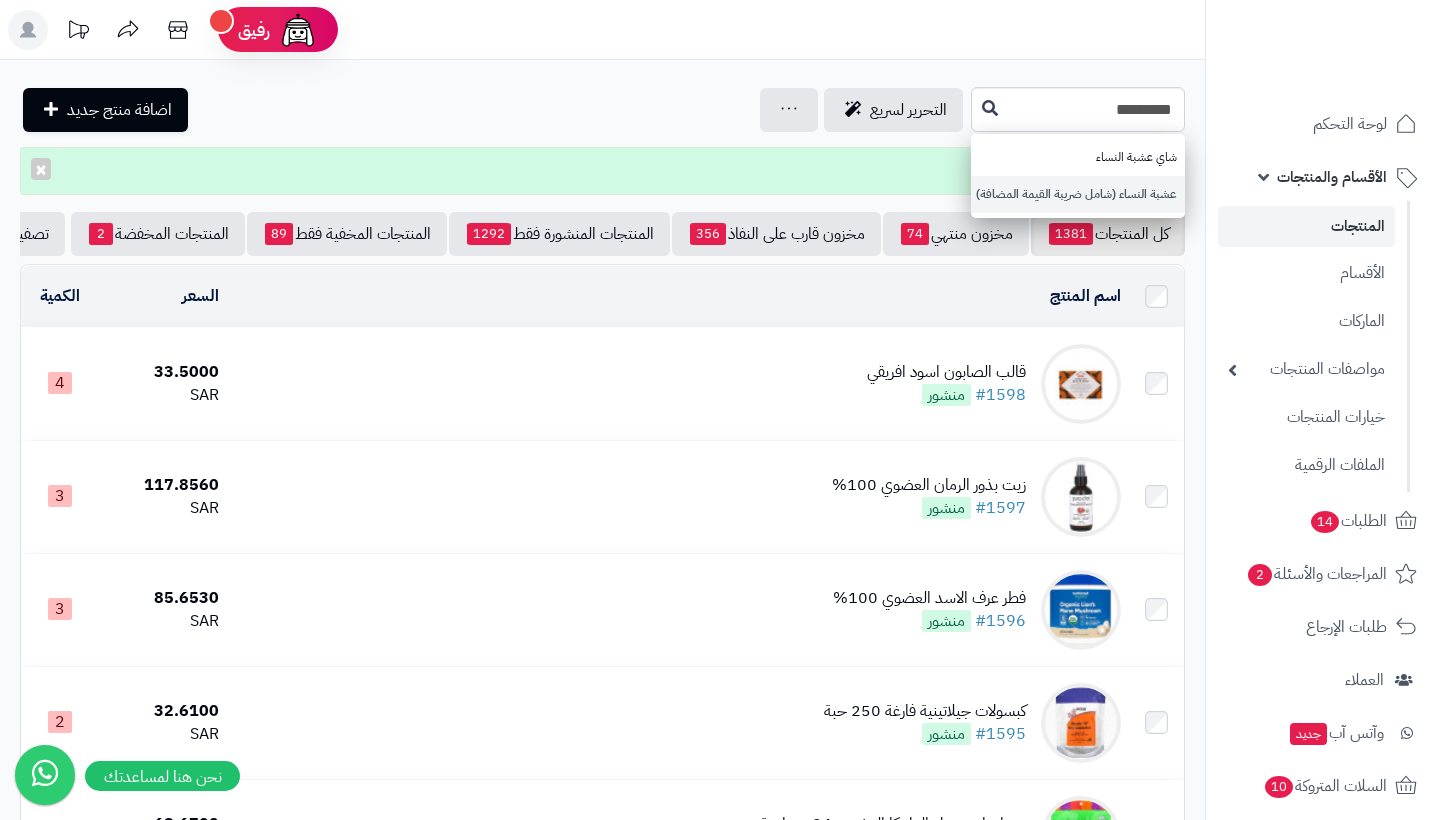 click on "عشبة النساء (شامل ضريبة القيمة المضافة)" at bounding box center [1078, 194] 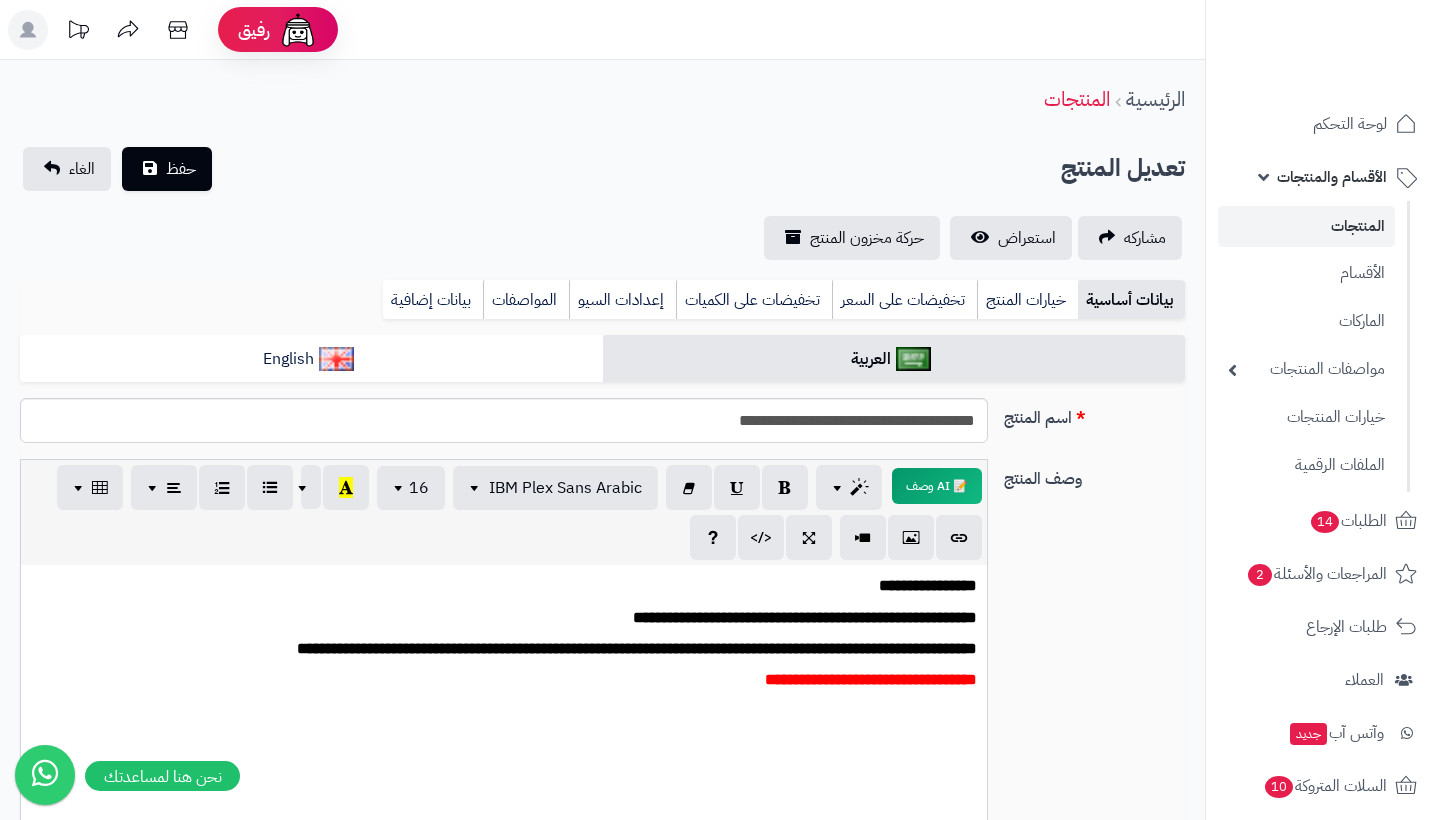 scroll, scrollTop: 0, scrollLeft: 0, axis: both 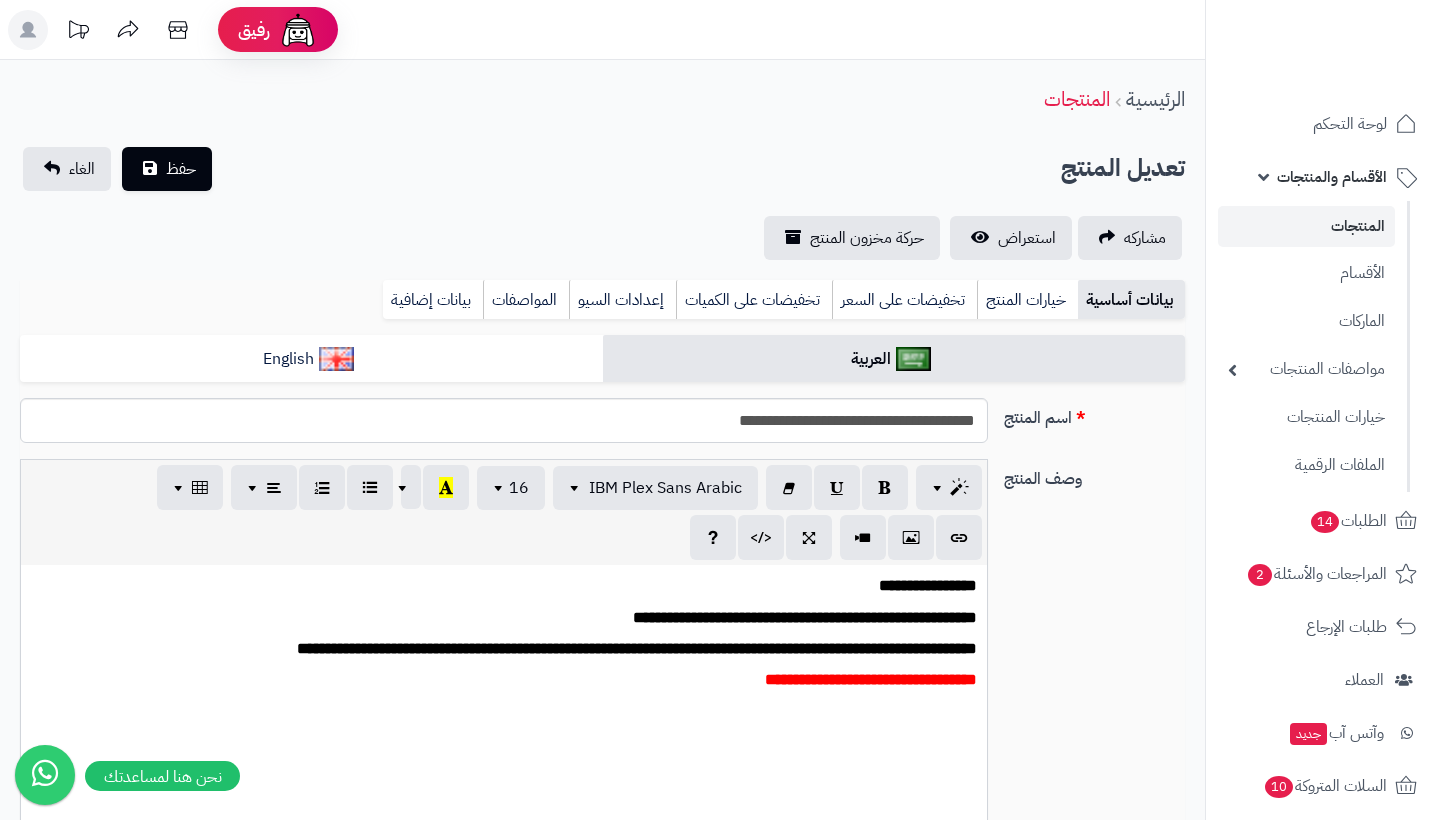 click on "المنتجات" at bounding box center [1306, 226] 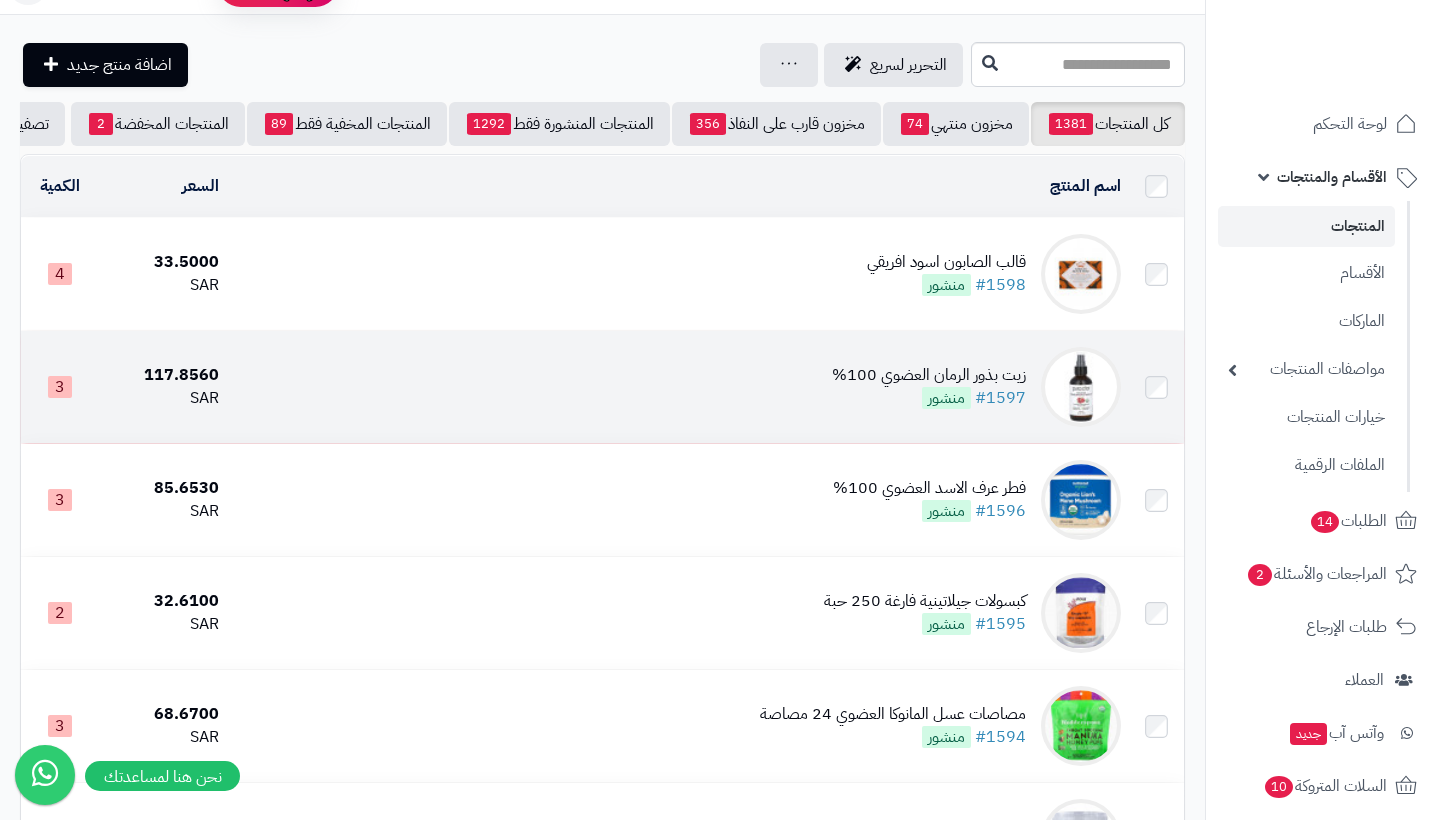 scroll, scrollTop: 0, scrollLeft: 0, axis: both 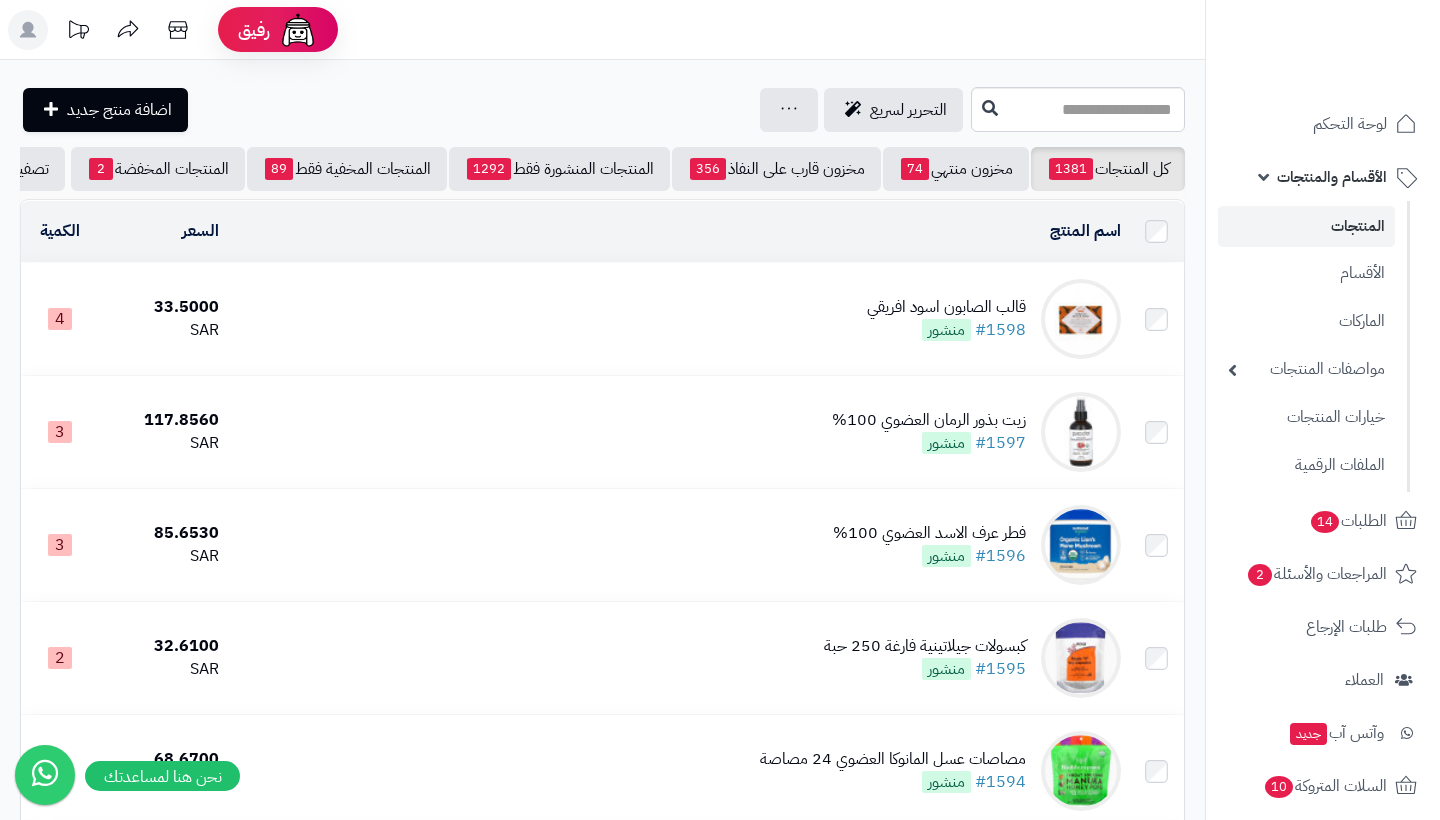 click on "المنتجات
الأقسام
الماركات
مواصفات المنتجات
مواصفات المنتجات
أنواع المواصفات
خيارات المنتجات
الملفات الرقمية" at bounding box center (1308, 346) 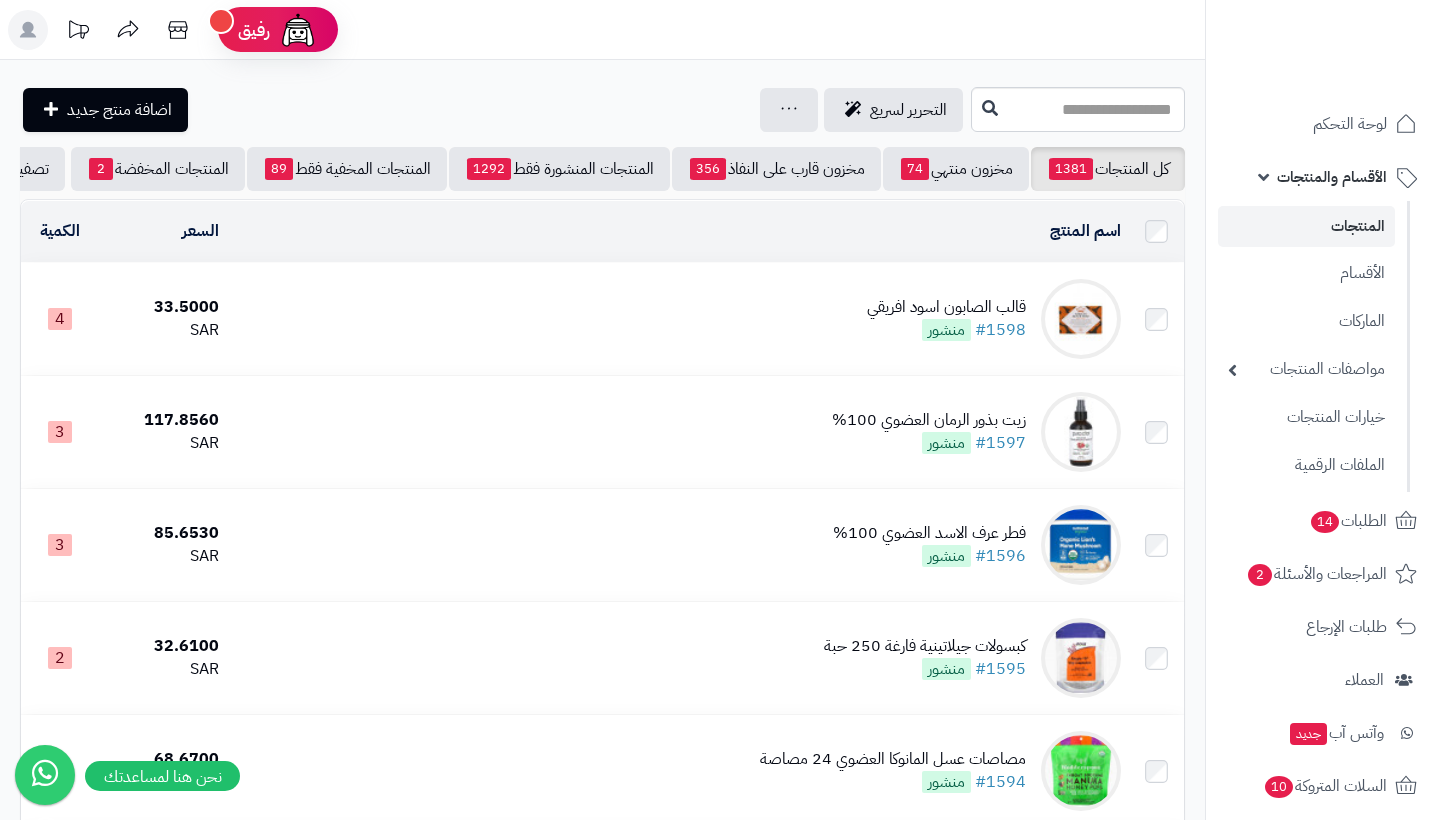 click on "الأقسام والمنتجات" at bounding box center (1323, 177) 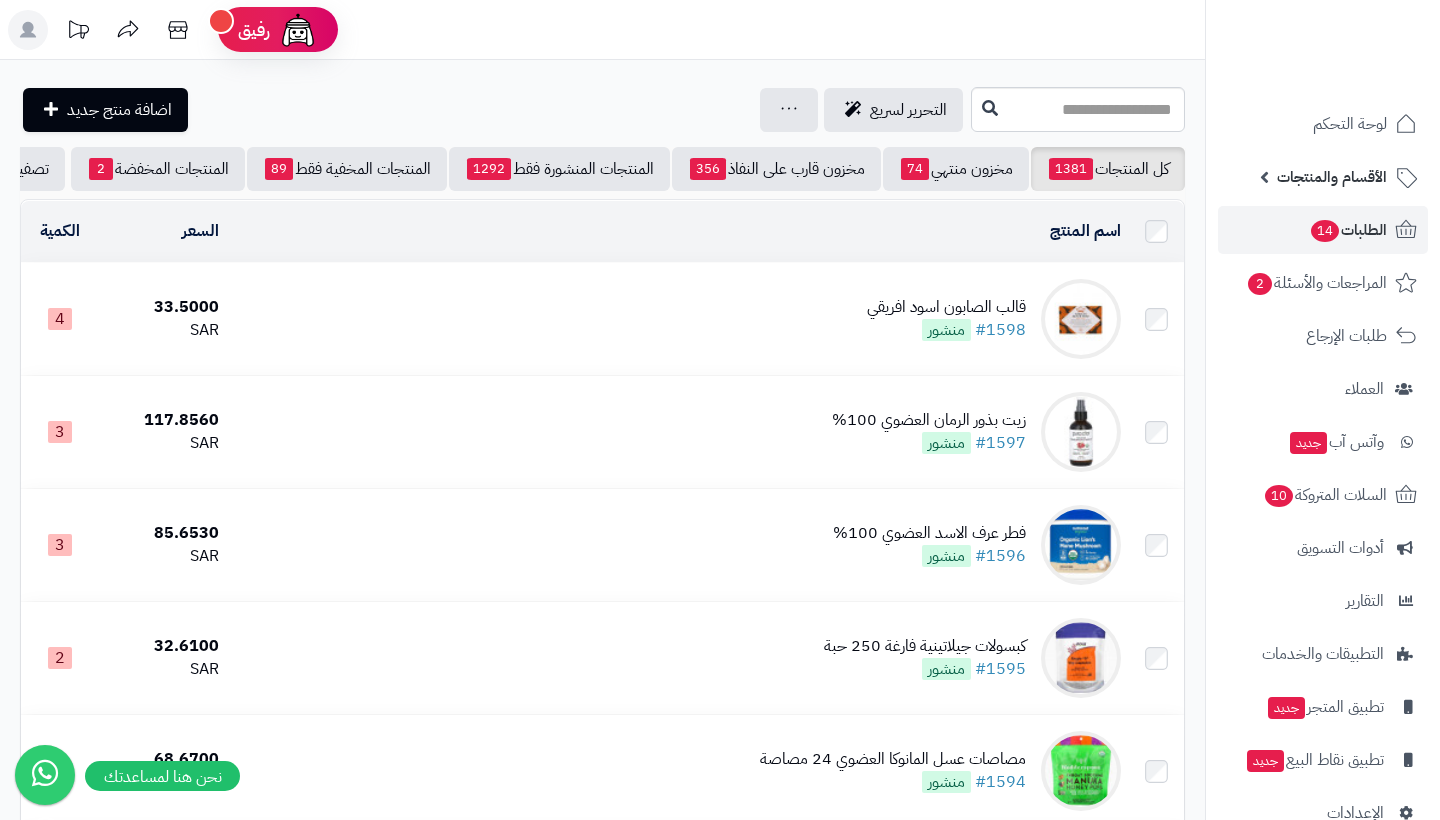 click on "الطلبات  14" at bounding box center [1348, 230] 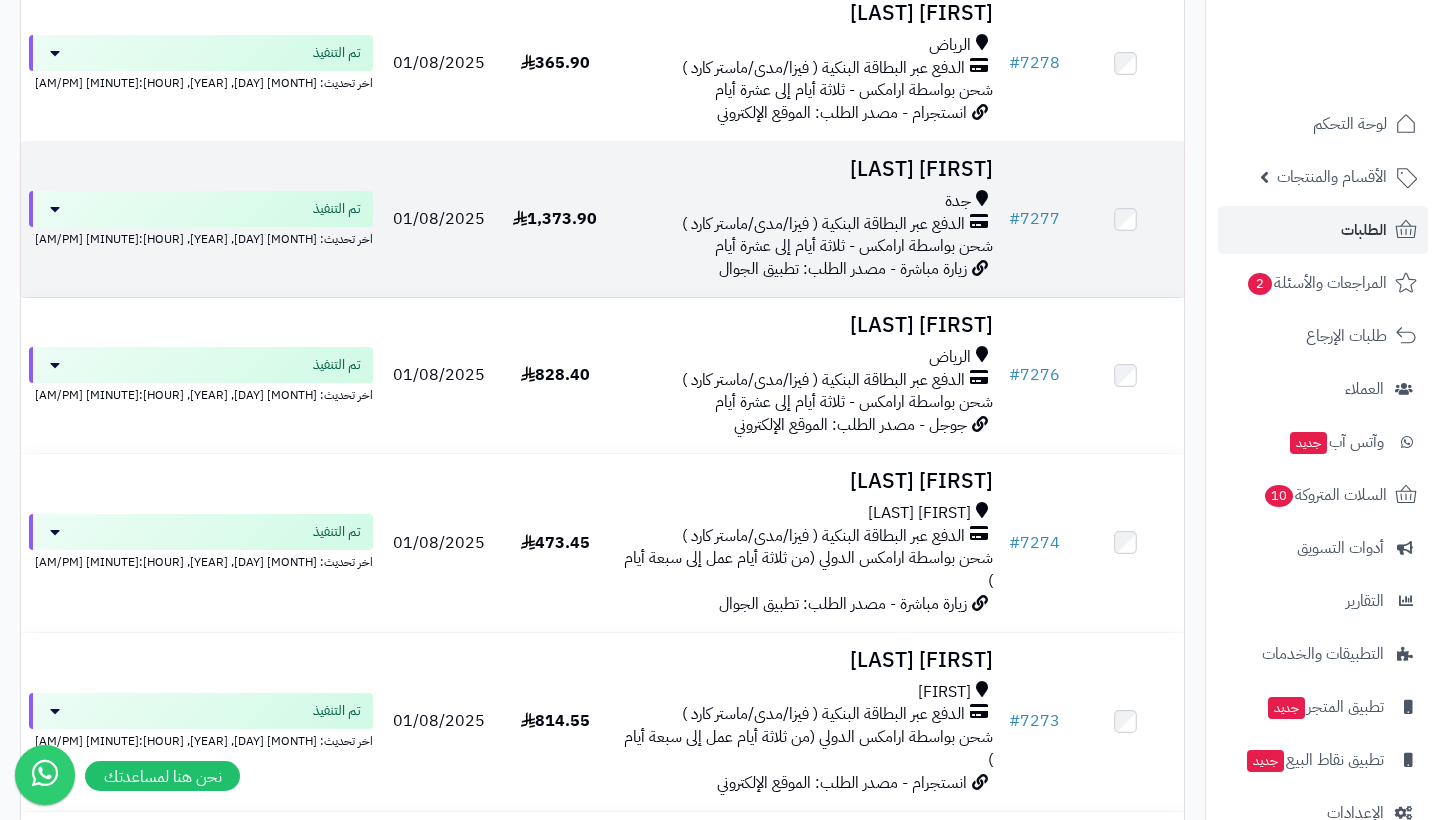 scroll, scrollTop: 2238, scrollLeft: 0, axis: vertical 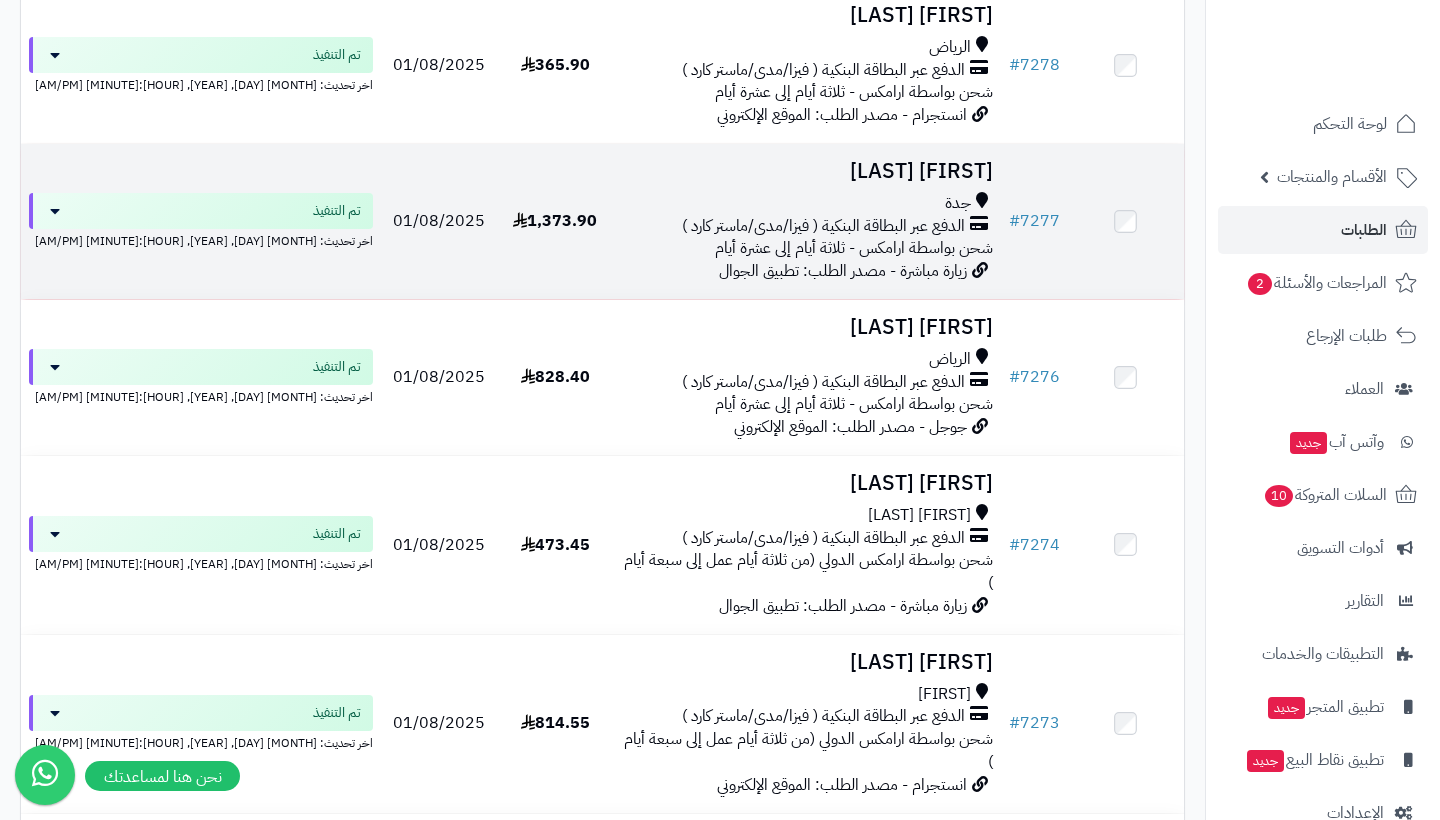 click on "جدة" at bounding box center (806, 203) 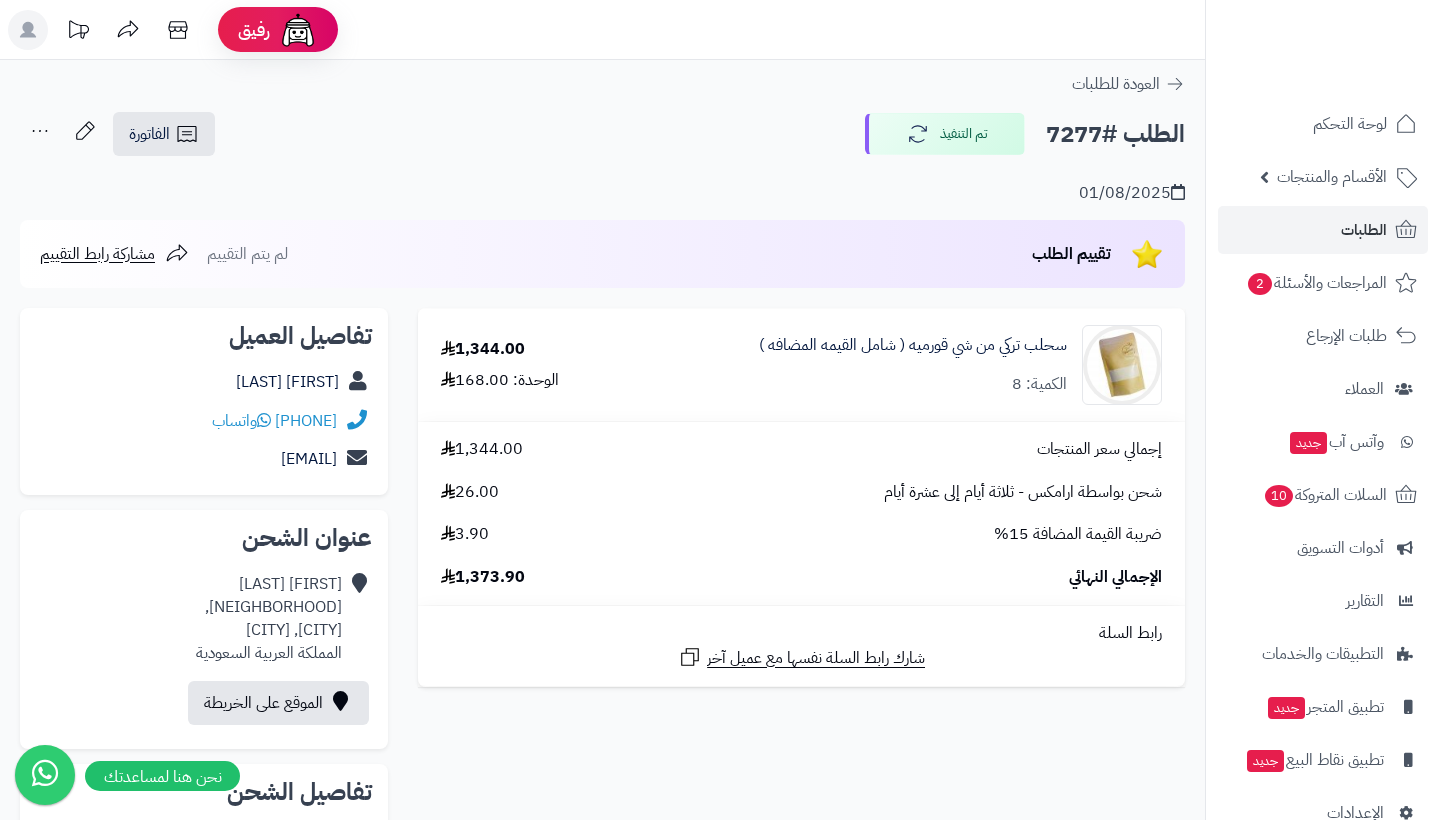 scroll, scrollTop: 0, scrollLeft: 0, axis: both 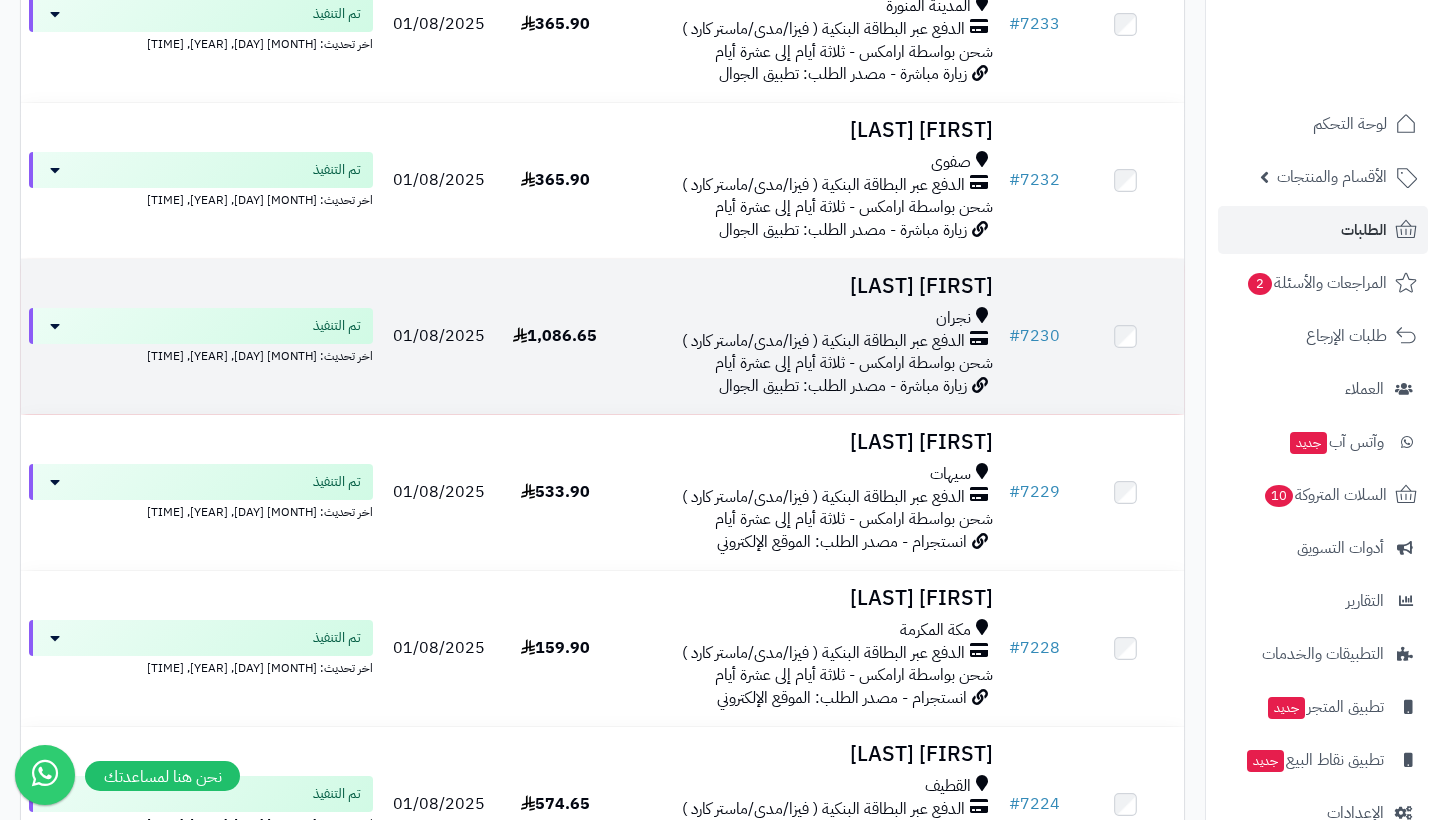 click on "[FIRST] [LAST]" at bounding box center (806, 286) 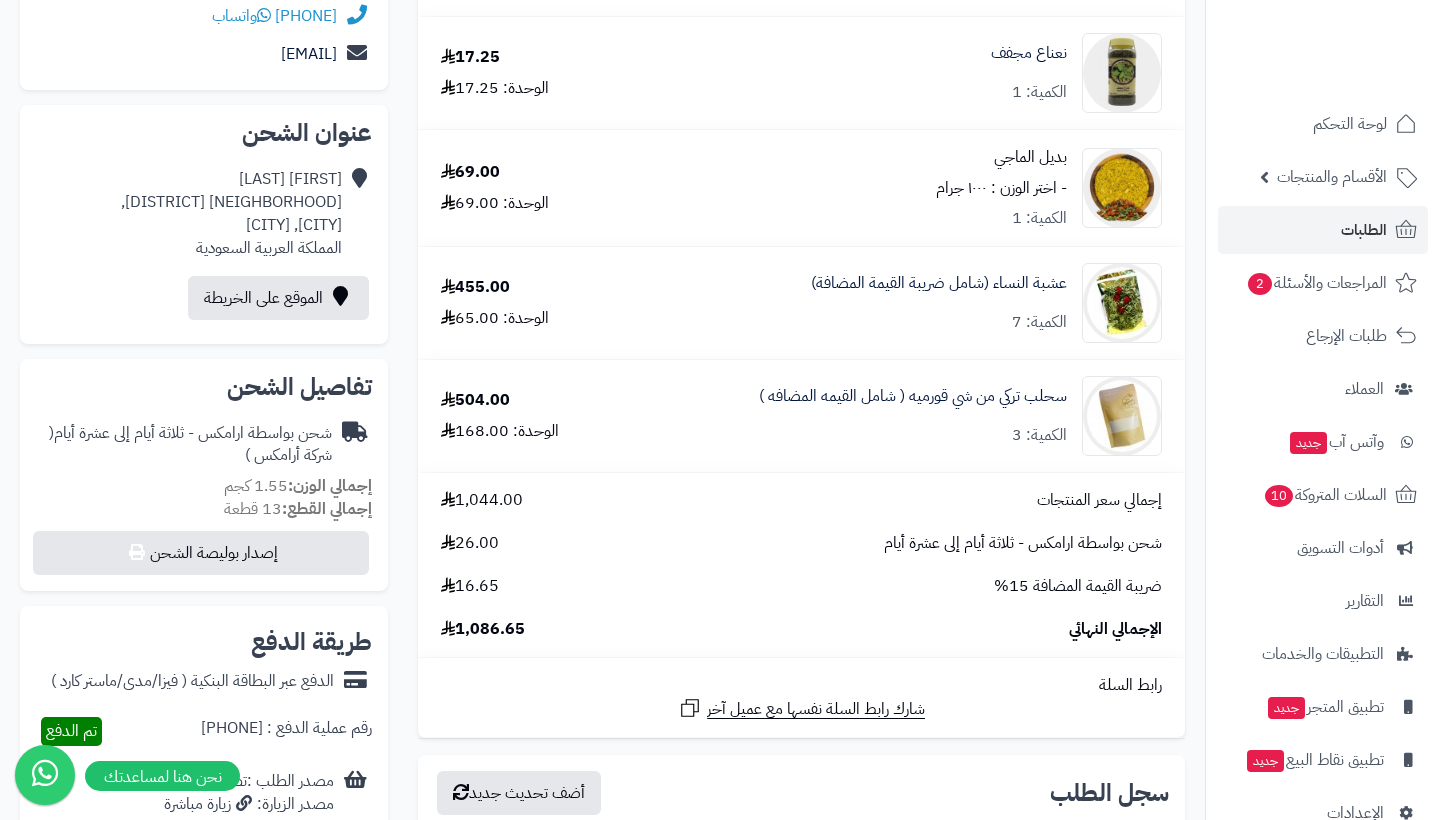 scroll, scrollTop: 408, scrollLeft: 0, axis: vertical 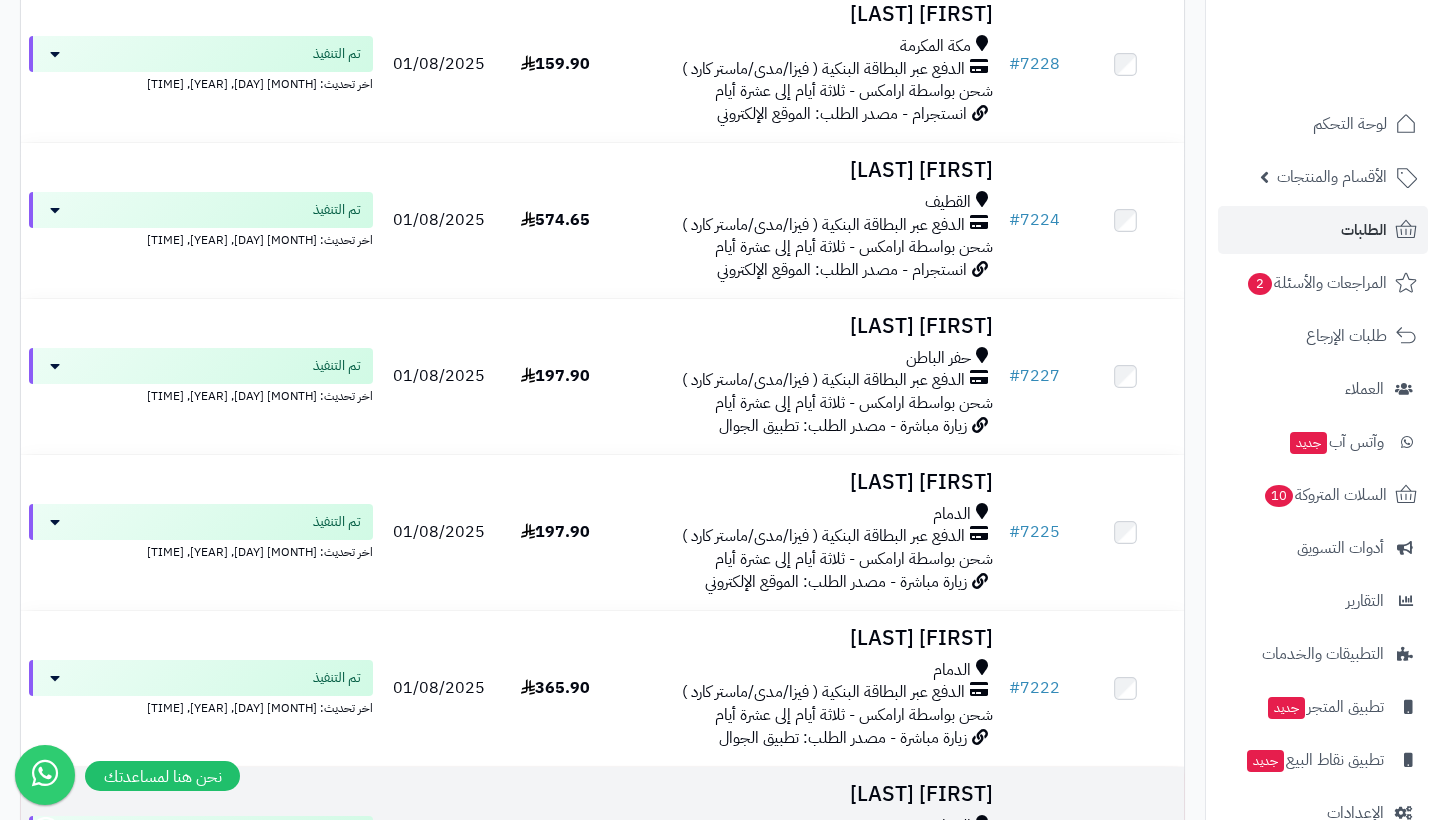 click on "[FIRST] [LAST]" at bounding box center (806, 794) 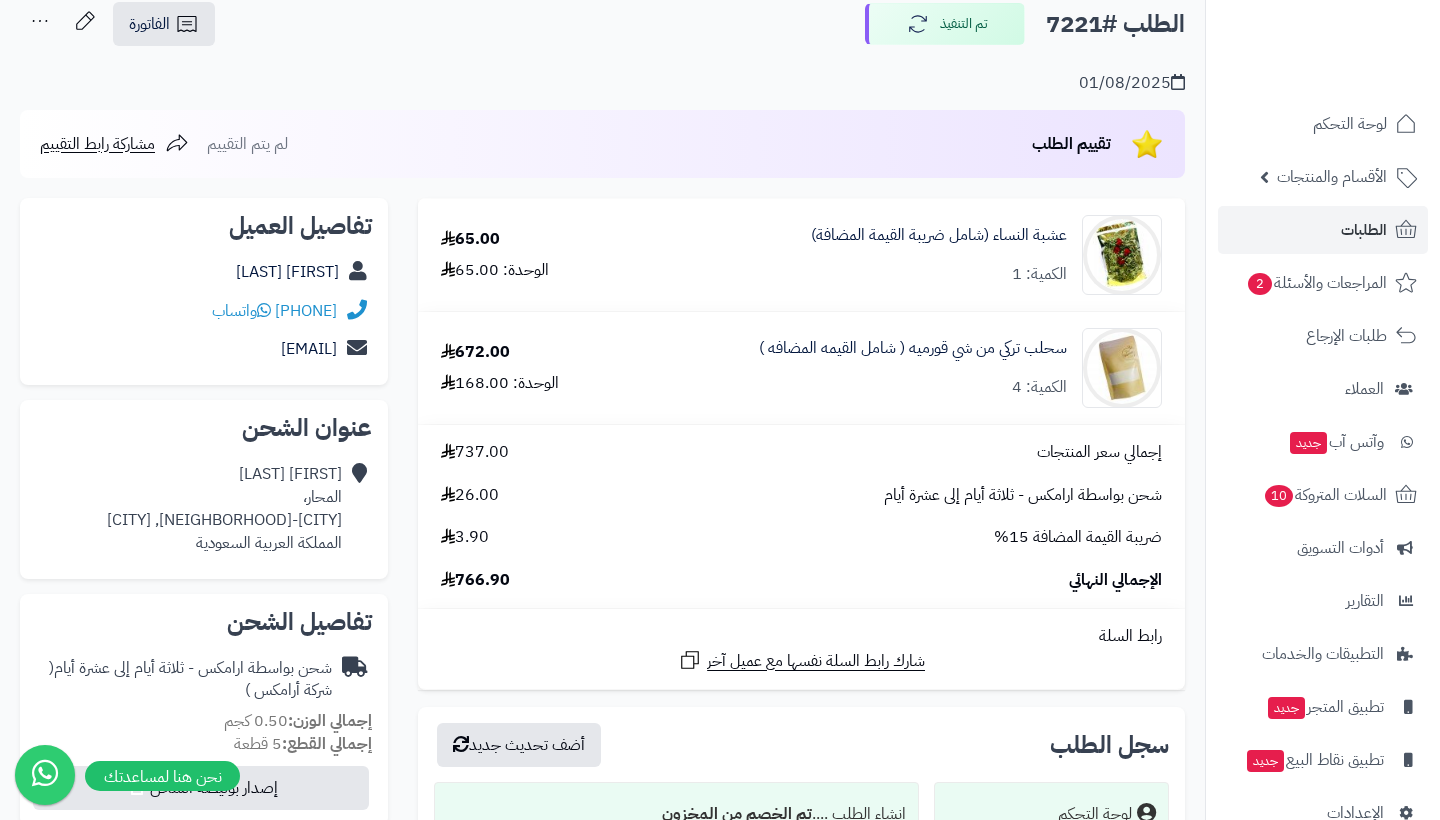 scroll, scrollTop: 109, scrollLeft: 0, axis: vertical 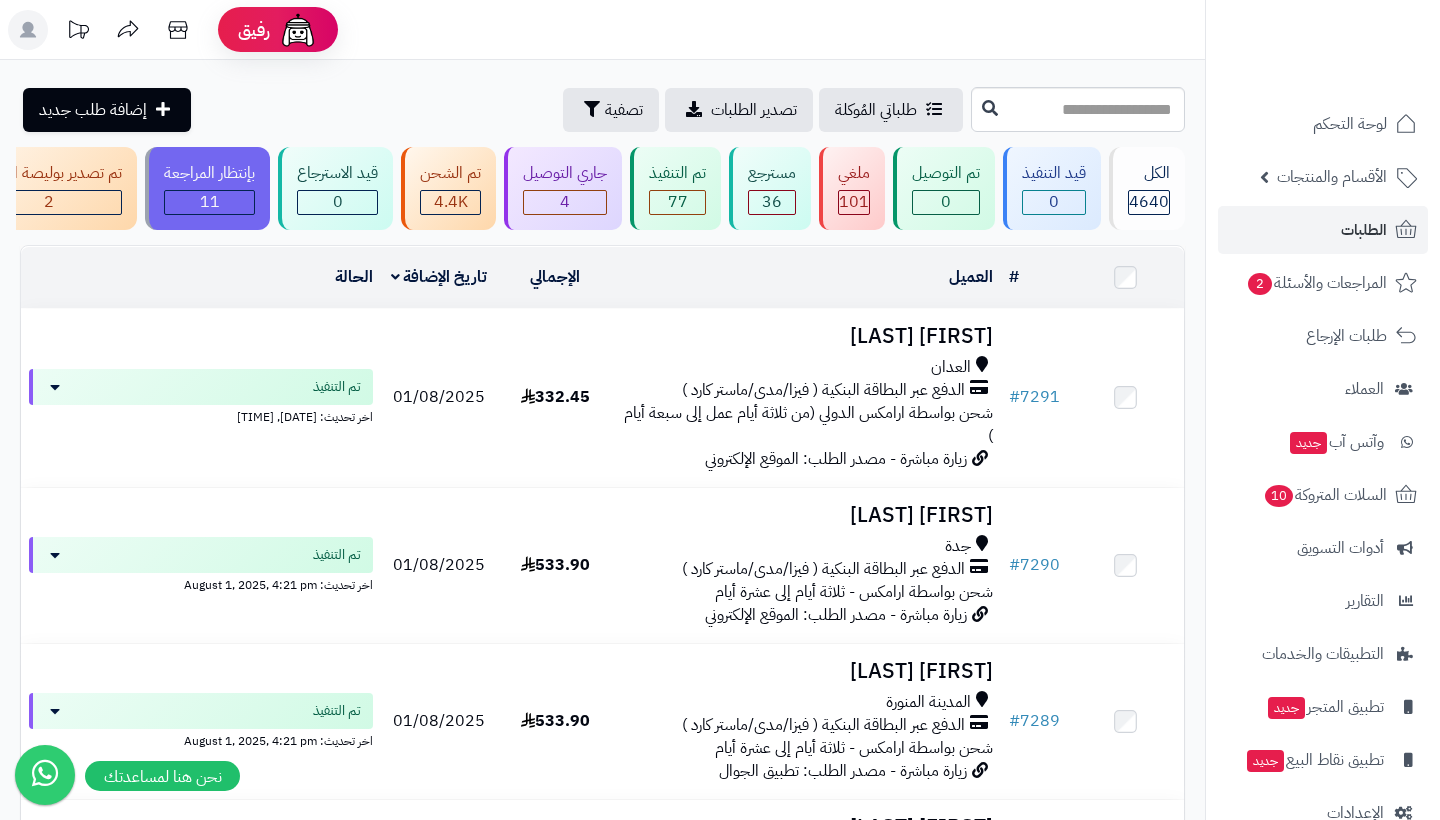 click on "الطلبات" at bounding box center (1364, 230) 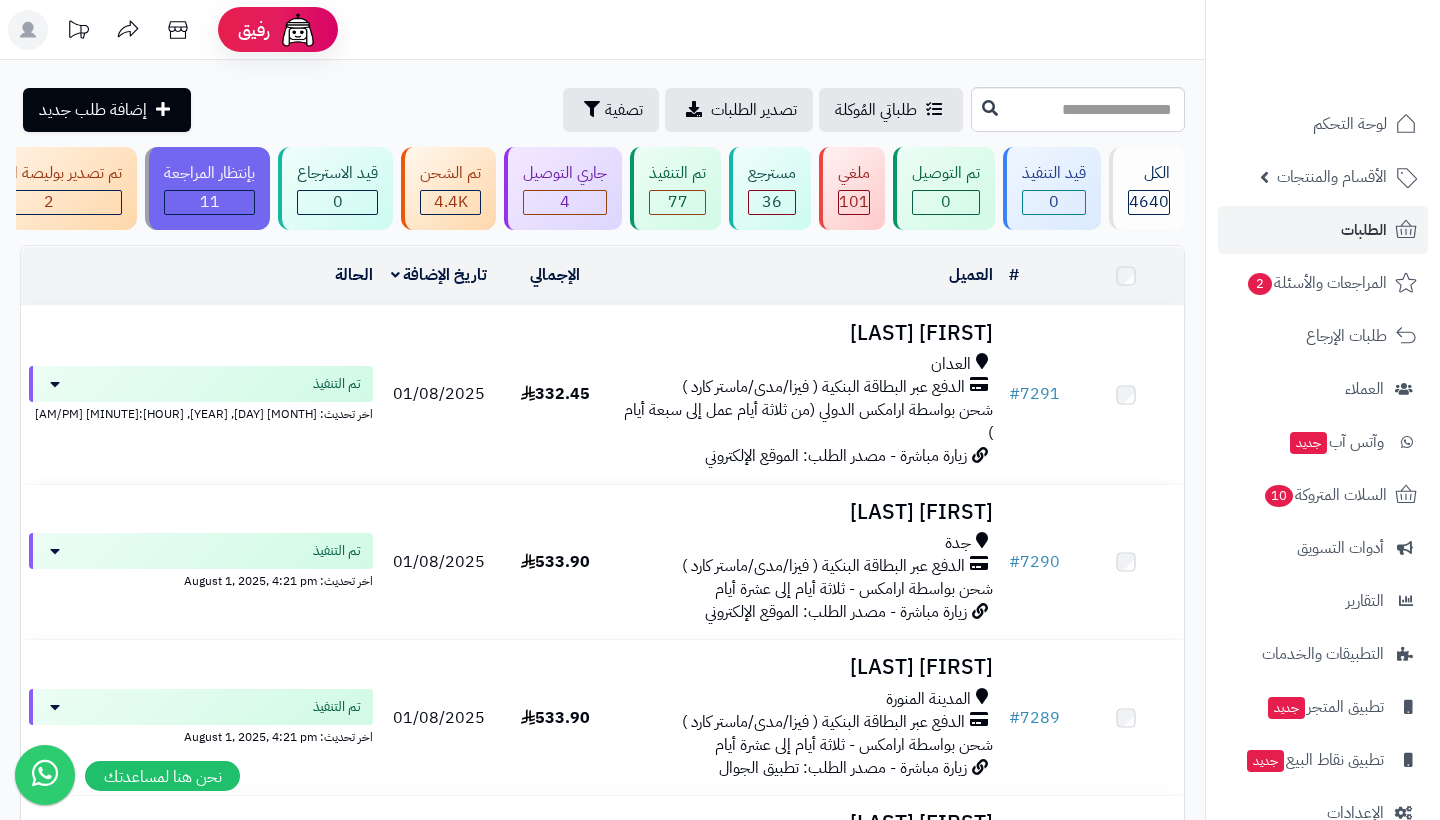 scroll, scrollTop: 0, scrollLeft: 0, axis: both 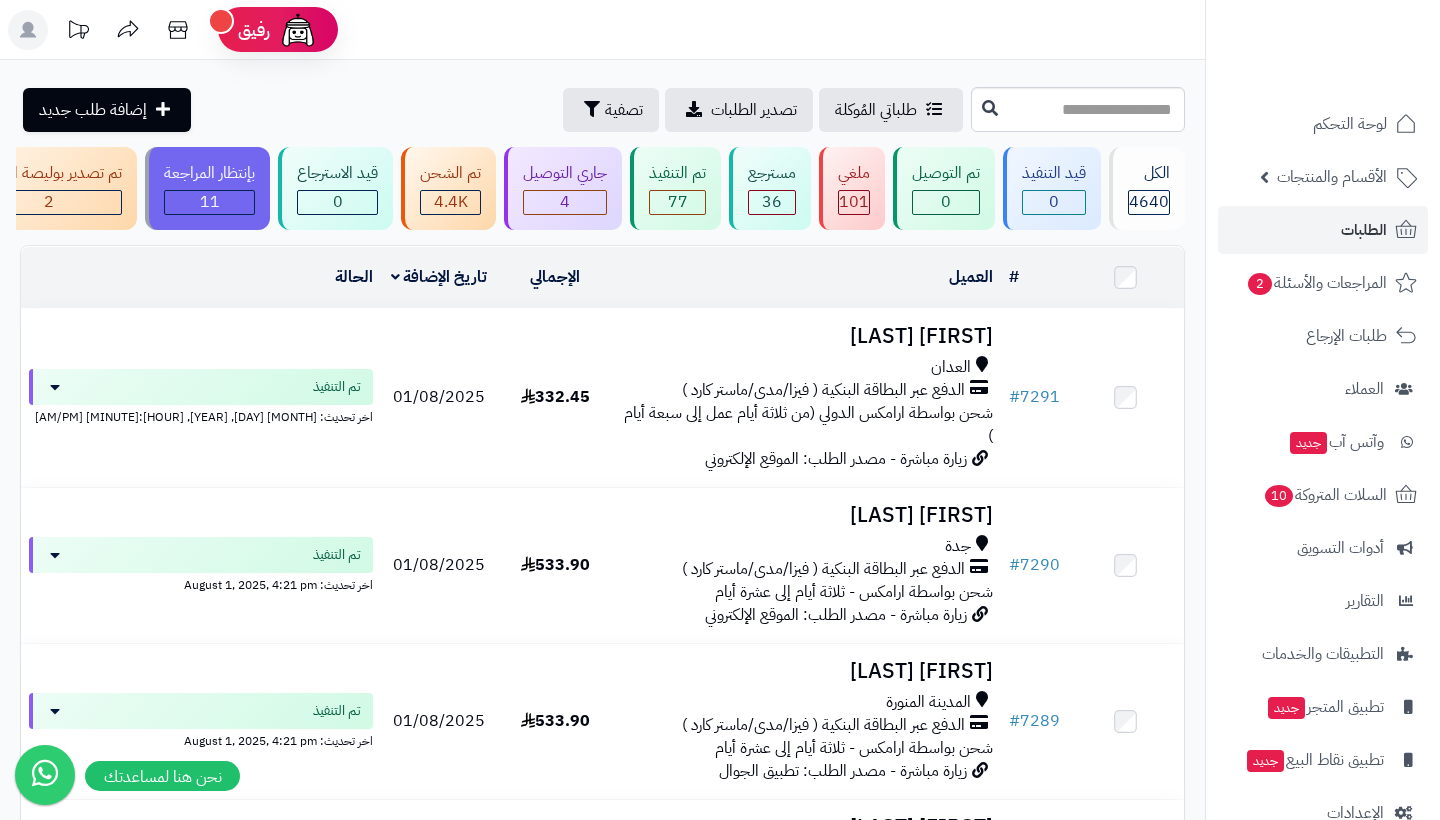 click on "الطلبات" at bounding box center (1323, 230) 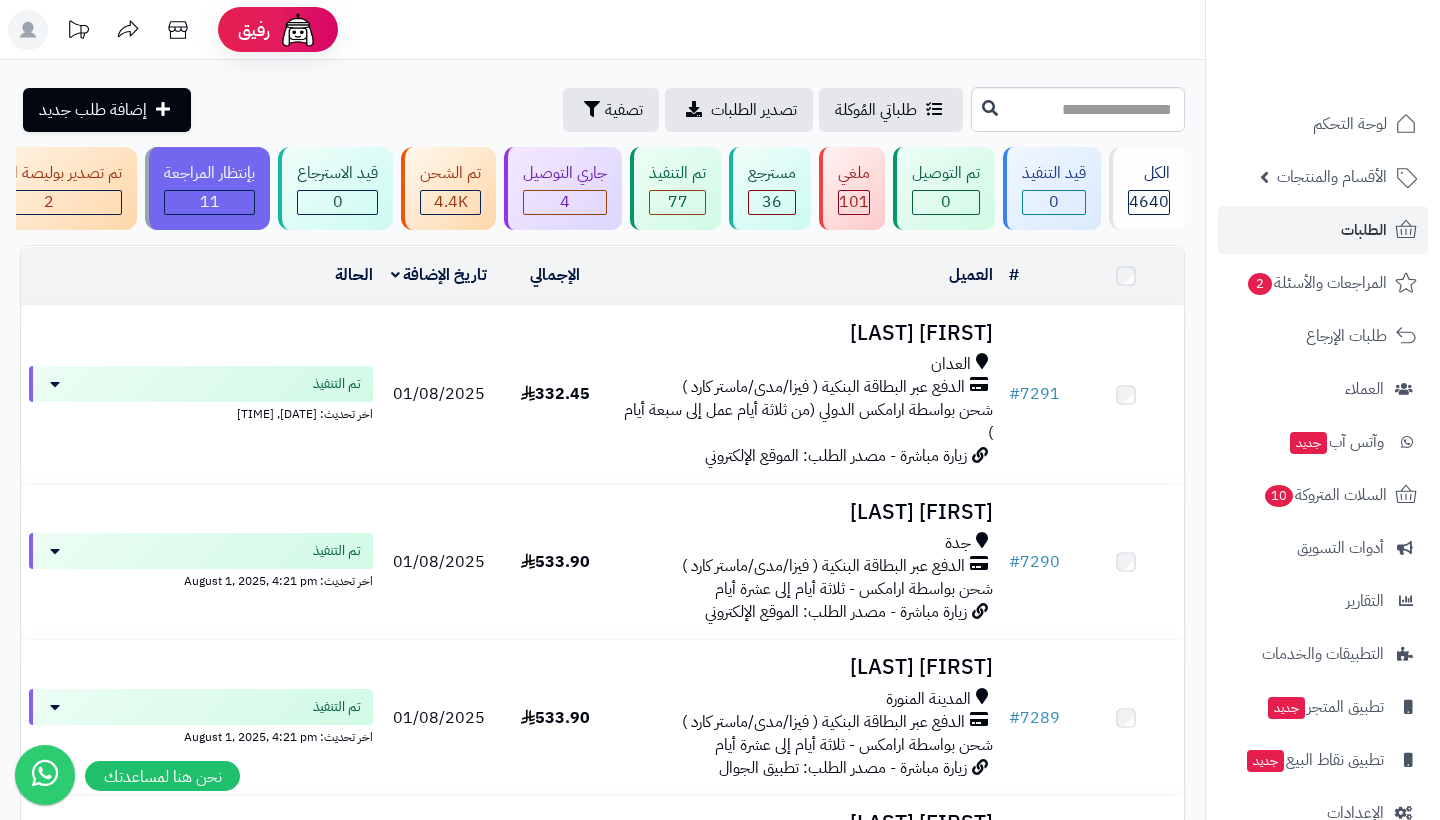 scroll, scrollTop: 0, scrollLeft: 0, axis: both 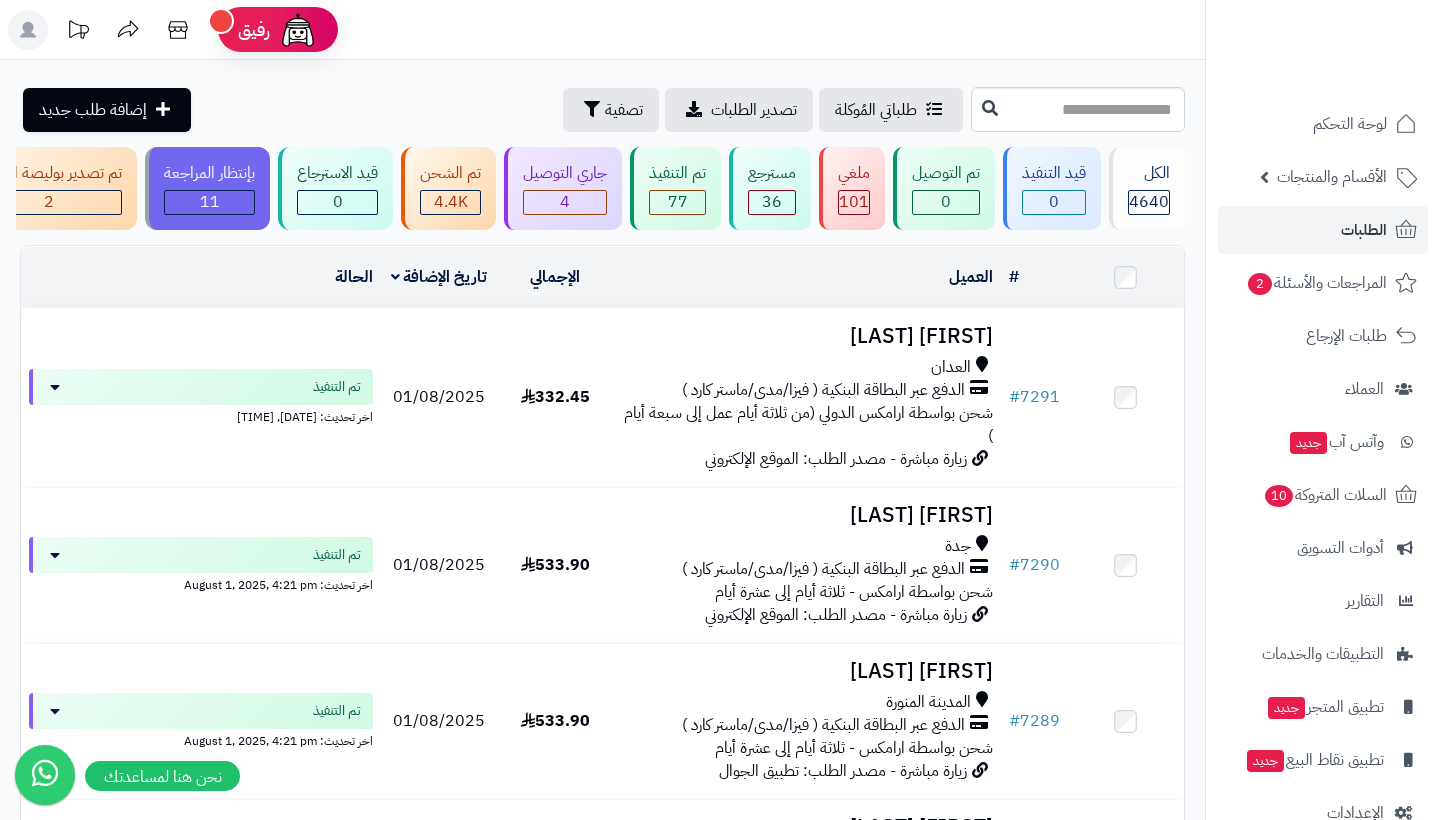 click on "الطلبات" at bounding box center [1323, 230] 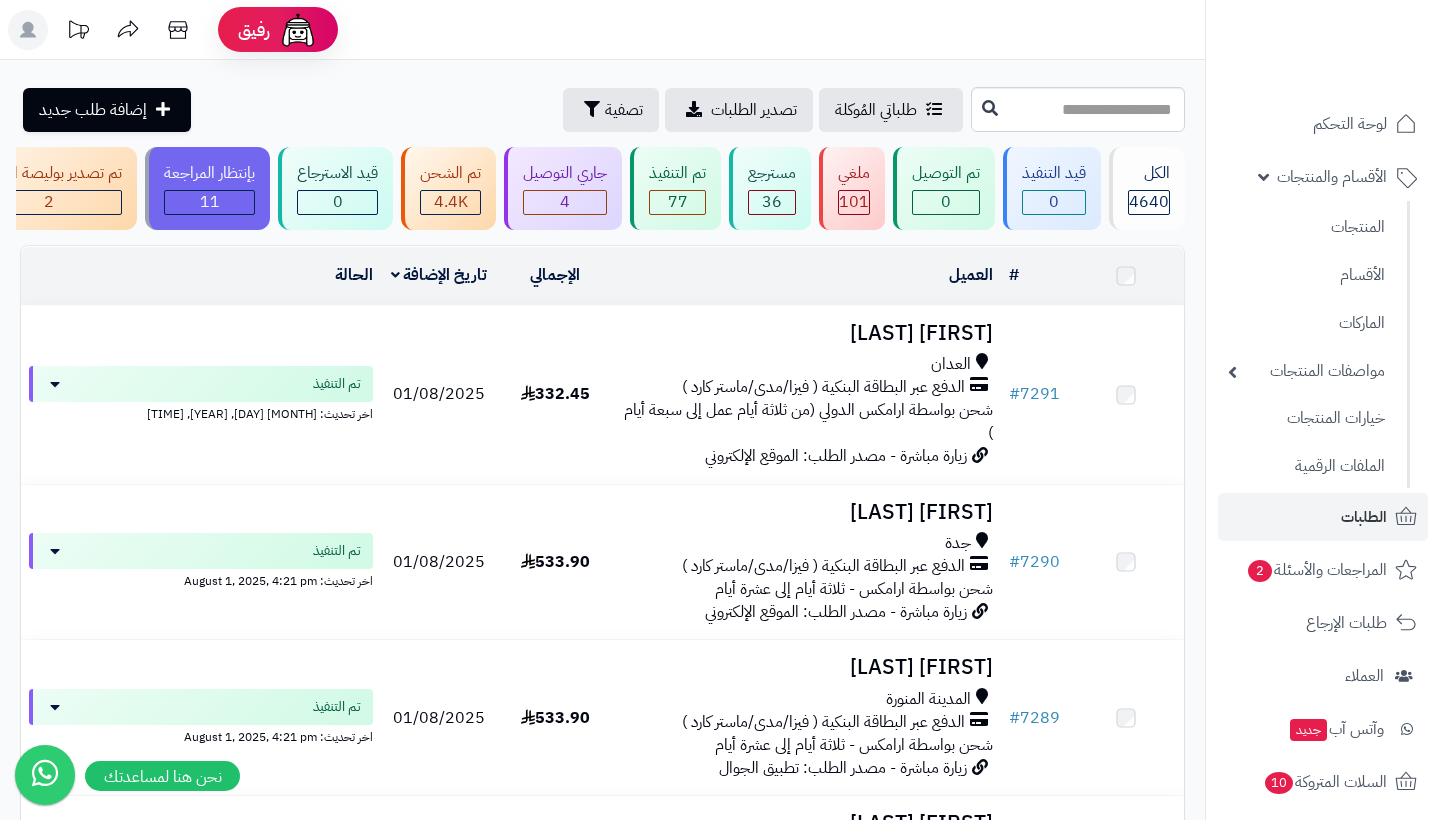 scroll, scrollTop: 0, scrollLeft: 0, axis: both 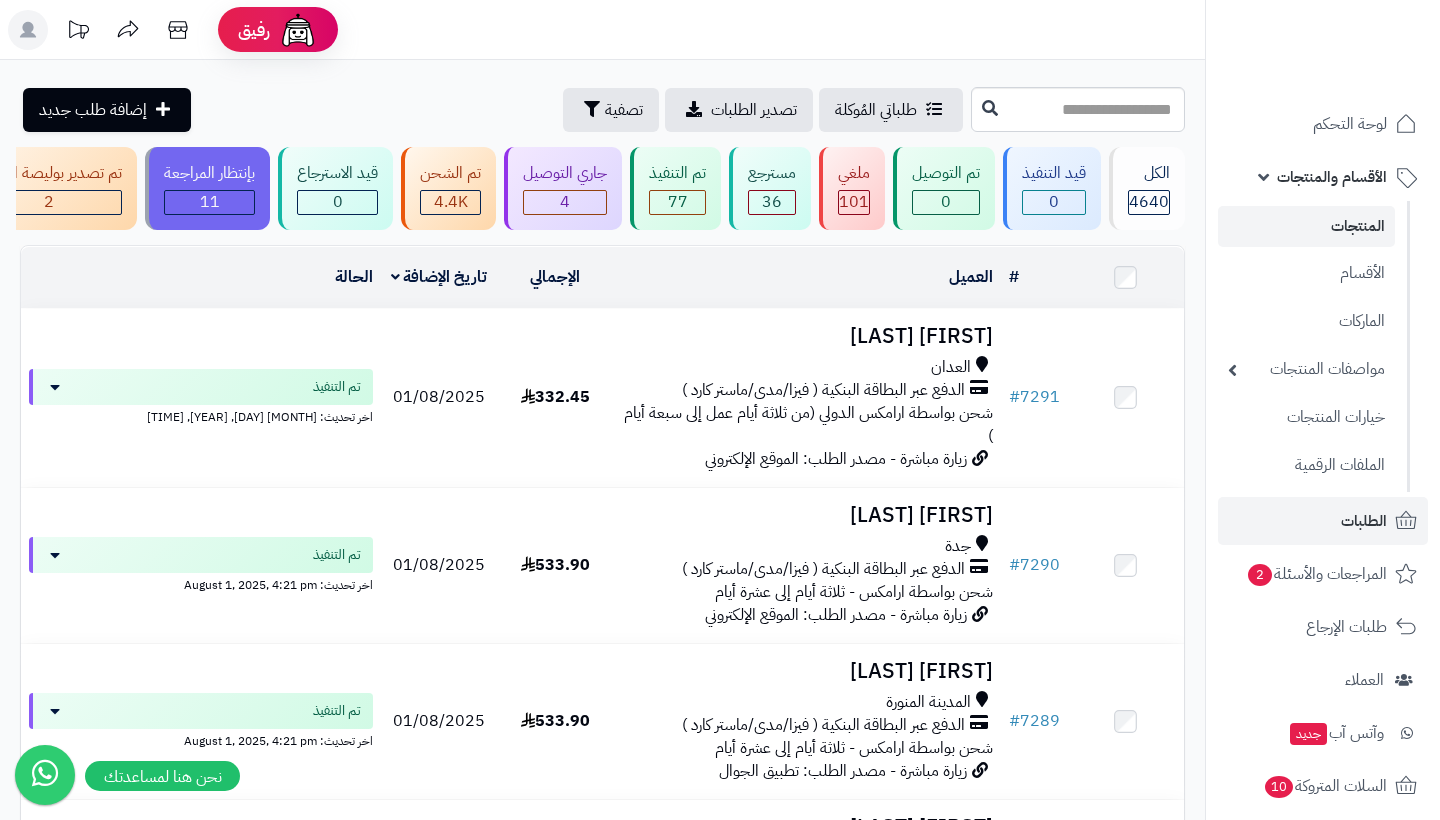 click on "المنتجات" at bounding box center (1306, 226) 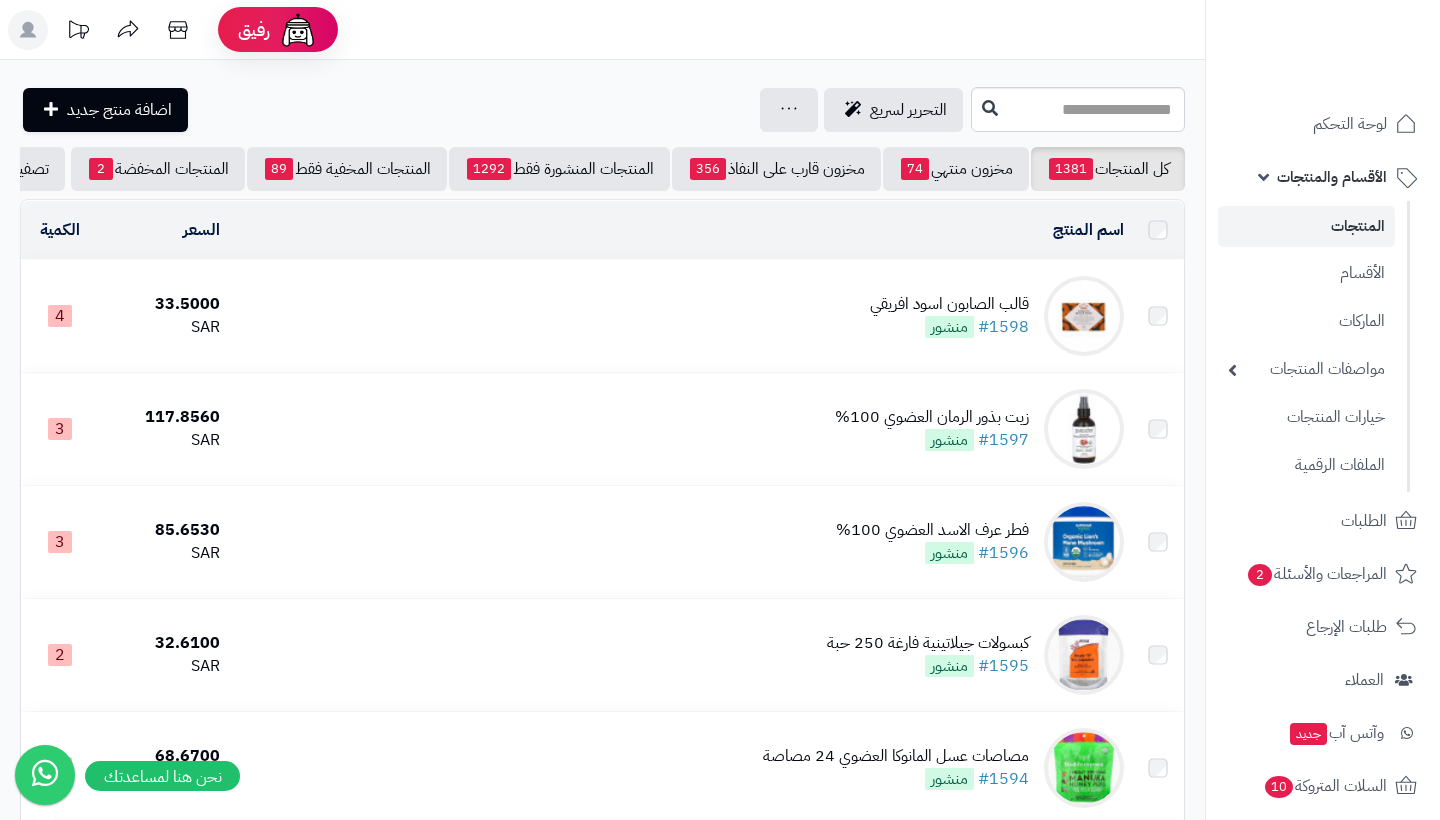 scroll, scrollTop: 0, scrollLeft: 0, axis: both 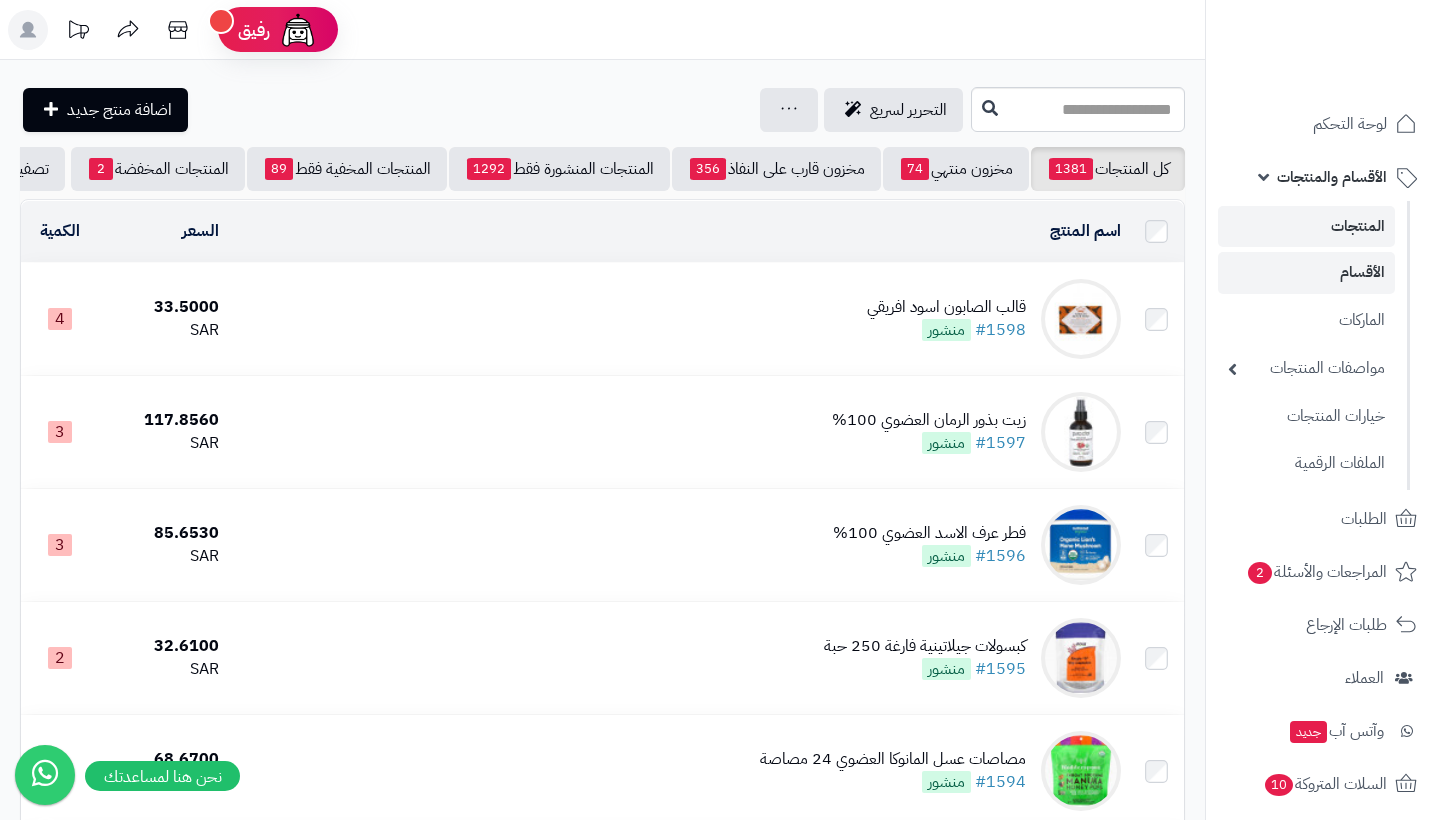 click on "الأقسام" at bounding box center [1306, 272] 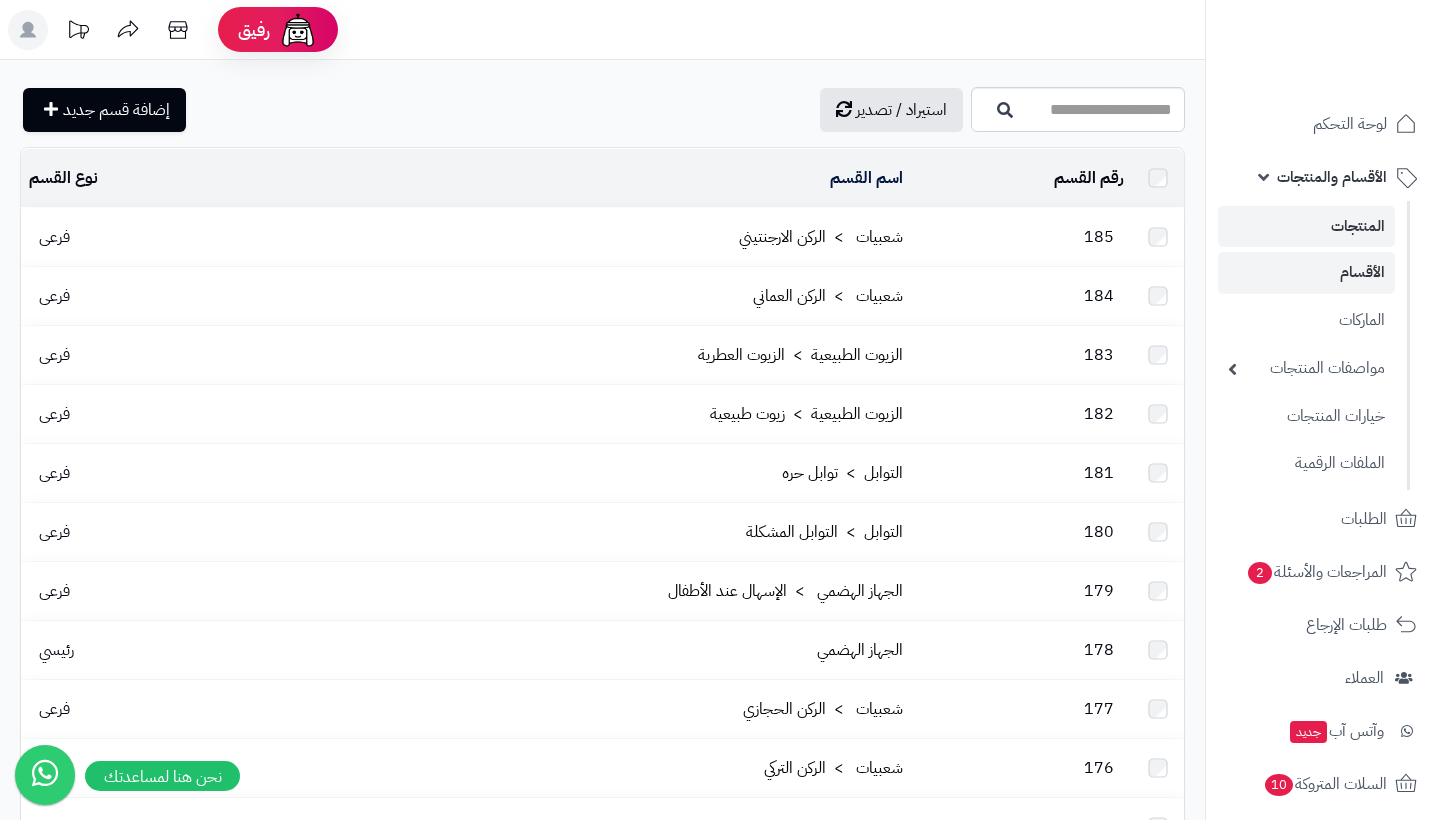 scroll, scrollTop: 0, scrollLeft: 0, axis: both 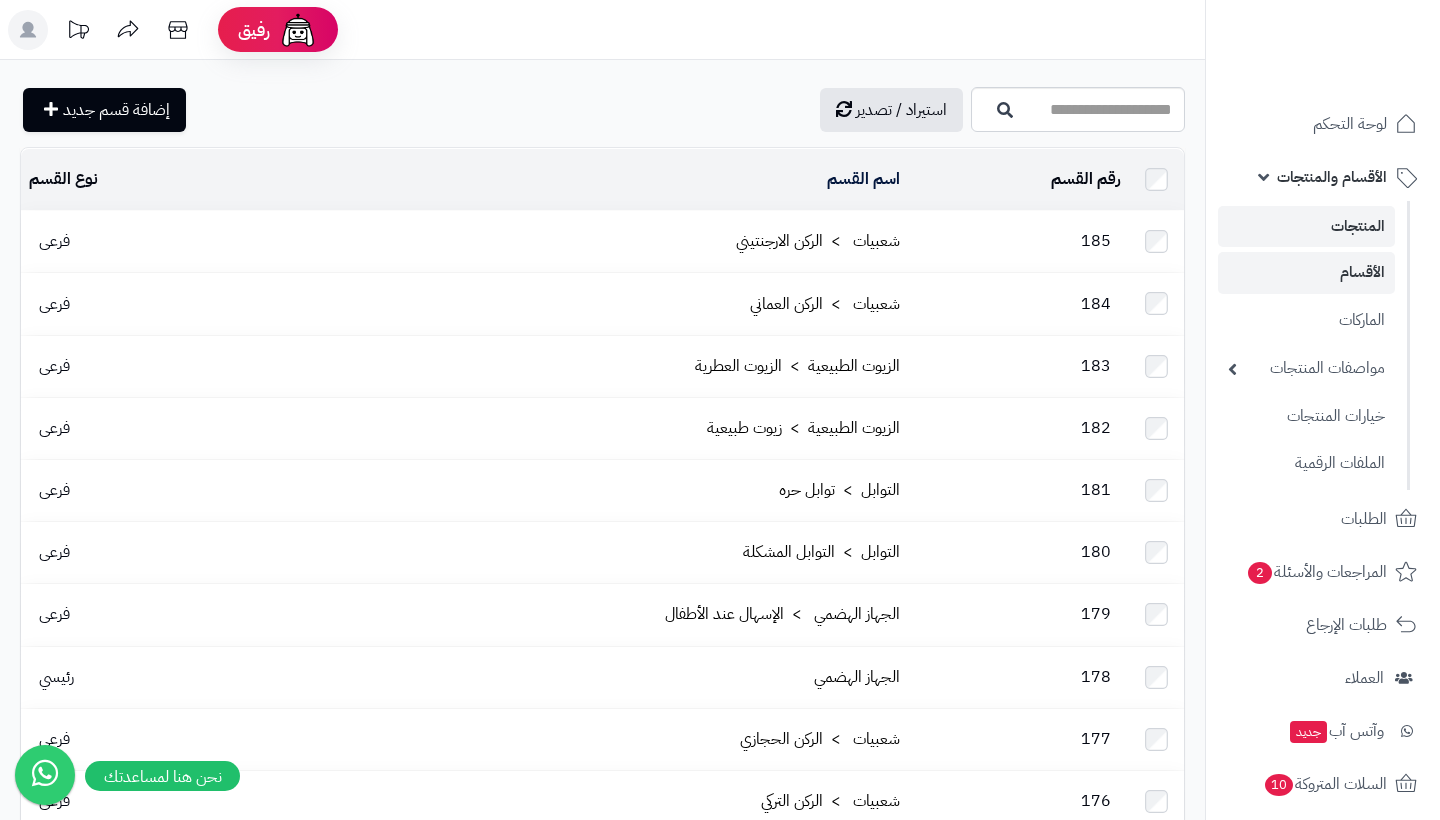 click on "المنتجات" at bounding box center (1306, 226) 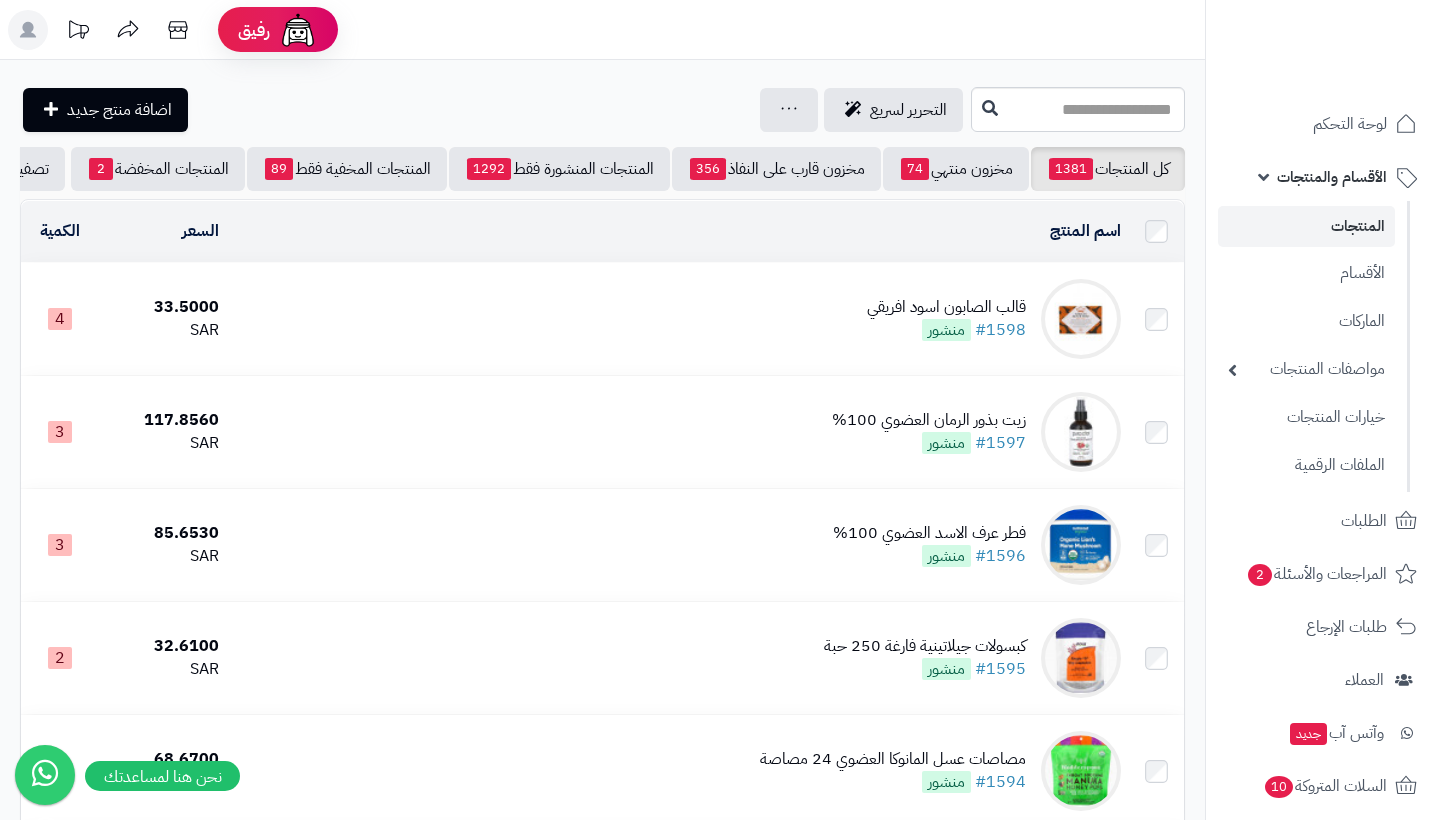 scroll, scrollTop: 0, scrollLeft: 0, axis: both 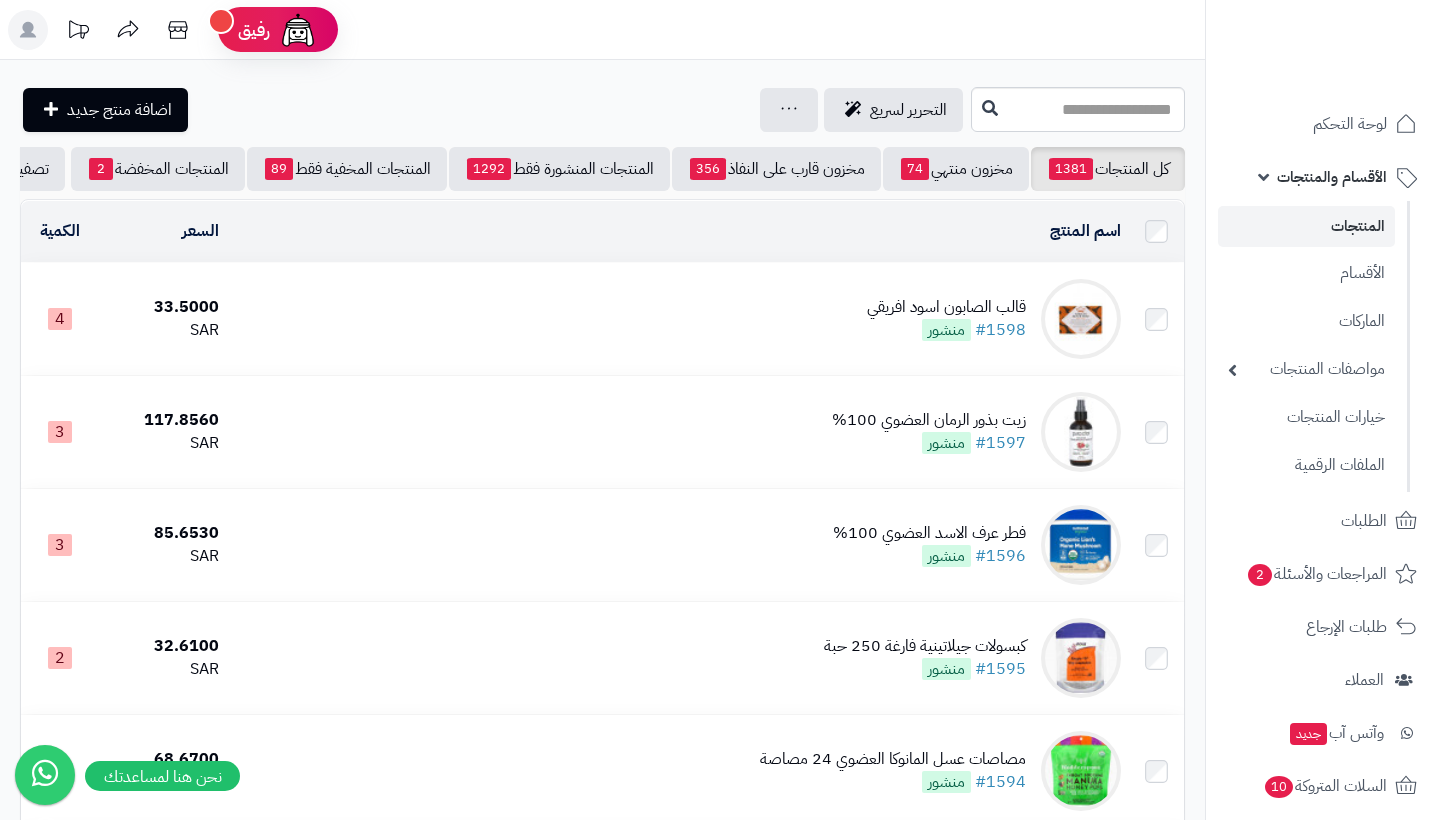click on "الأقسام والمنتجات" at bounding box center [1332, 177] 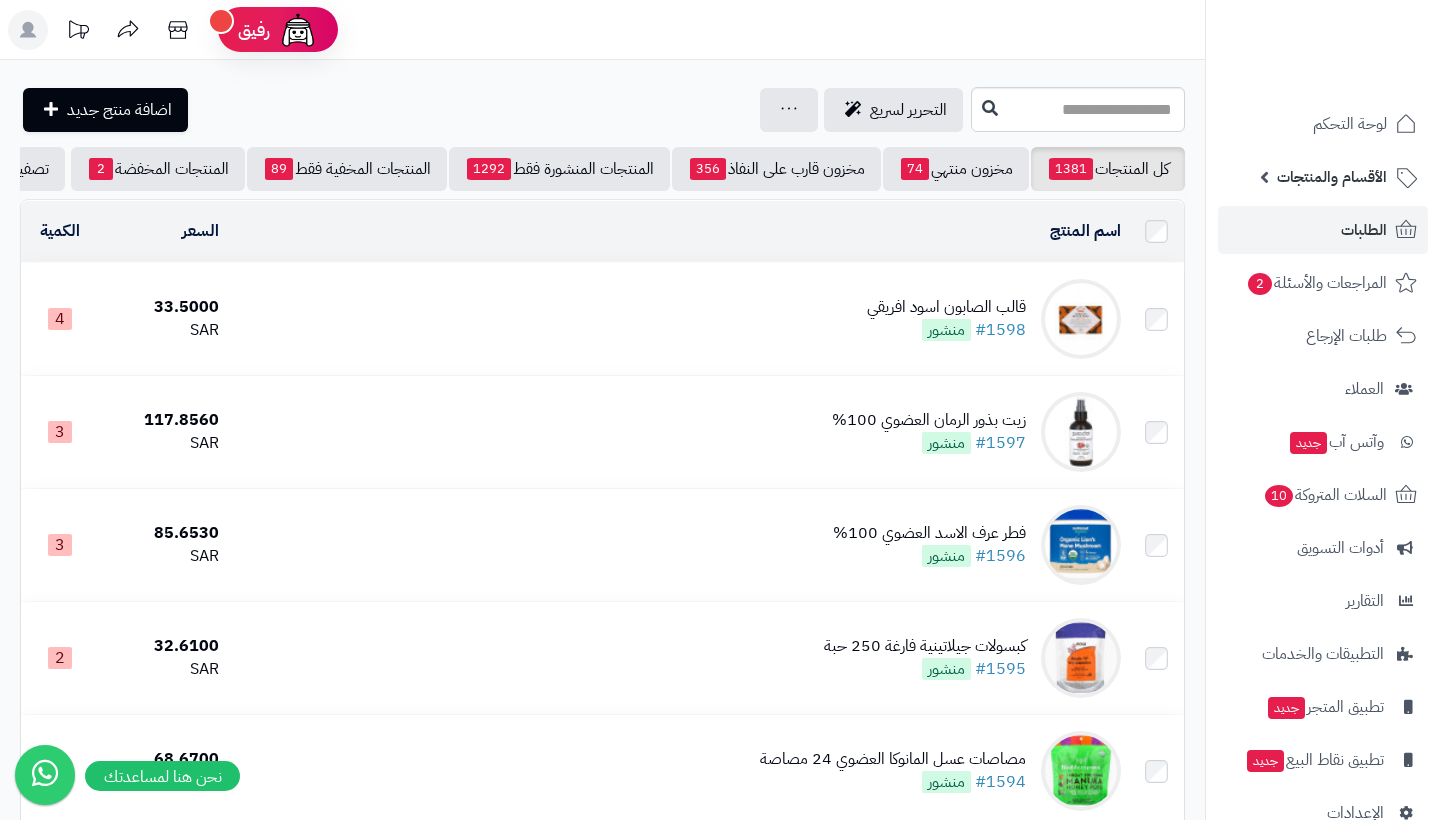 click on "الطلبات" at bounding box center (1364, 230) 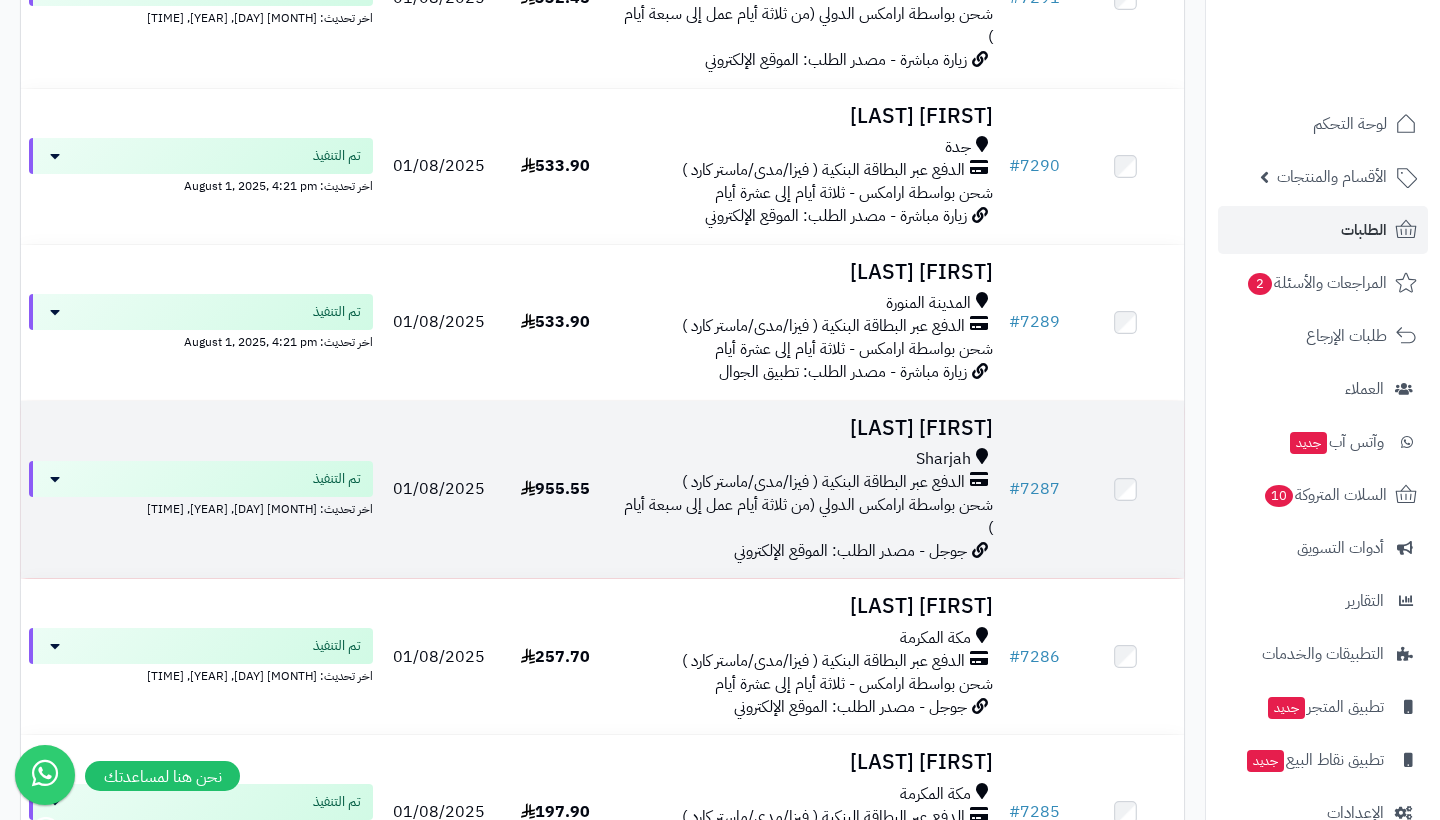 scroll, scrollTop: 400, scrollLeft: 0, axis: vertical 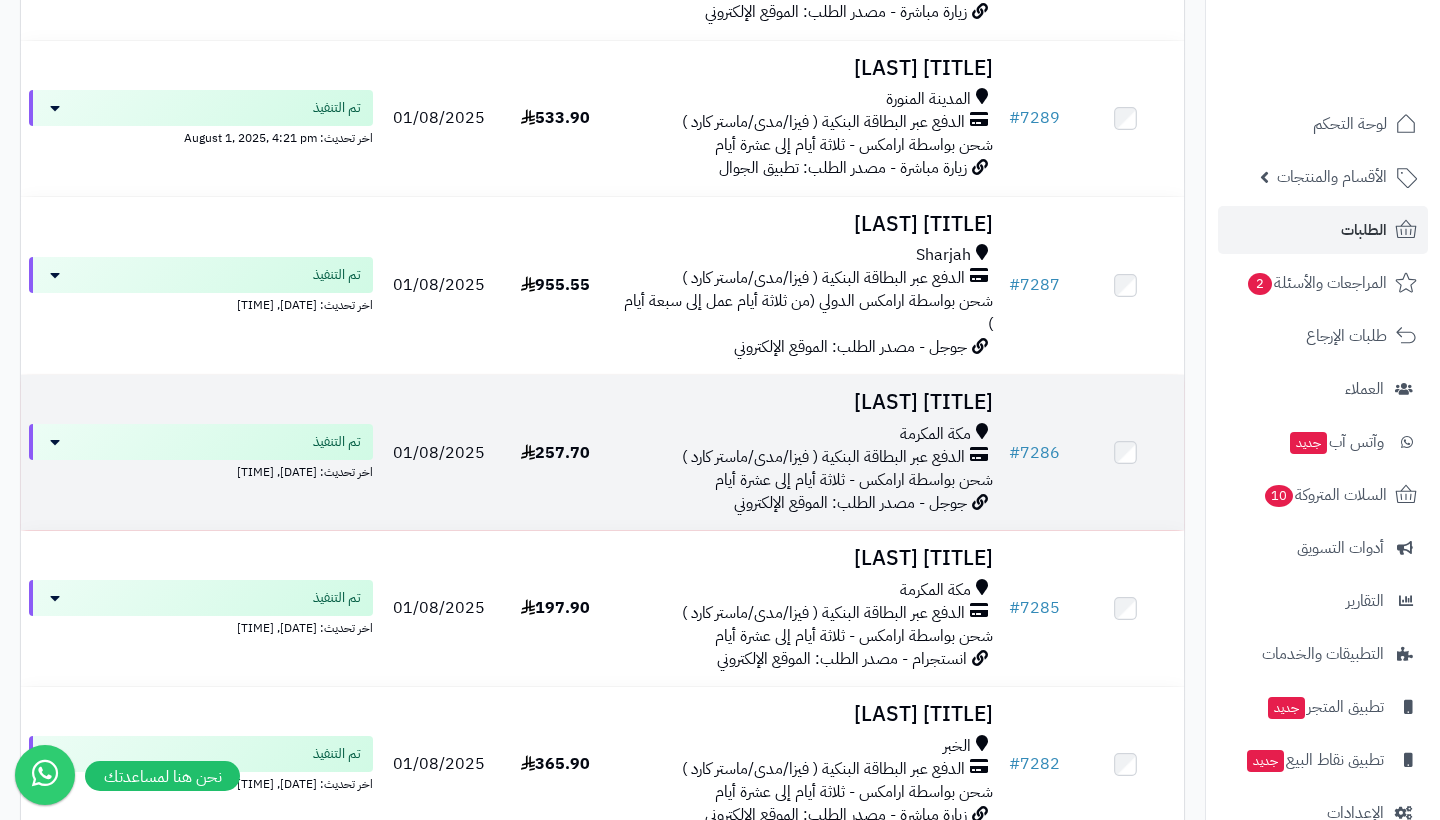 click on "[FIRST] [LAST]" at bounding box center [806, 402] 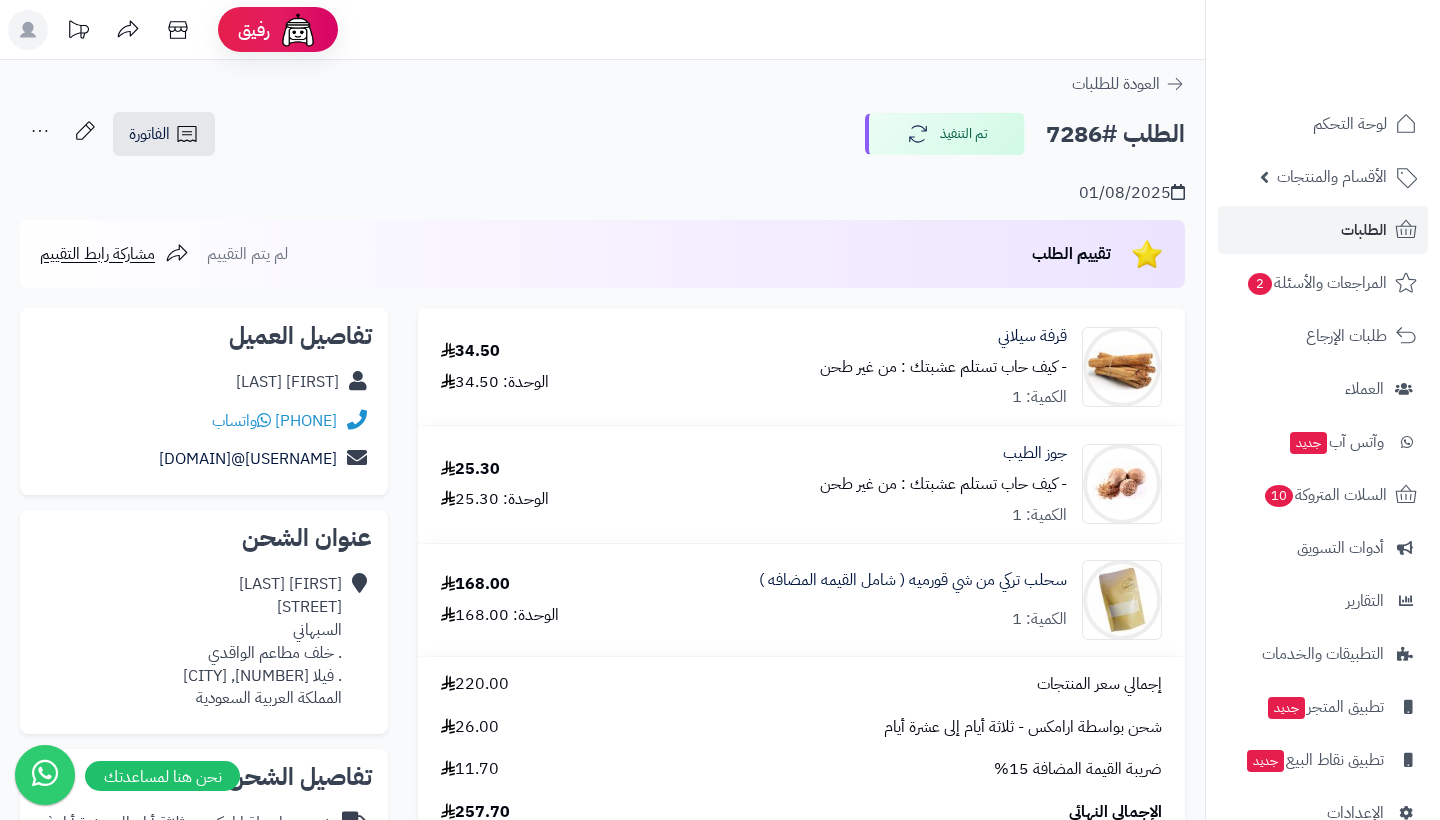 scroll, scrollTop: 0, scrollLeft: 0, axis: both 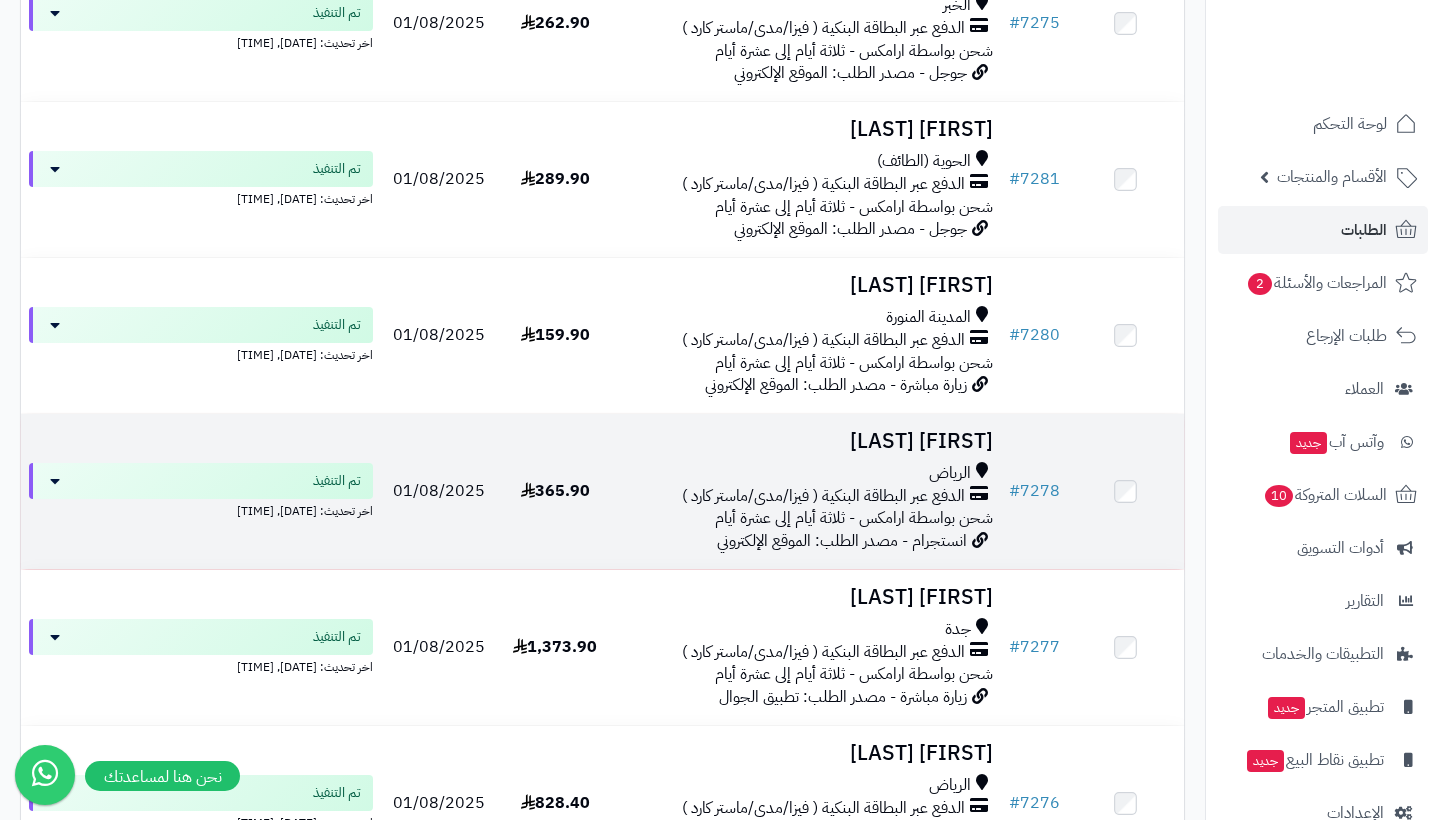 click on "هاله الخضير" at bounding box center [806, 441] 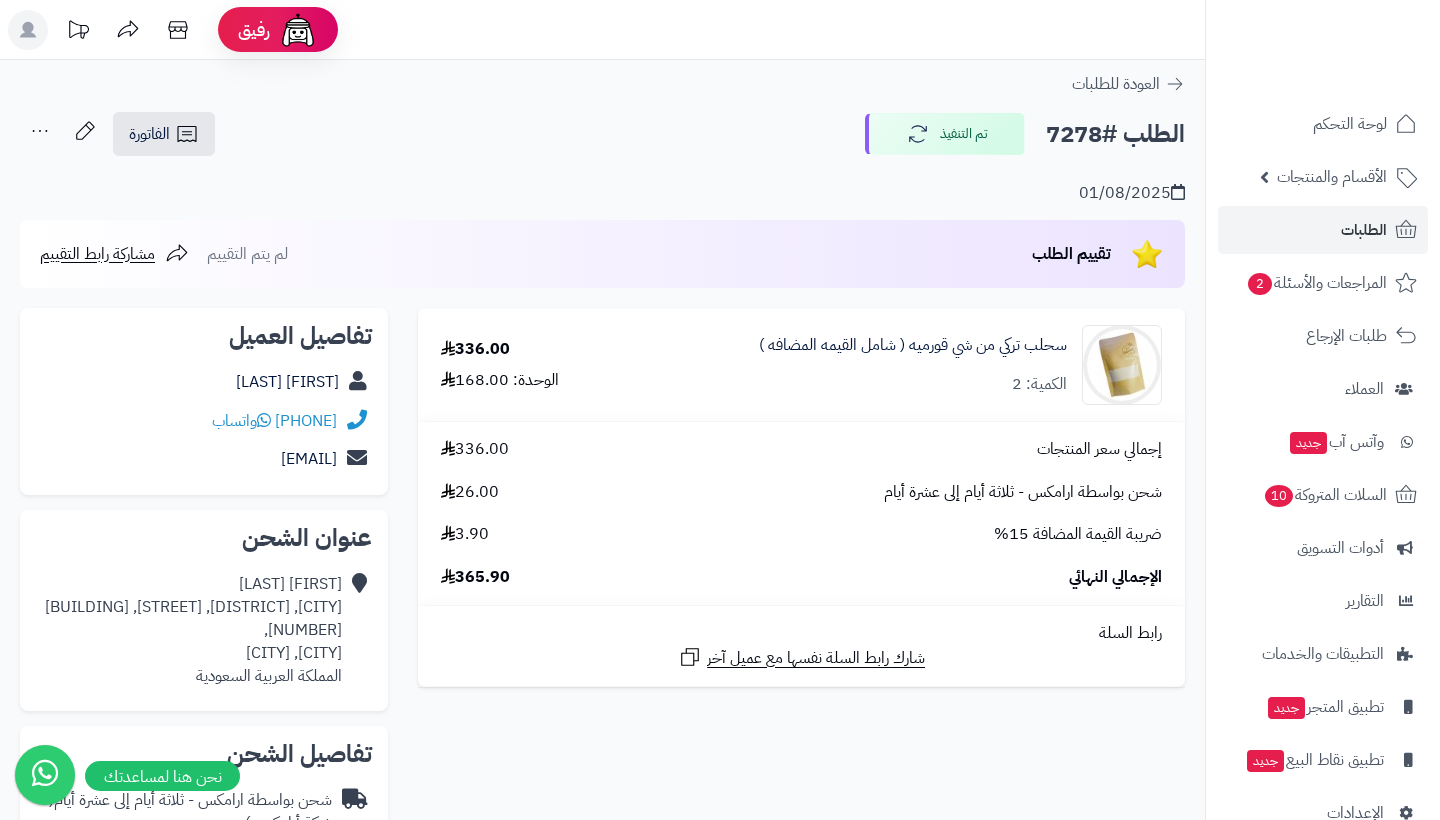 scroll, scrollTop: 0, scrollLeft: 0, axis: both 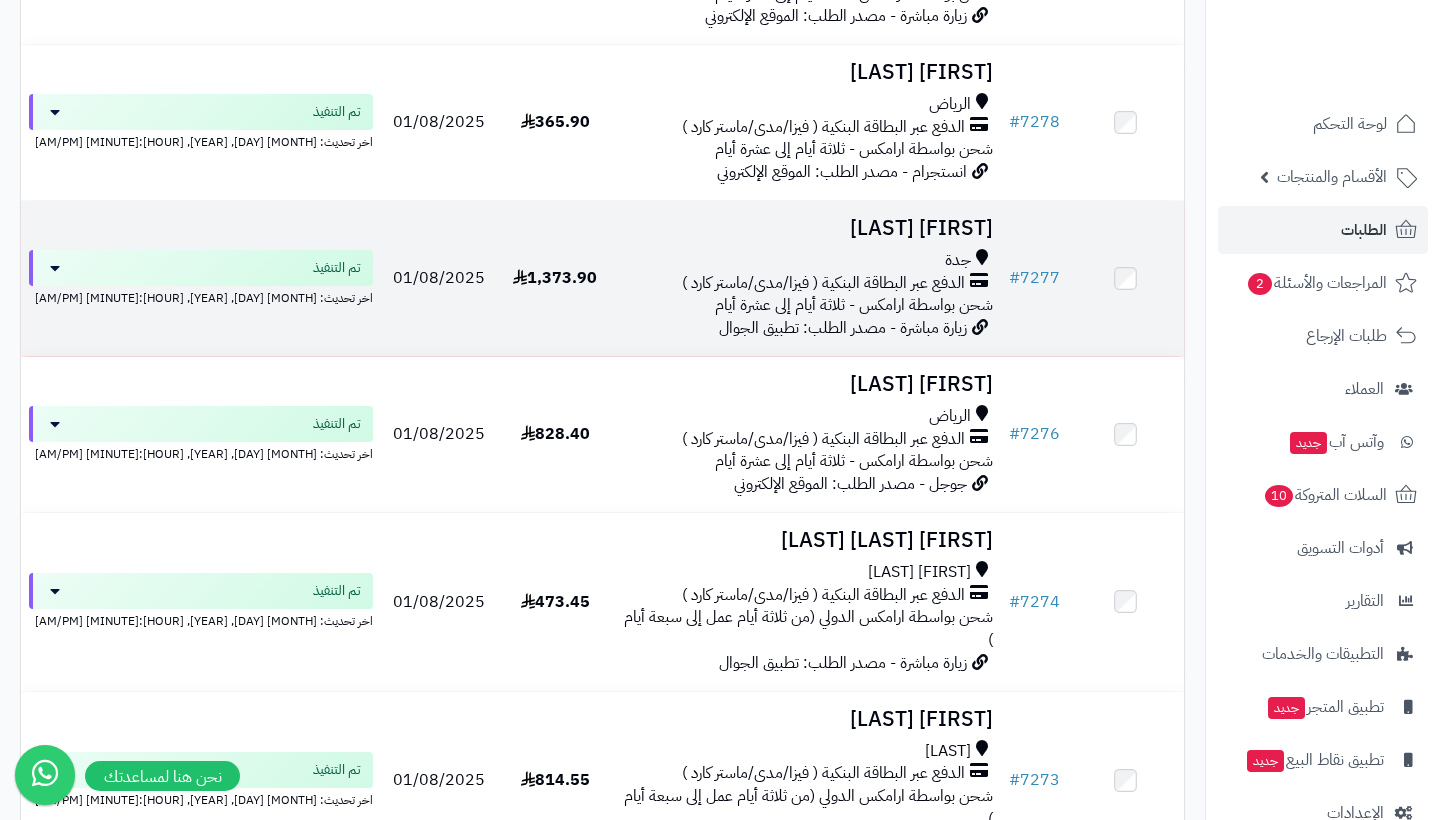 click on "[FIRST] [LAST]" at bounding box center [806, 228] 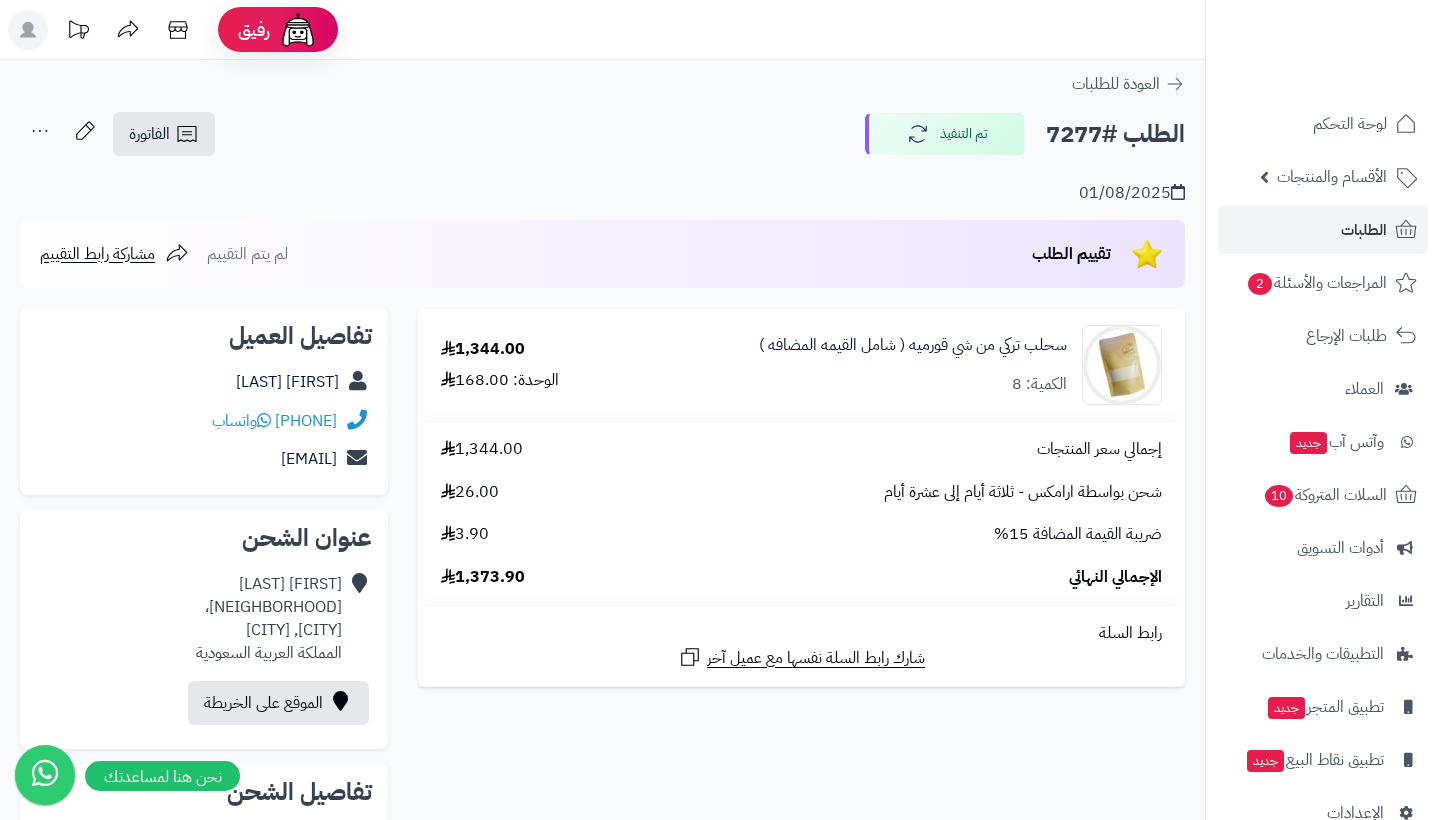 scroll, scrollTop: 0, scrollLeft: 0, axis: both 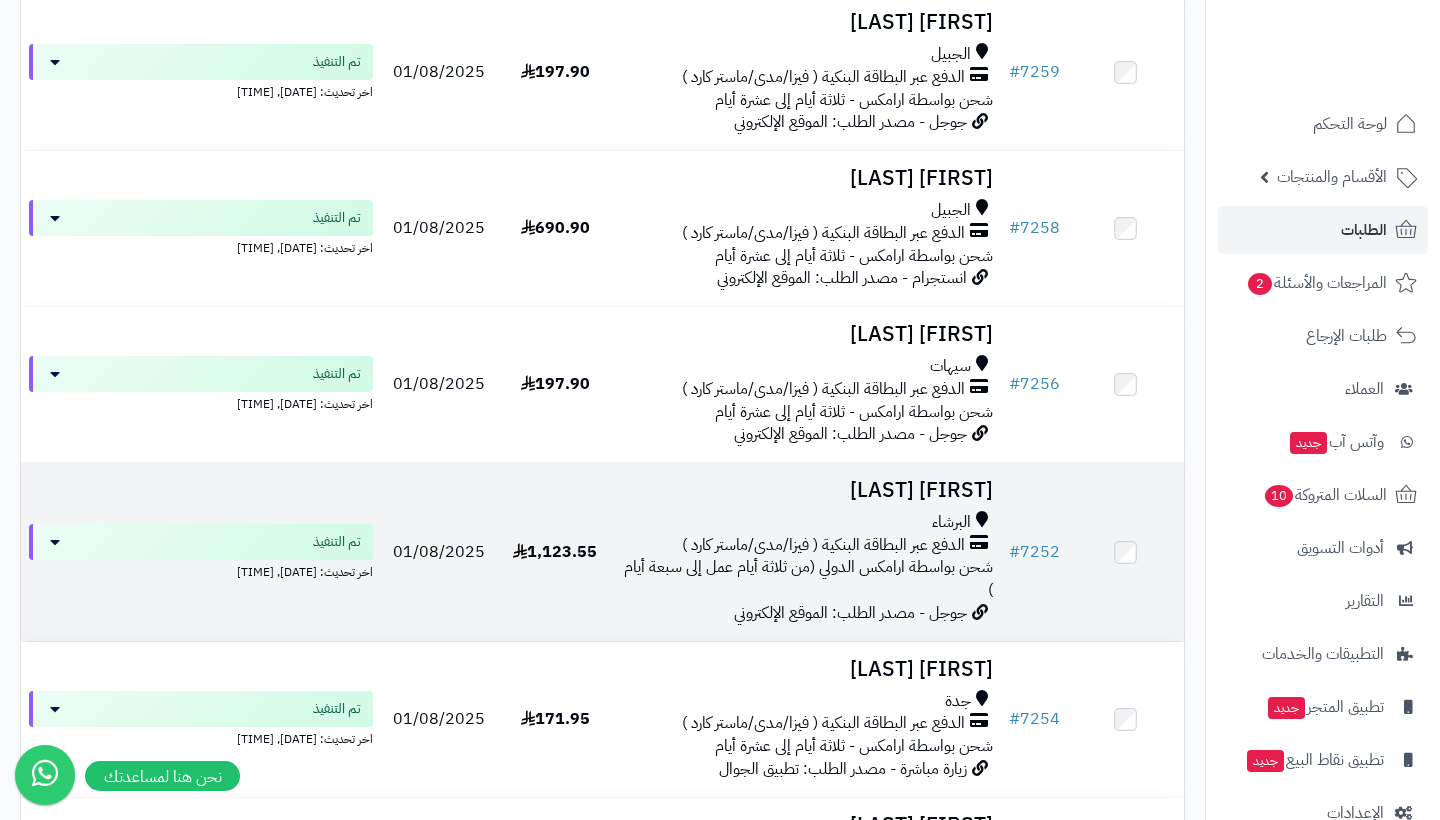 click on "[FIRST] [LAST]" at bounding box center [806, 490] 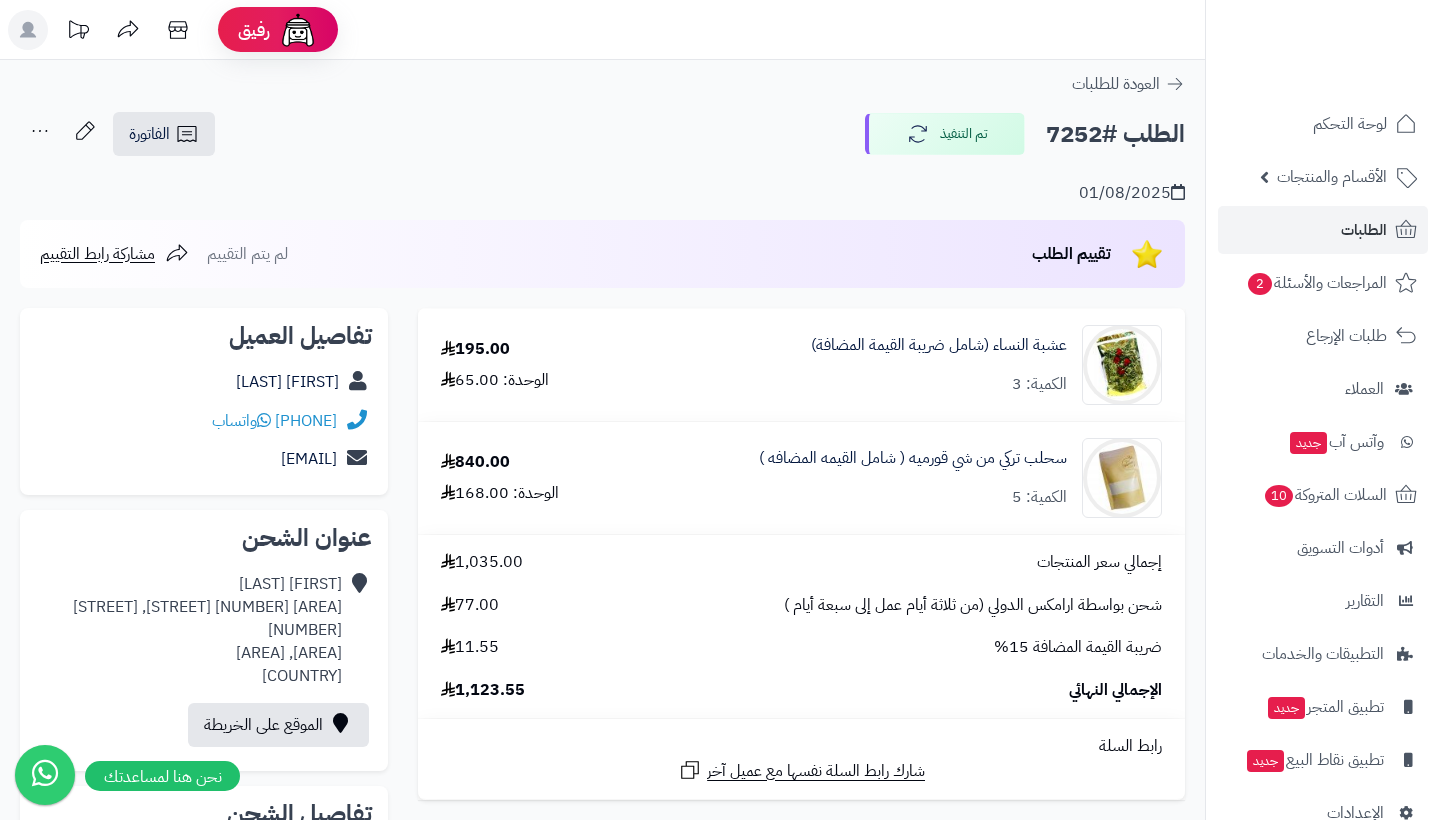 scroll, scrollTop: 0, scrollLeft: 0, axis: both 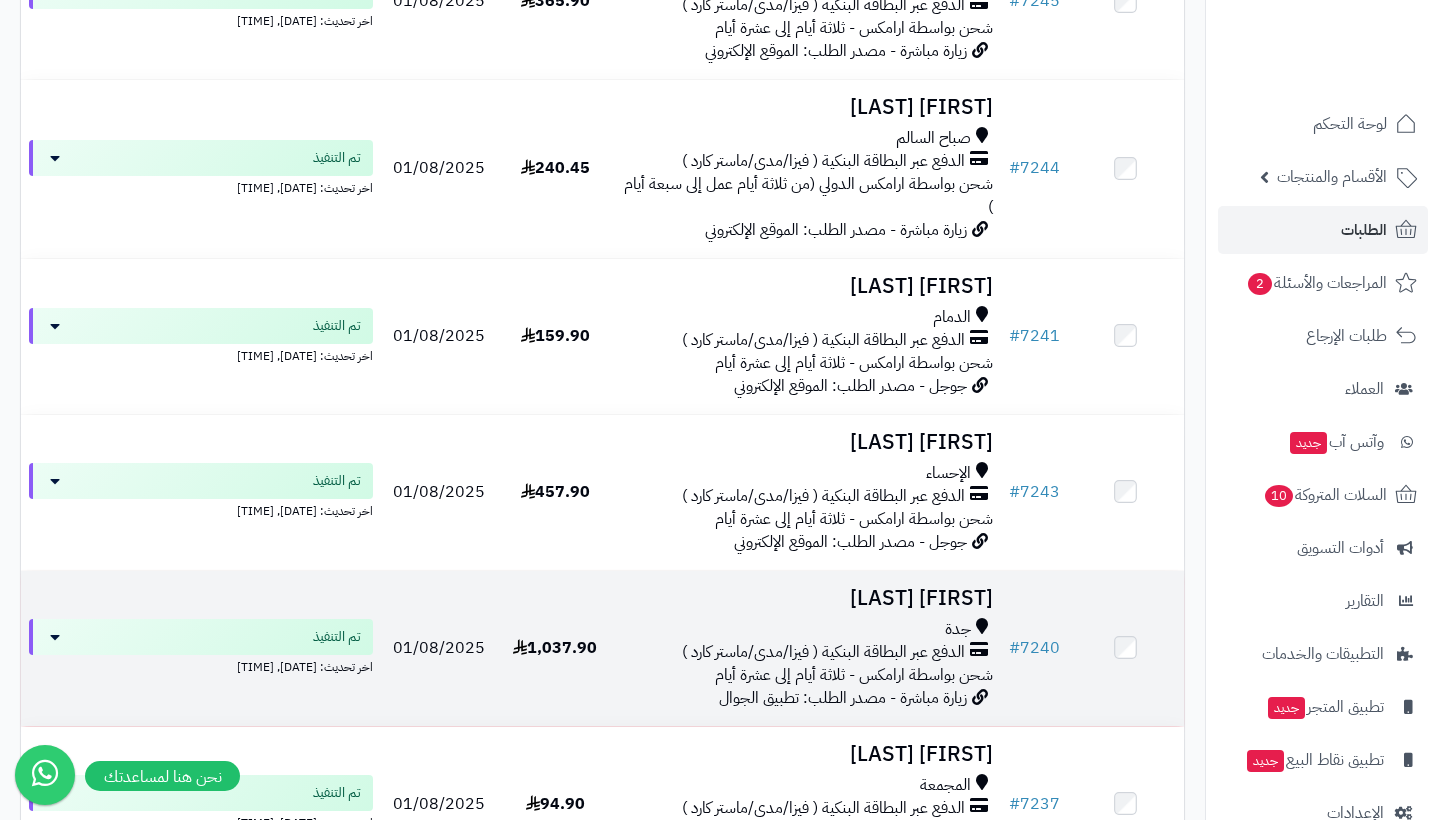 click on "[FIRST] [LAST]" at bounding box center (806, 598) 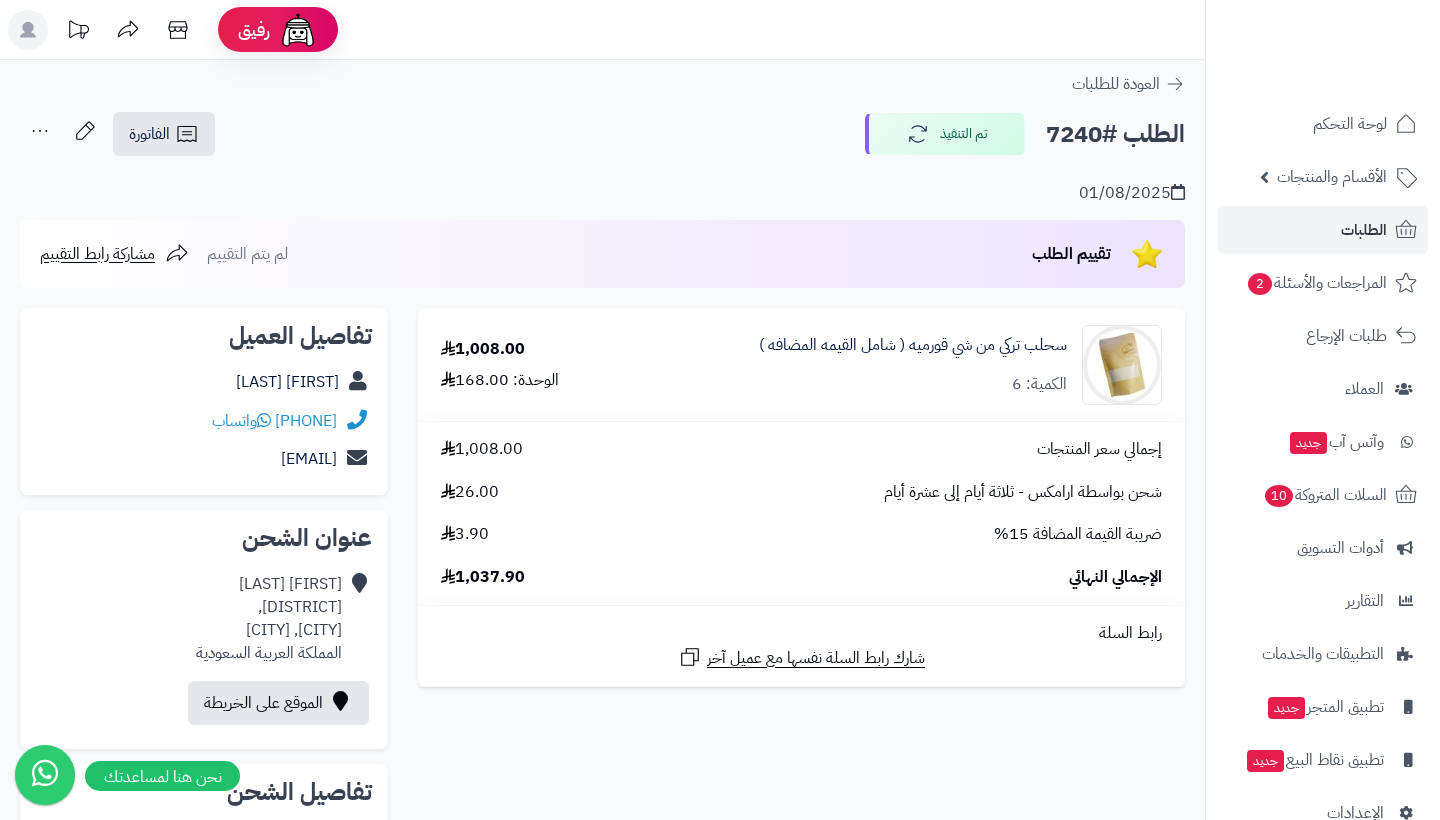 scroll, scrollTop: 0, scrollLeft: 0, axis: both 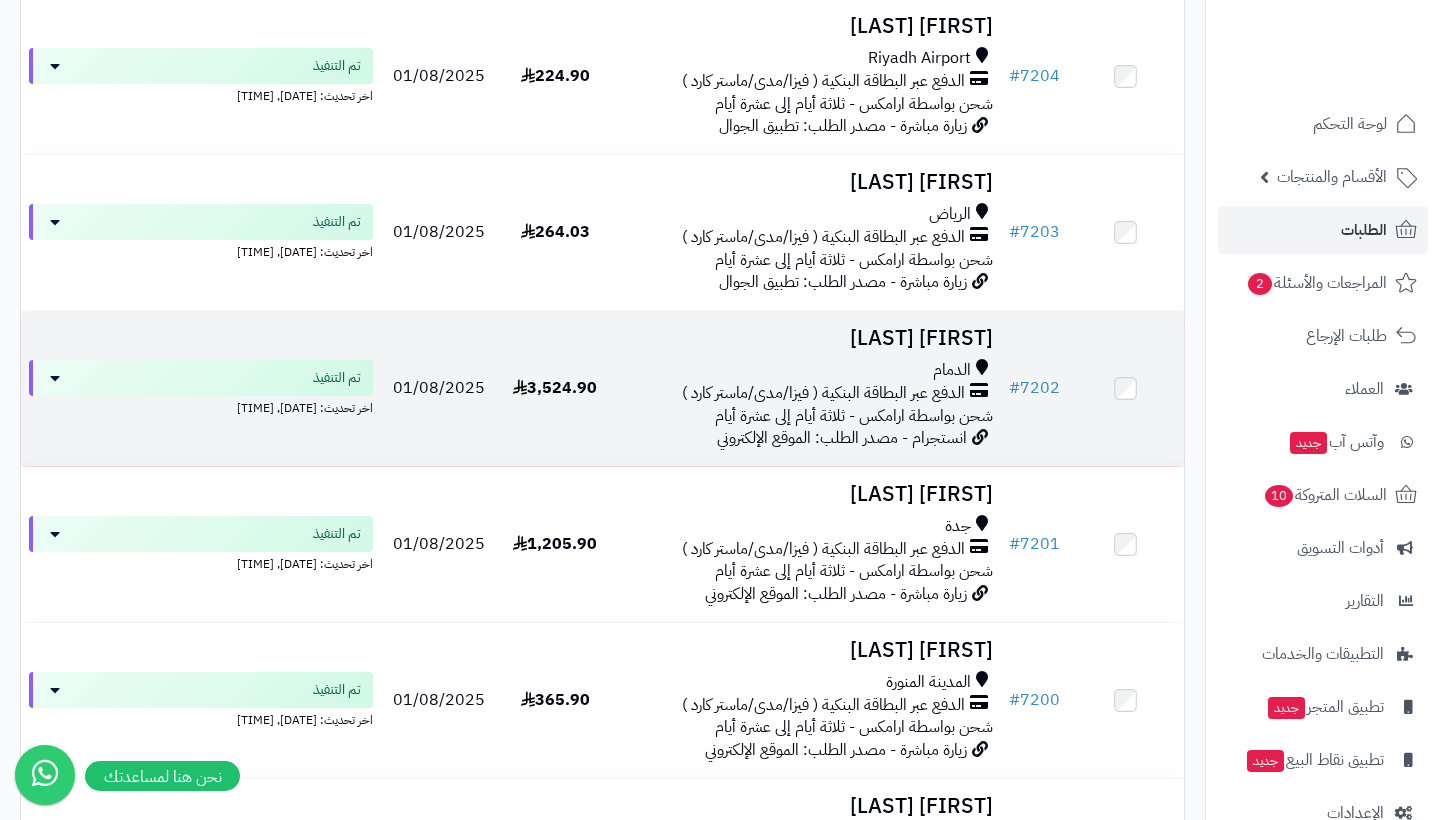 click on "[FIRST] [LAST]" at bounding box center [806, 338] 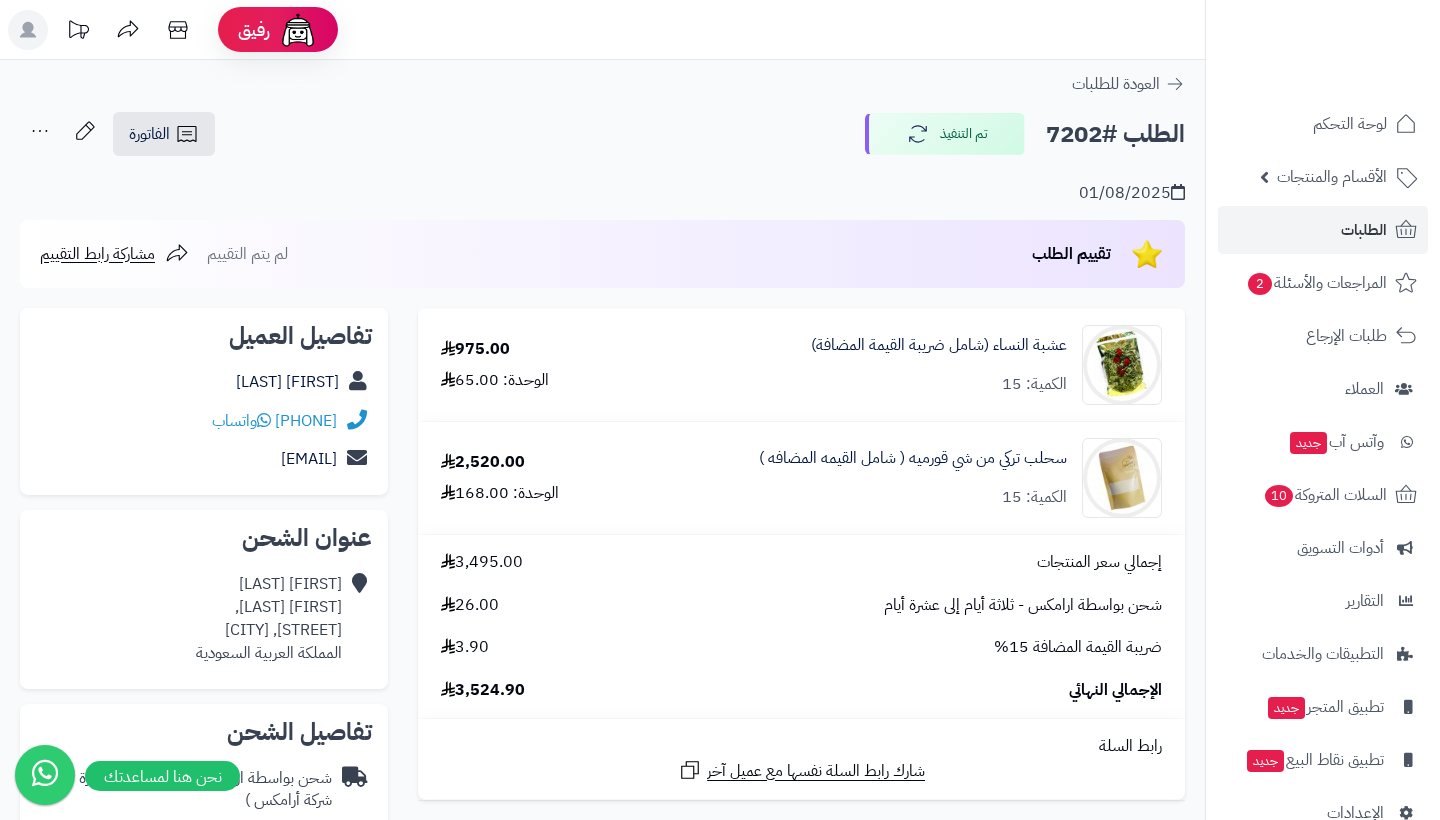 scroll, scrollTop: 0, scrollLeft: 0, axis: both 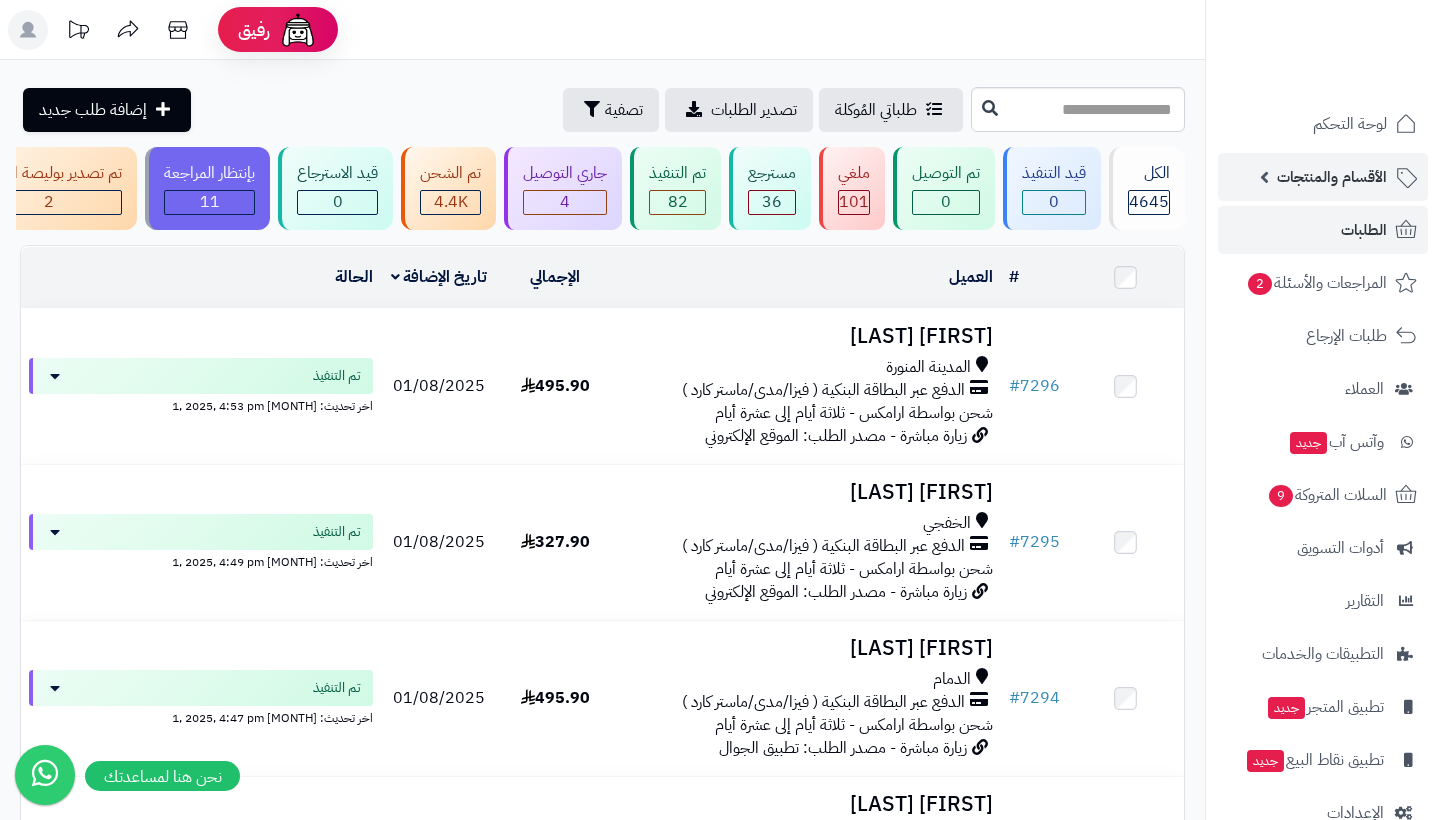 click on "الأقسام والمنتجات" at bounding box center [1332, 177] 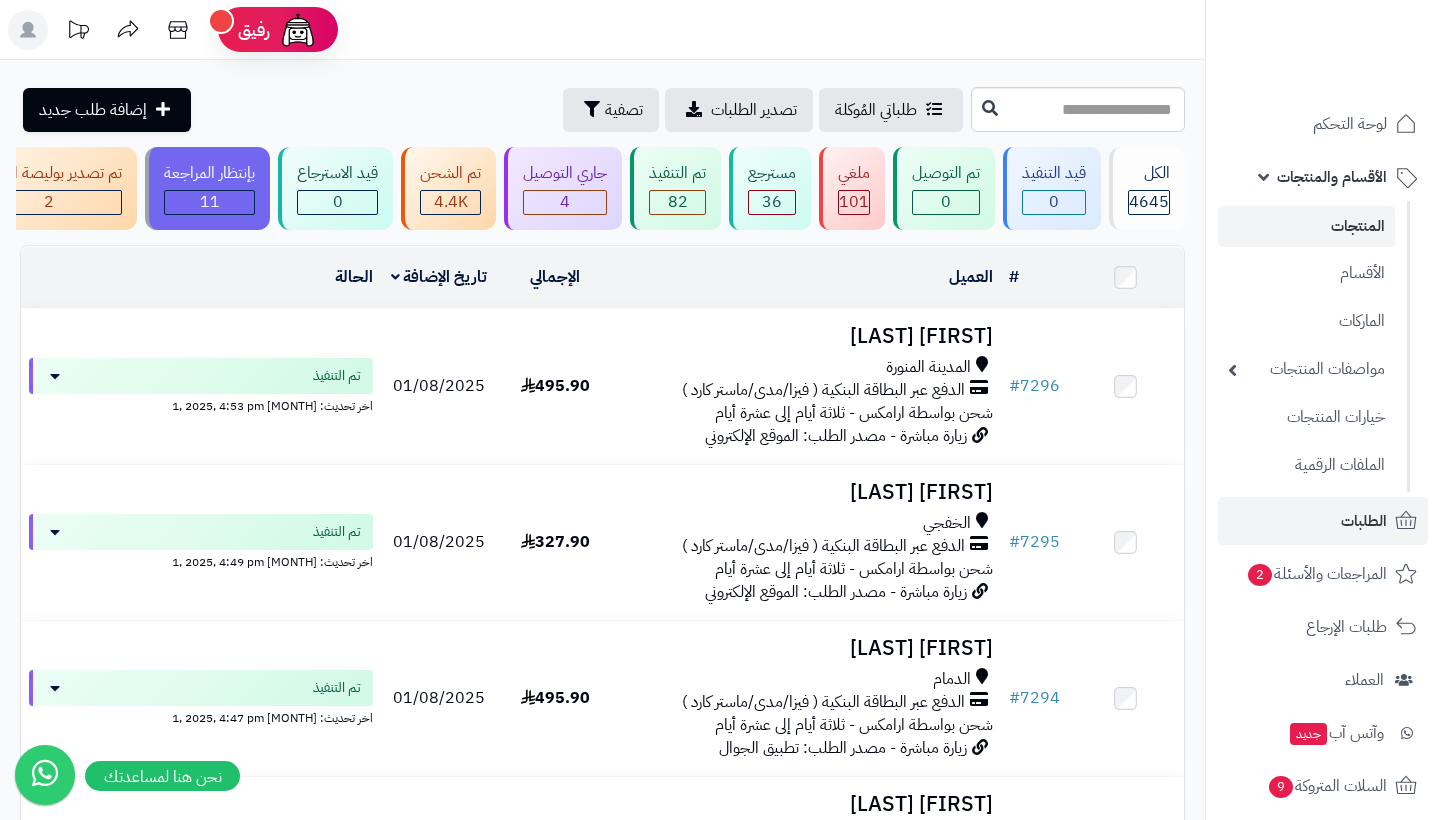 click on "المنتجات" at bounding box center (1306, 226) 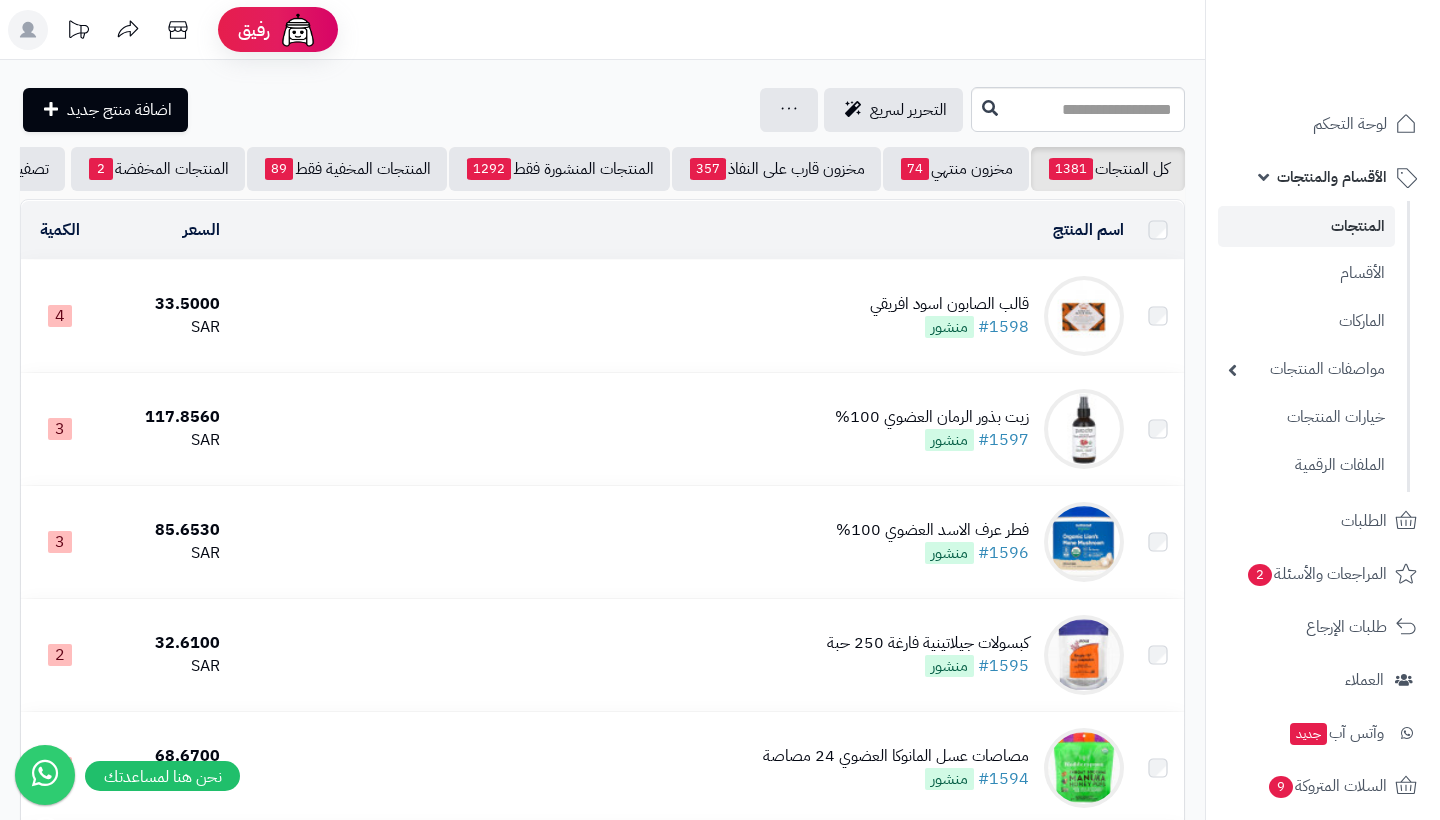 scroll, scrollTop: 0, scrollLeft: 0, axis: both 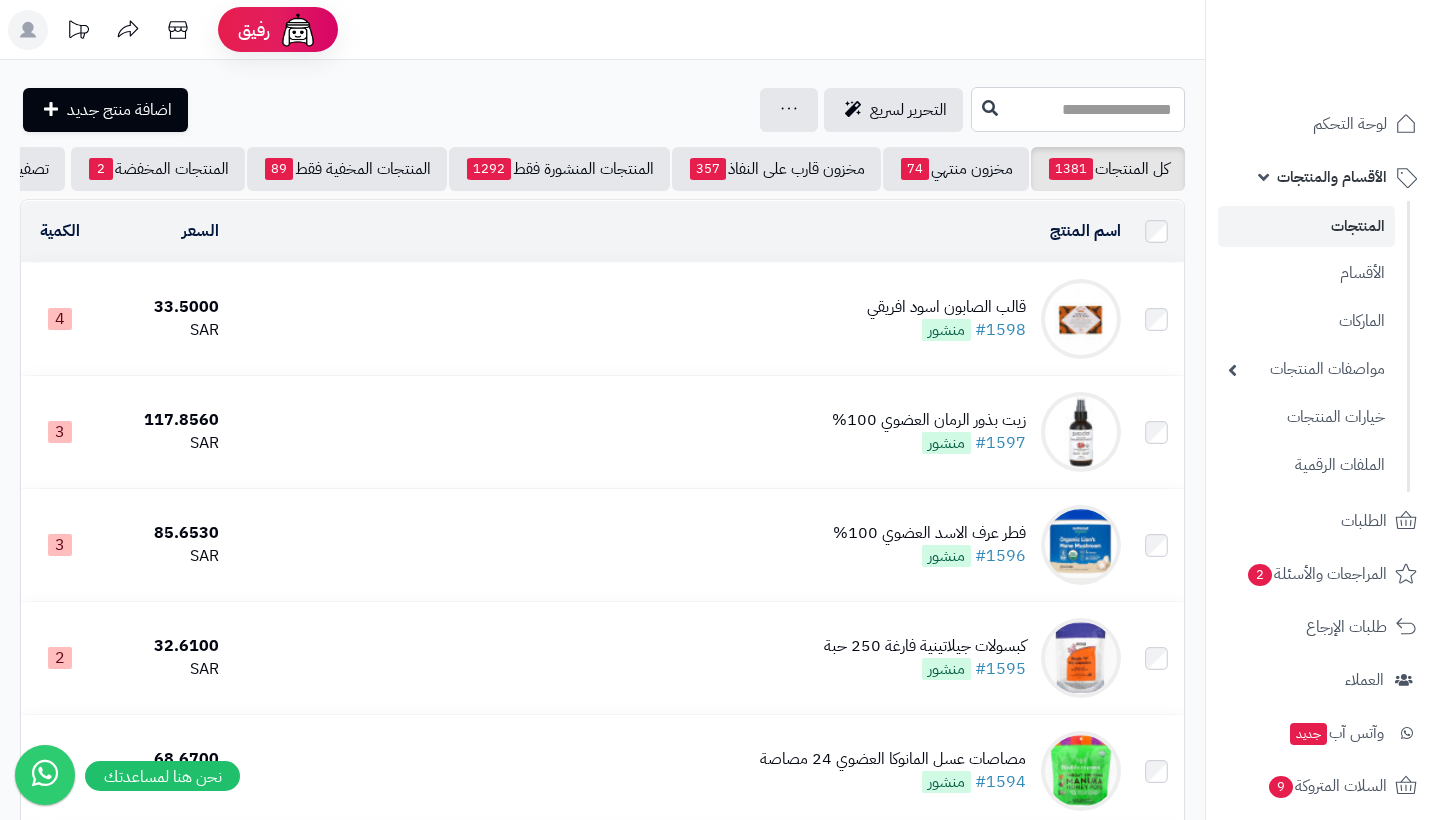 click at bounding box center [1078, 109] 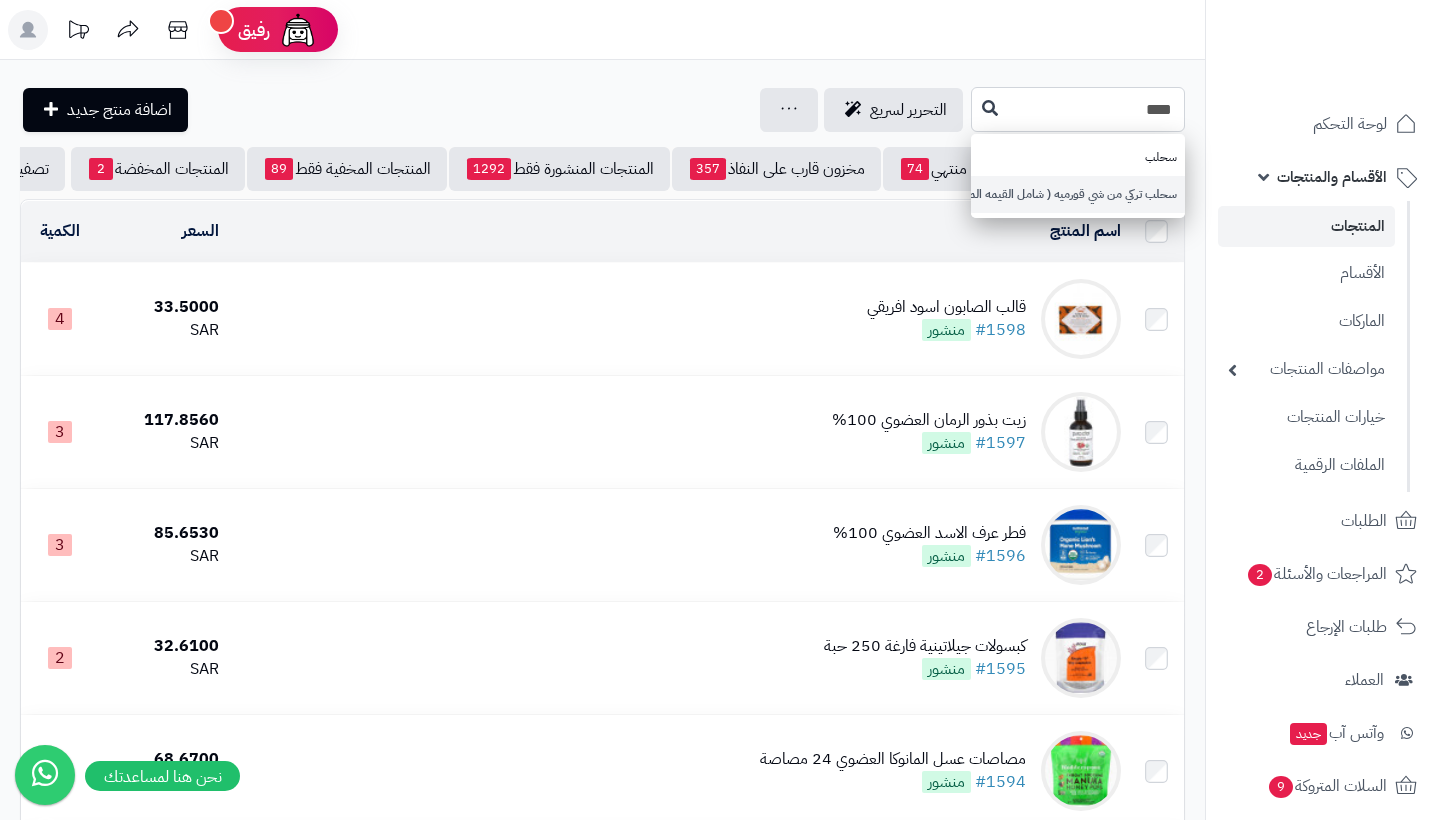 type on "****" 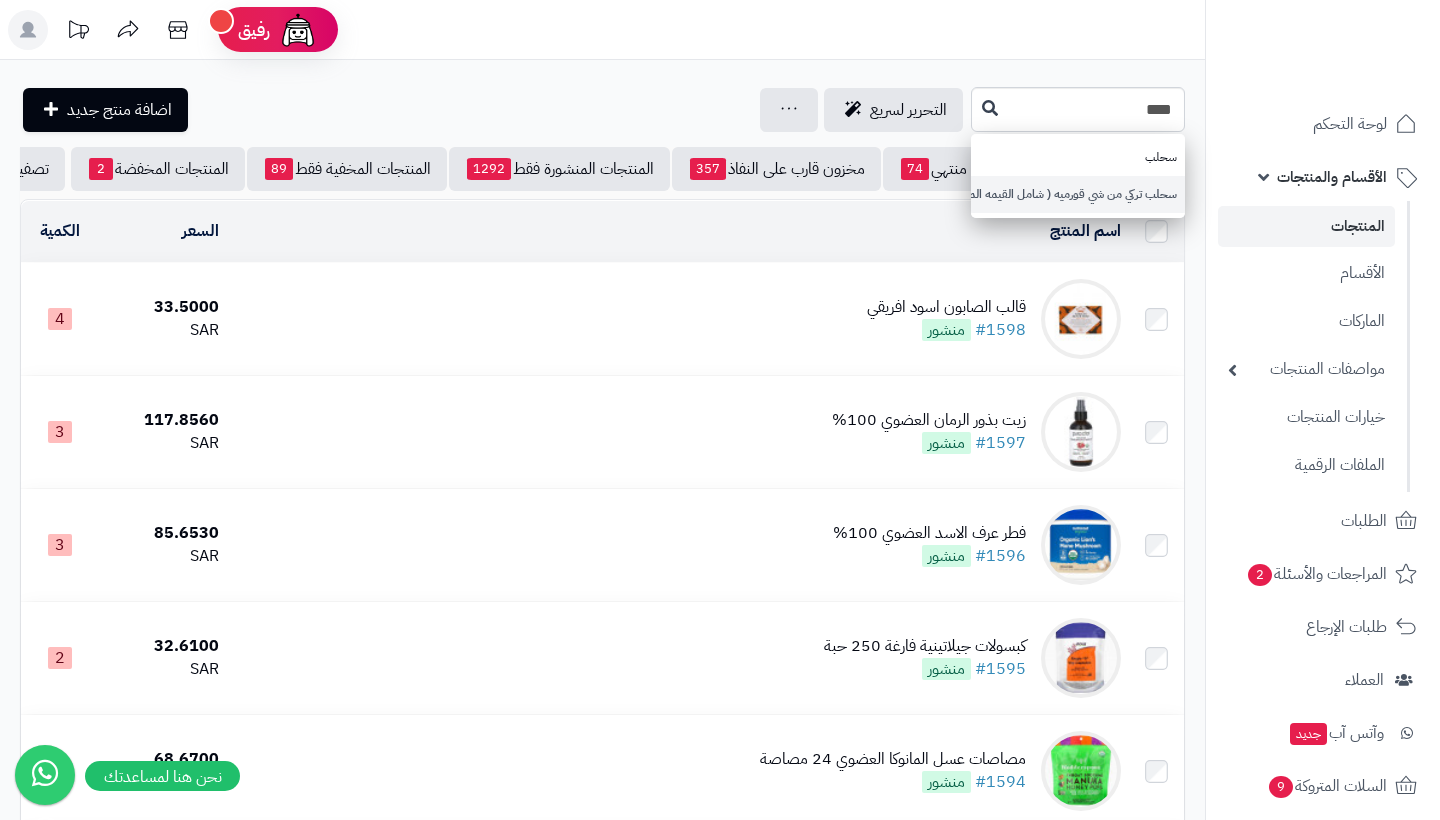 click on "سحلب تركي من شي قورميه ( شامل القيمه المضافه )" at bounding box center (1078, 194) 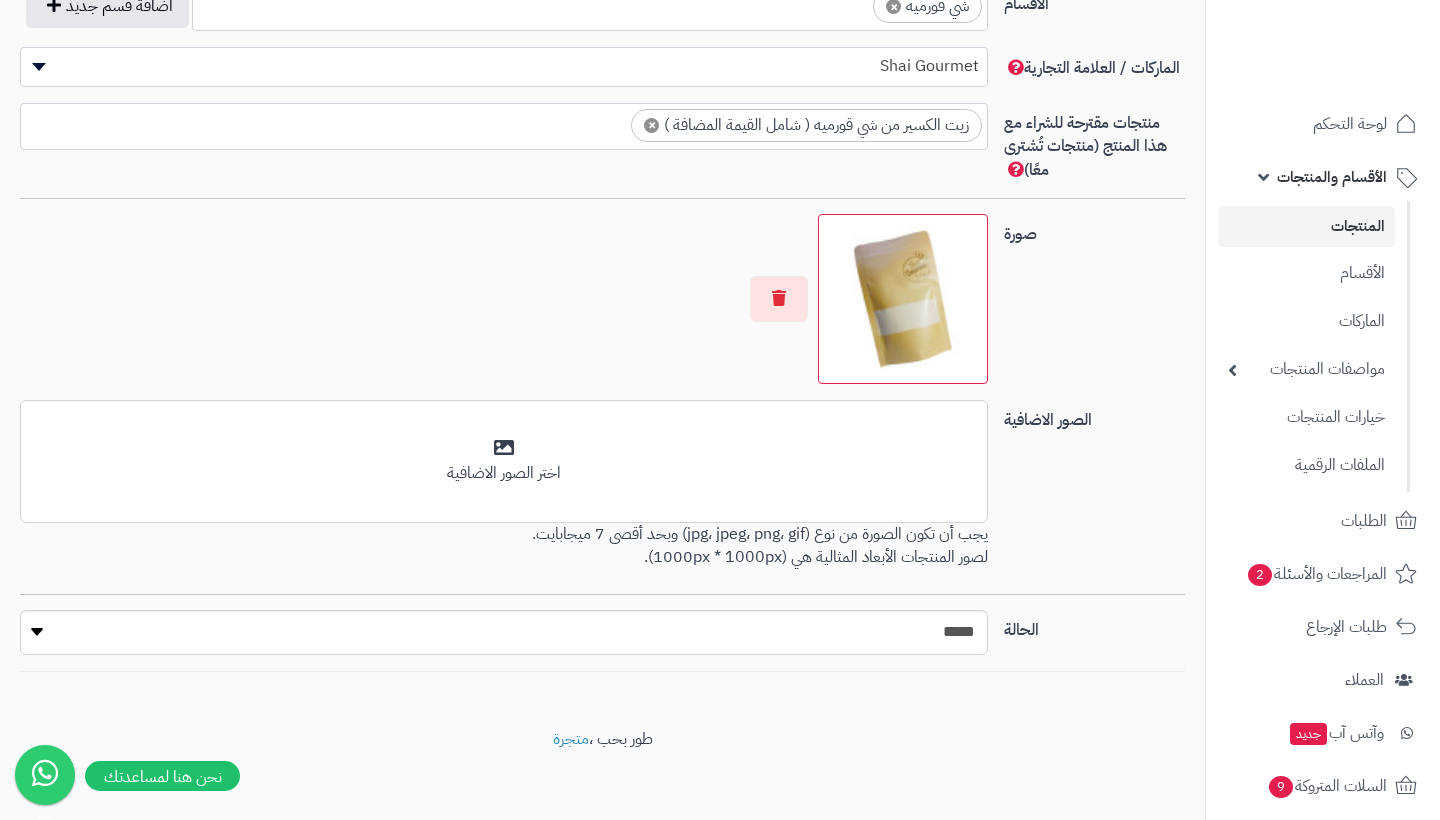 scroll, scrollTop: 1268, scrollLeft: 0, axis: vertical 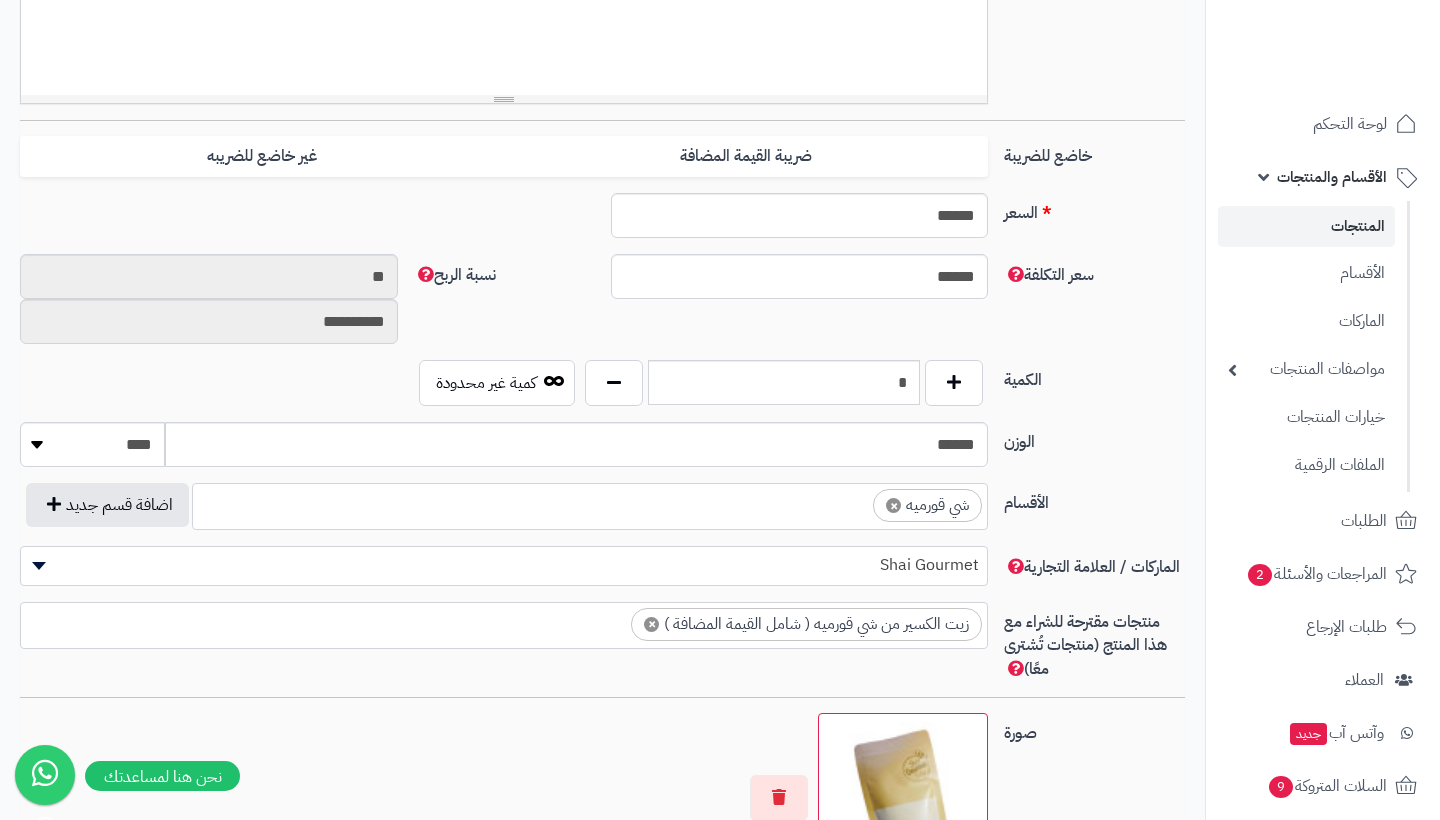 click on "المنتجات" at bounding box center (1306, 226) 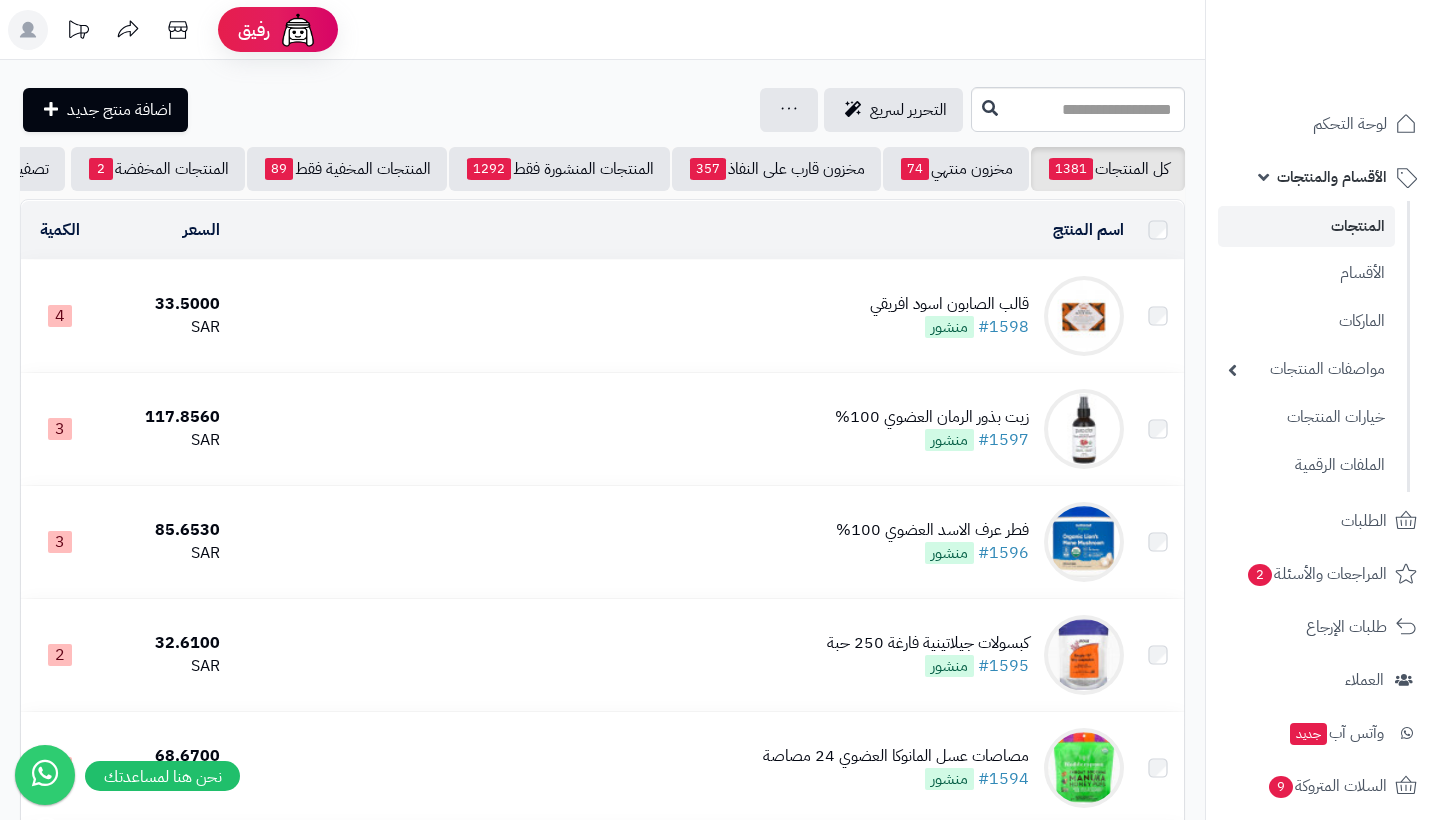scroll, scrollTop: 0, scrollLeft: 0, axis: both 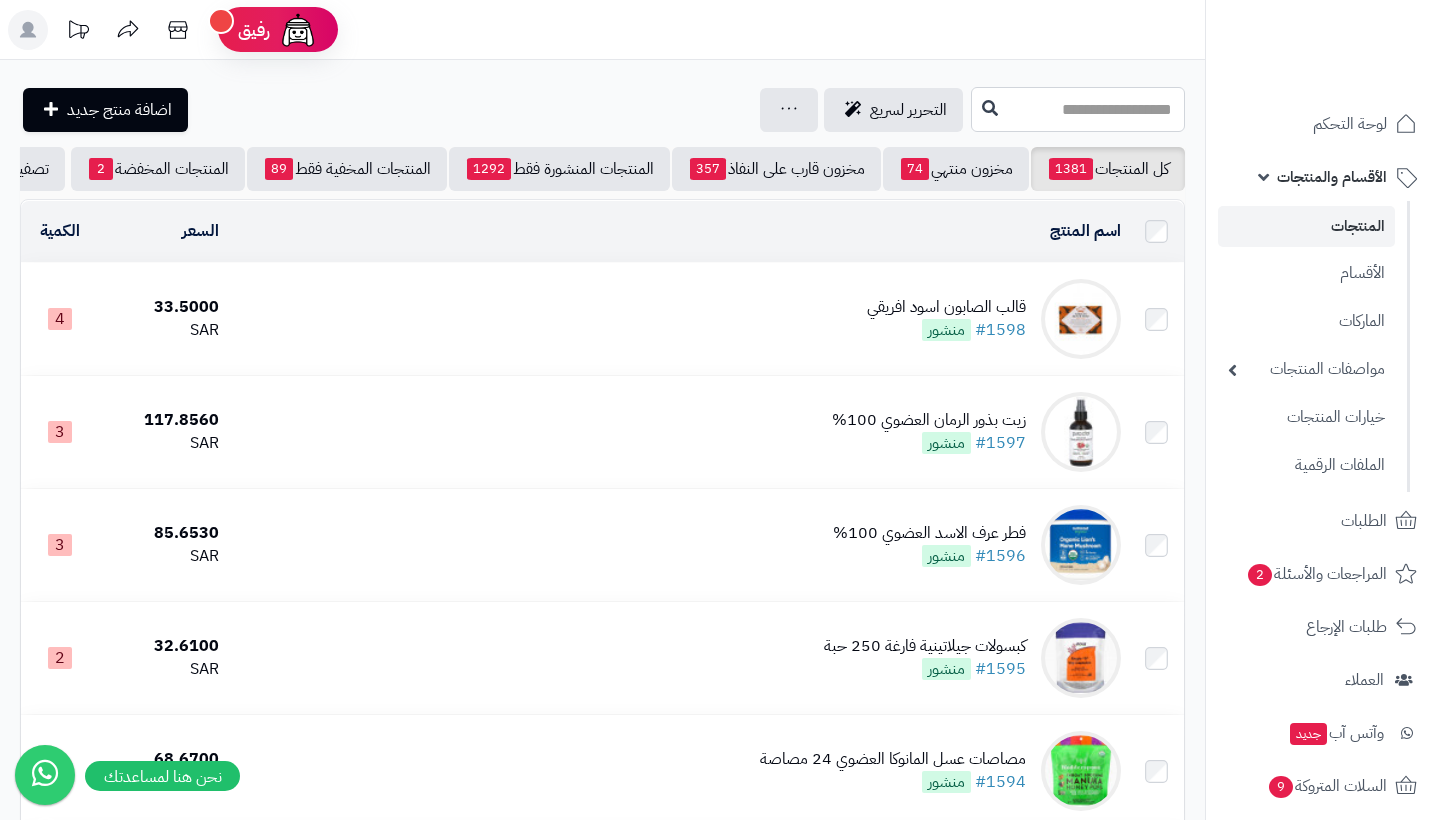 click at bounding box center [1078, 109] 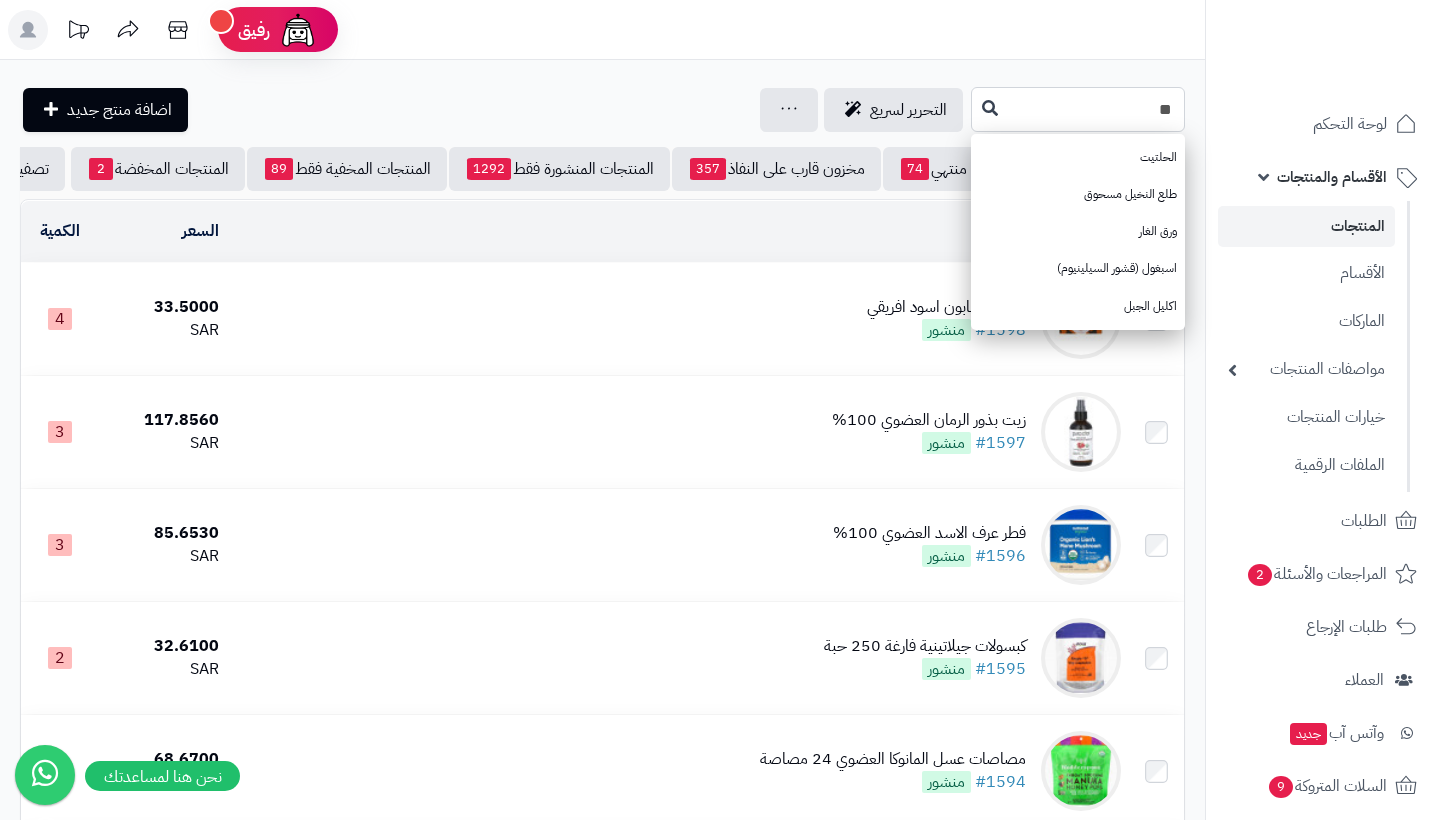 type on "*" 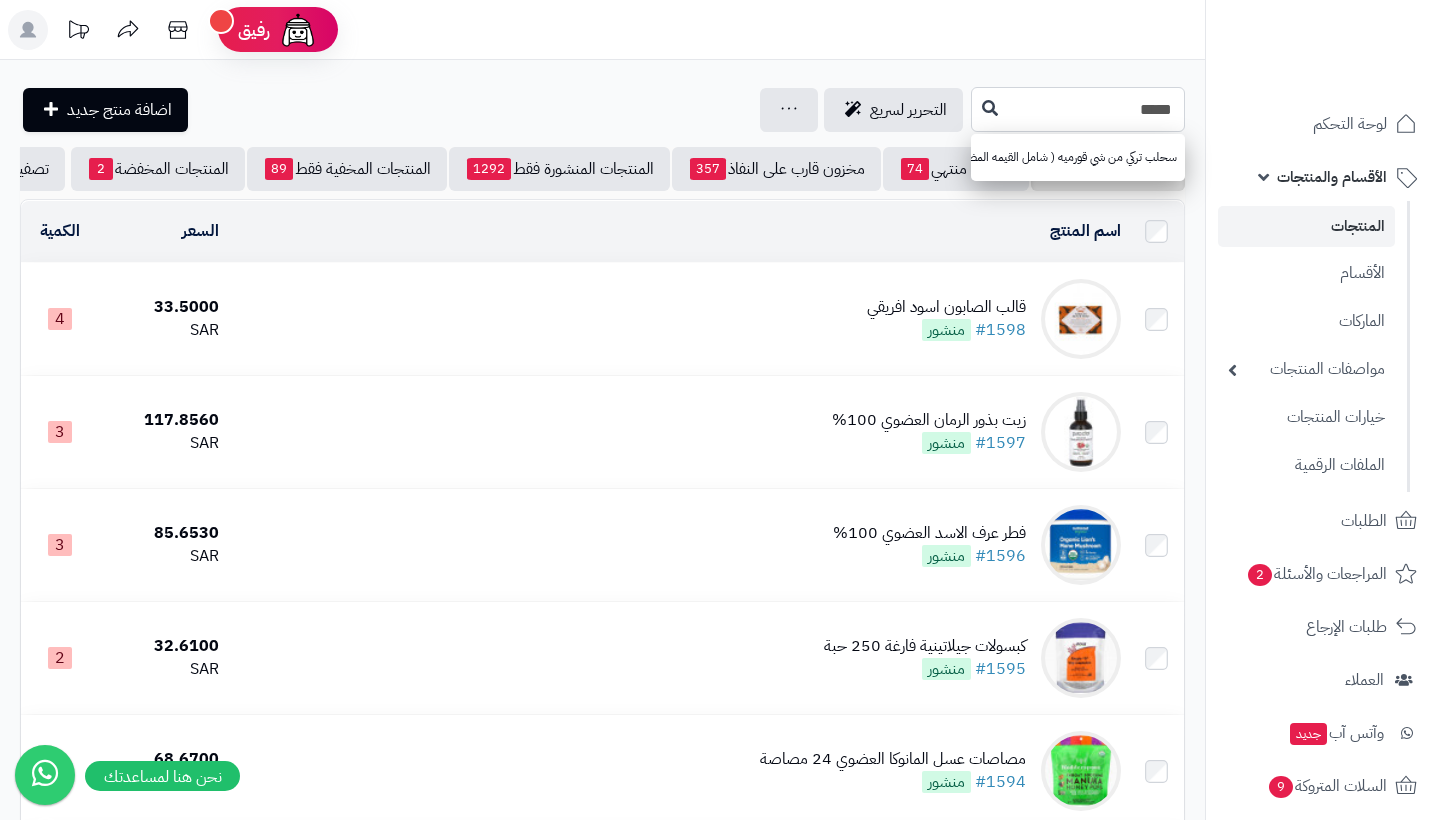 type on "****" 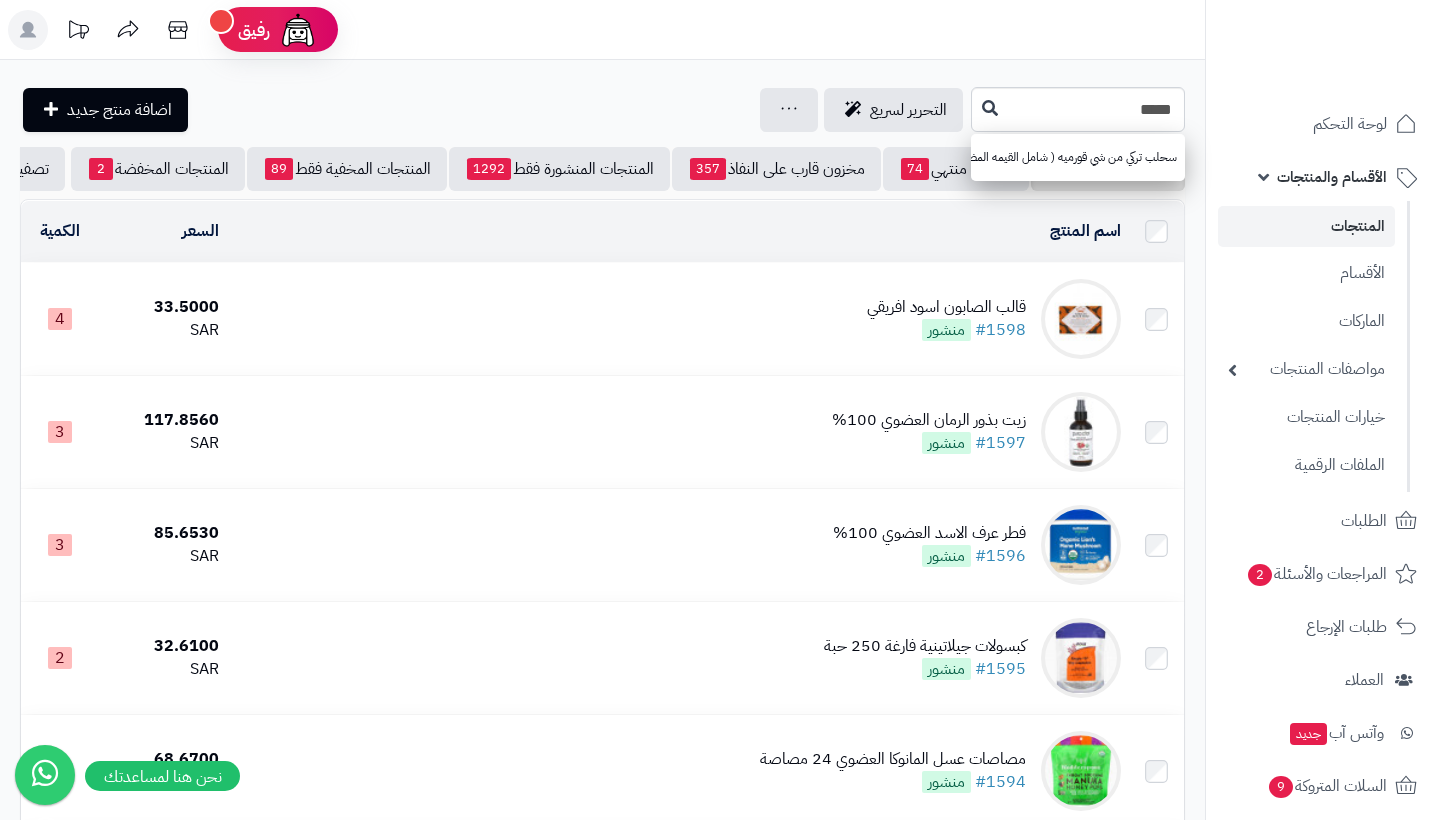 click on "كل المنتجات
1381
مخزون منتهي
74
مخزون قارب على النفاذ
357
المنتجات المنشورة فقط
1292
المنتجات المخفية فقط
89
المنتجات المخفضة
2
تصفية المنتجات
اسم المنتج المحدد:  [PRODUCT_ID]
نسخ
حذف                             السعر                          الكمية
قالب الصابون اسود افريقي
#[PRODUCT_ID]
منشور
33.5000 SAR                          4
زيت بذور الرمان العضوي 100%
#[PRODUCT_ID]
منشور
117.8560 SAR                          3
فطر عرف الاسد العضوي 100%
#[PRODUCT_ID]
منشور
85.6530 SAR                          3
كبسولات جيلاتينية فارغة 250 حبة
#[PRODUCT_ID]
SAR" at bounding box center [602, 5864] 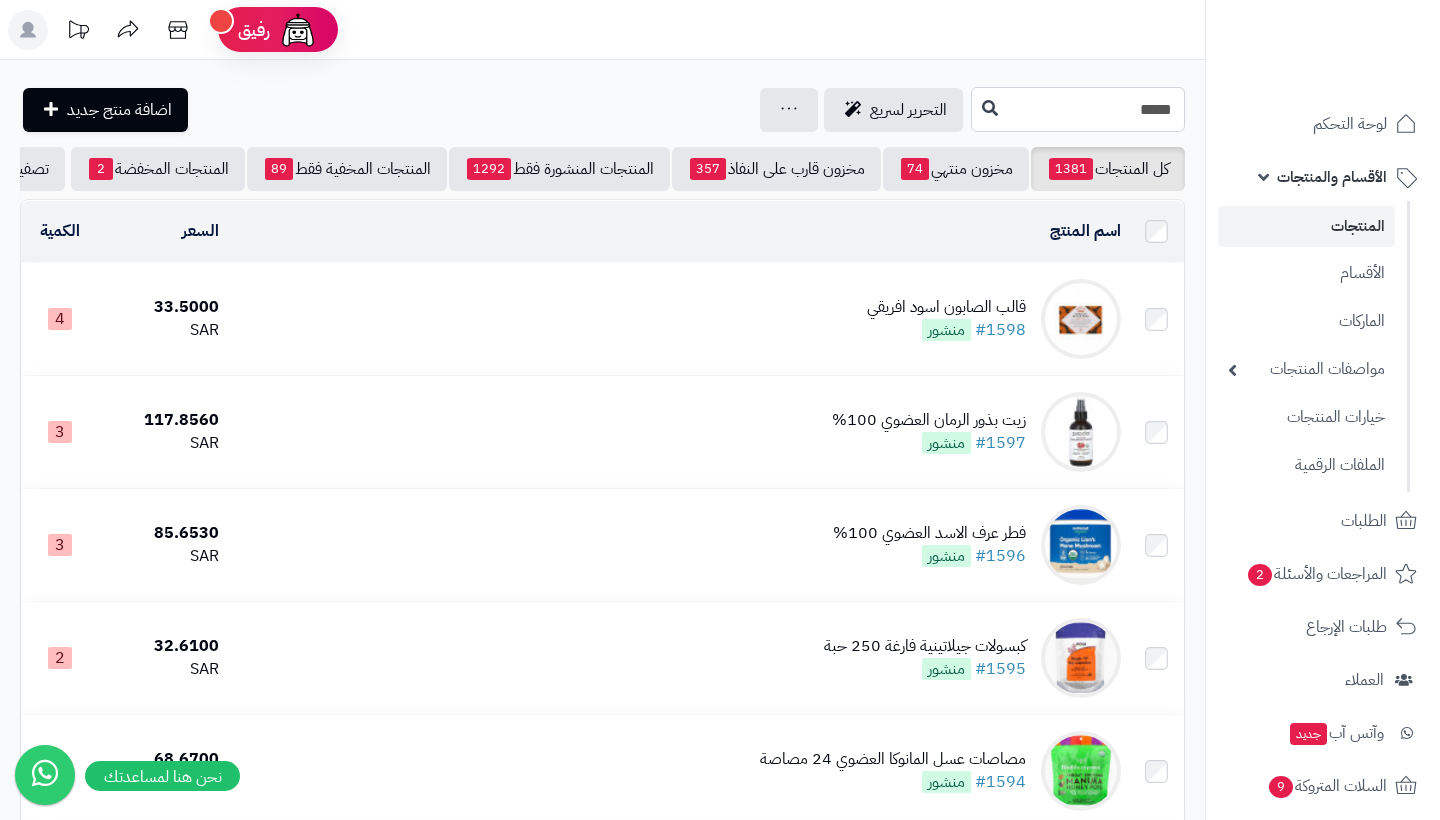 click on "****" at bounding box center (1078, 109) 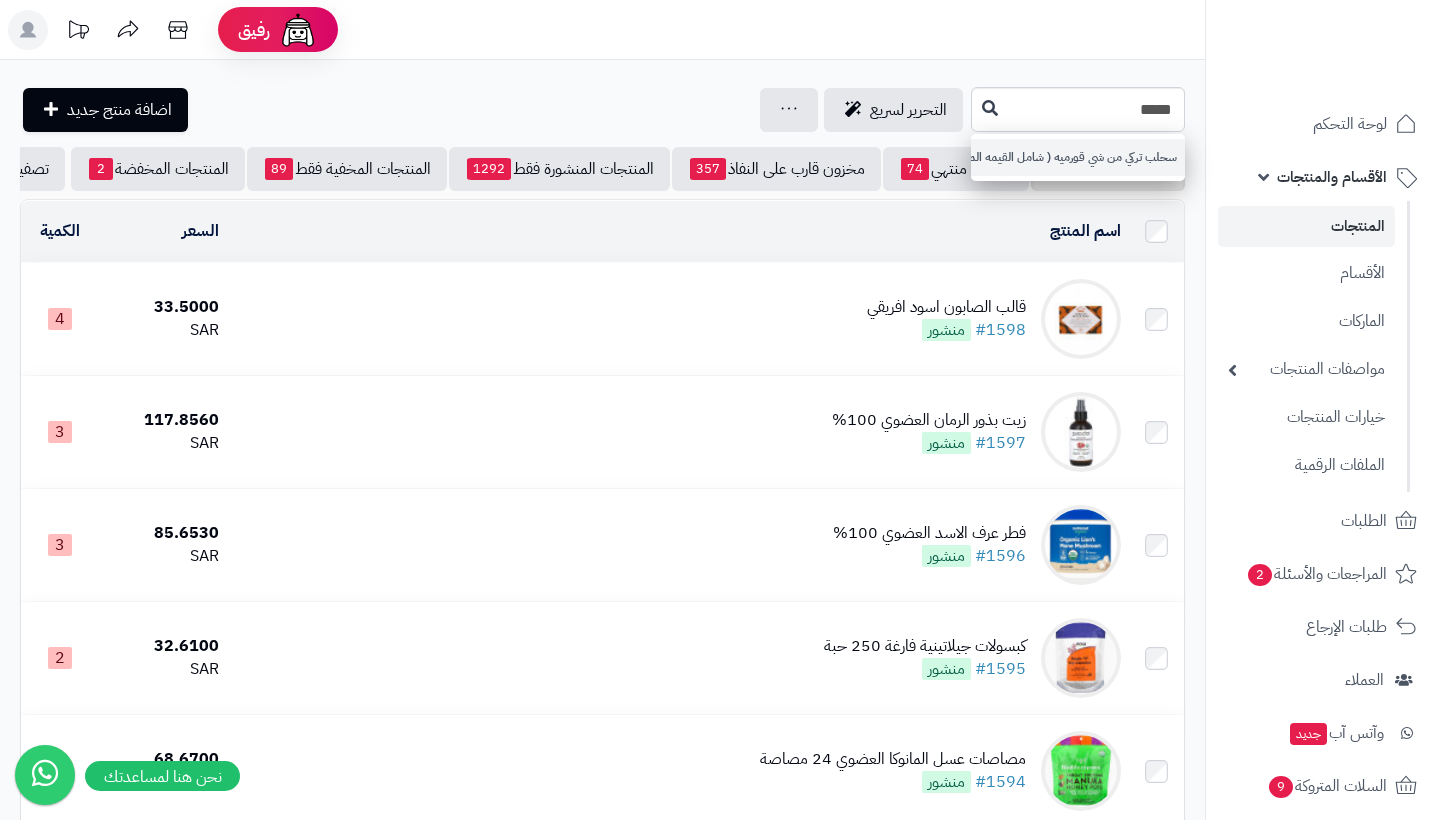click on "سحلب تركي من شي قورميه ( شامل القيمه المضافه )" at bounding box center [1078, 157] 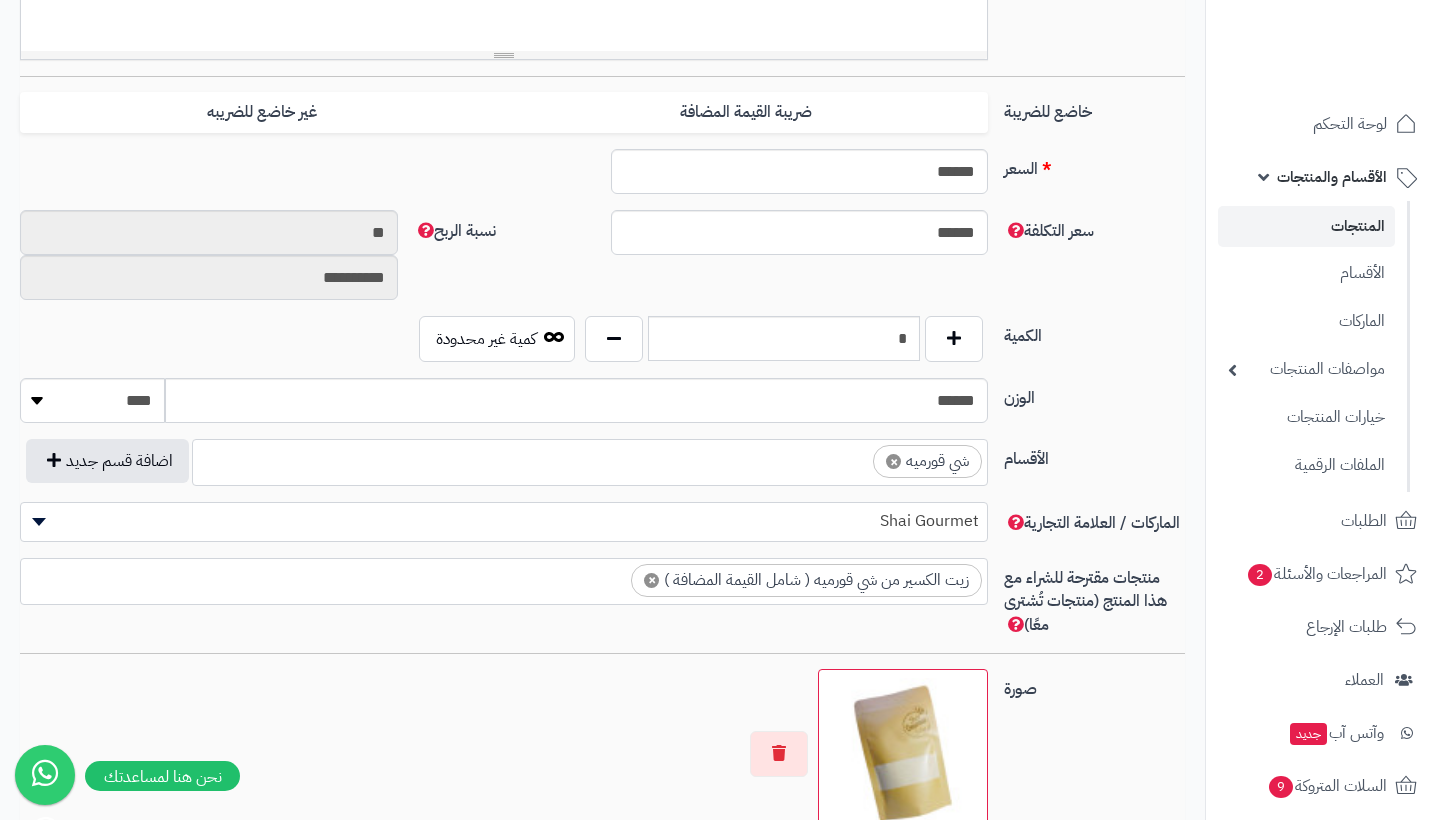 scroll, scrollTop: 816, scrollLeft: 0, axis: vertical 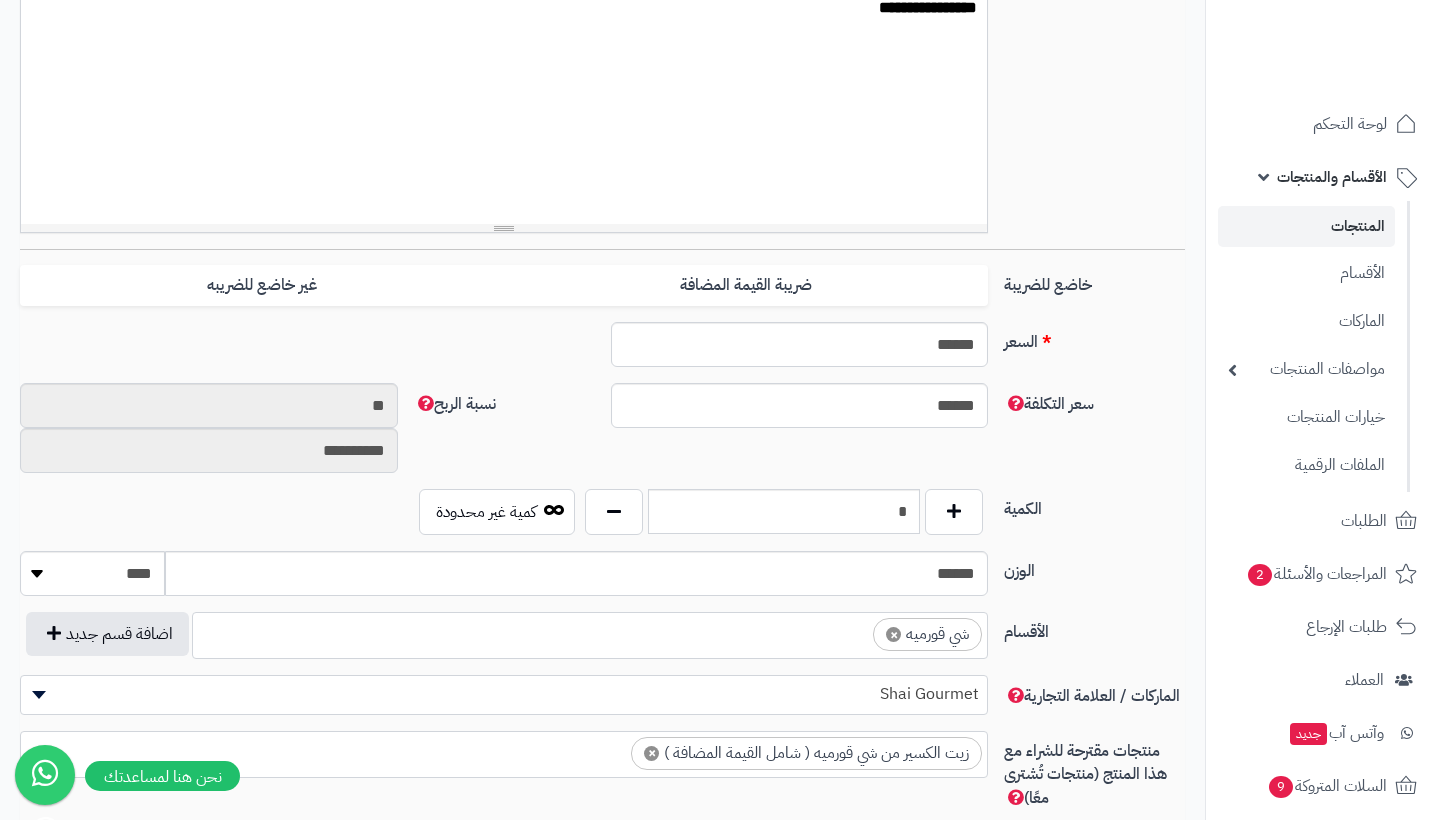 click on "الأقسام والمنتجات" at bounding box center (1332, 177) 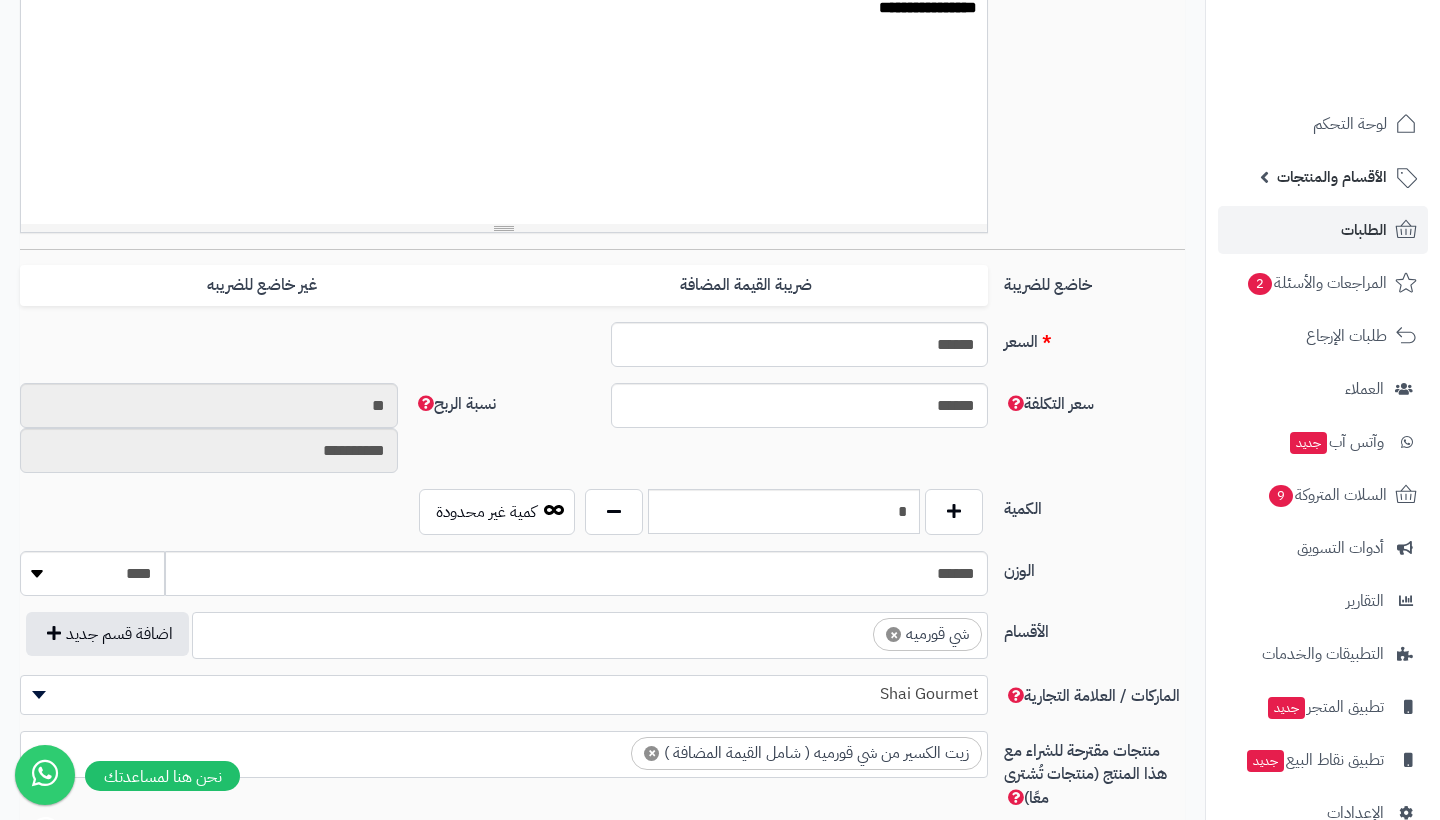 click on "الطلبات" at bounding box center (1364, 230) 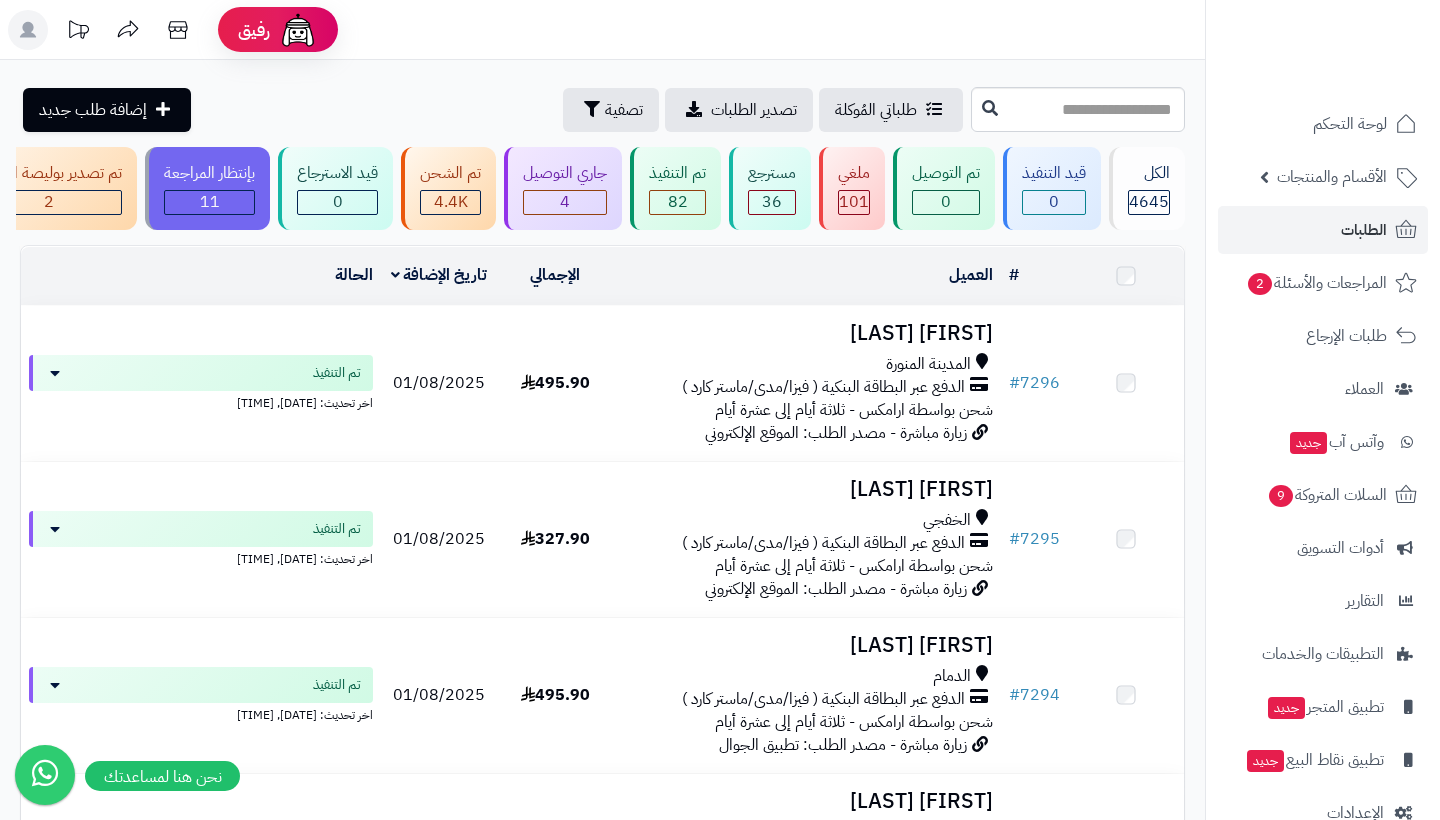 scroll, scrollTop: 0, scrollLeft: 0, axis: both 